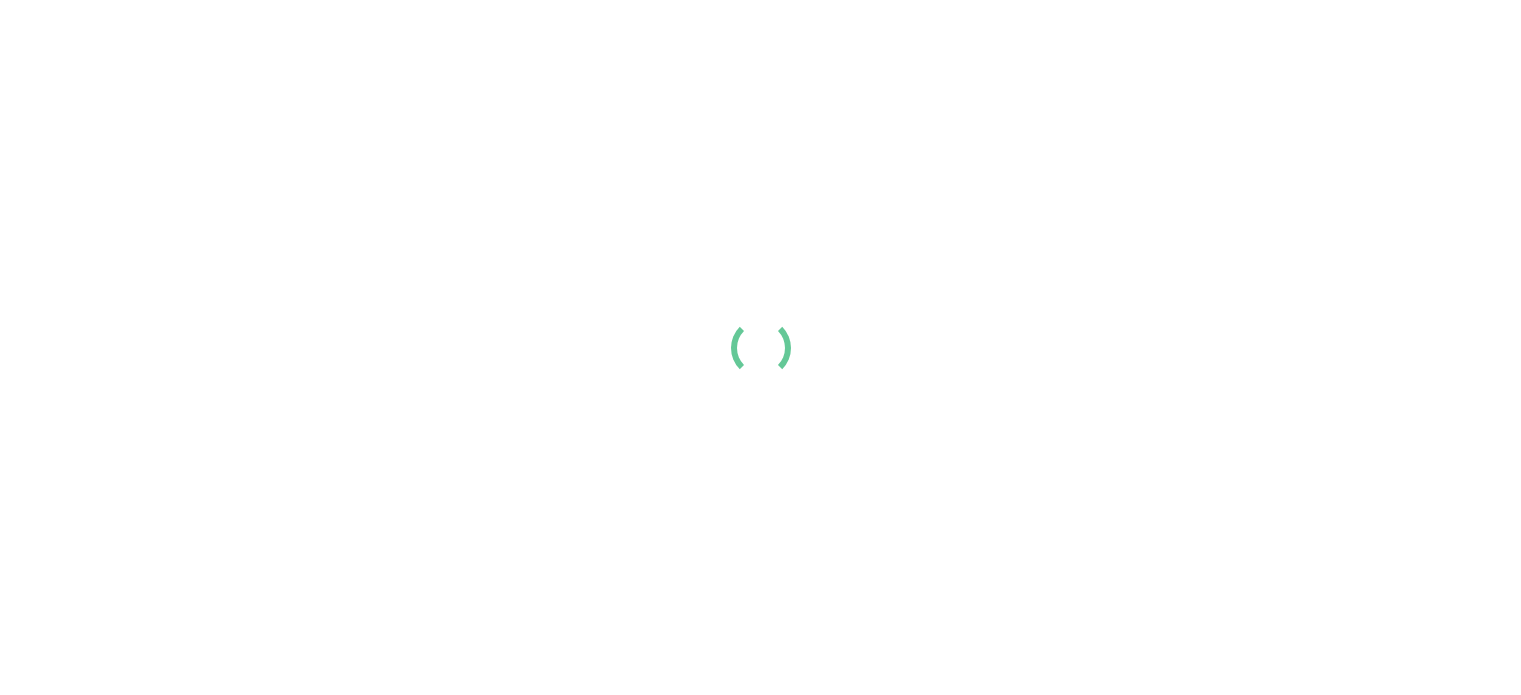 scroll, scrollTop: 0, scrollLeft: 0, axis: both 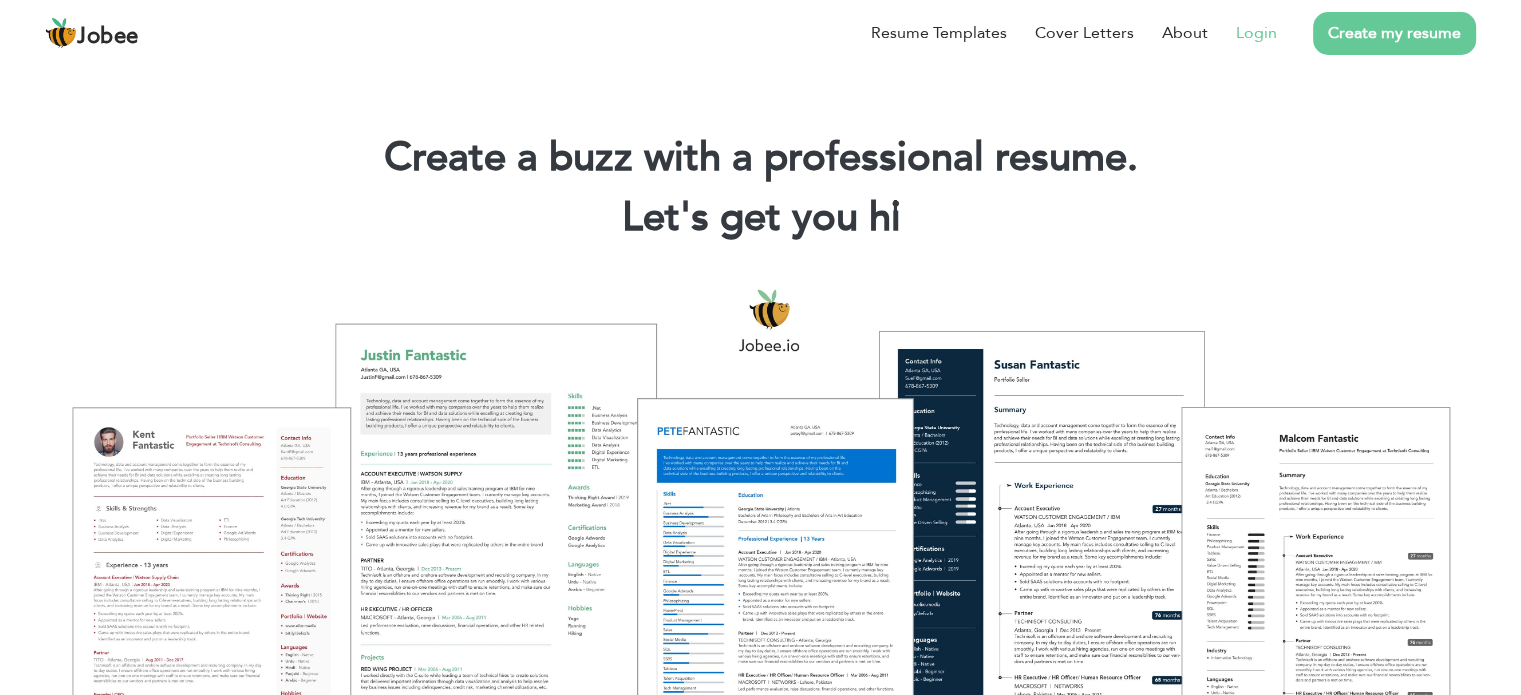 click on "Login" at bounding box center [1256, 33] 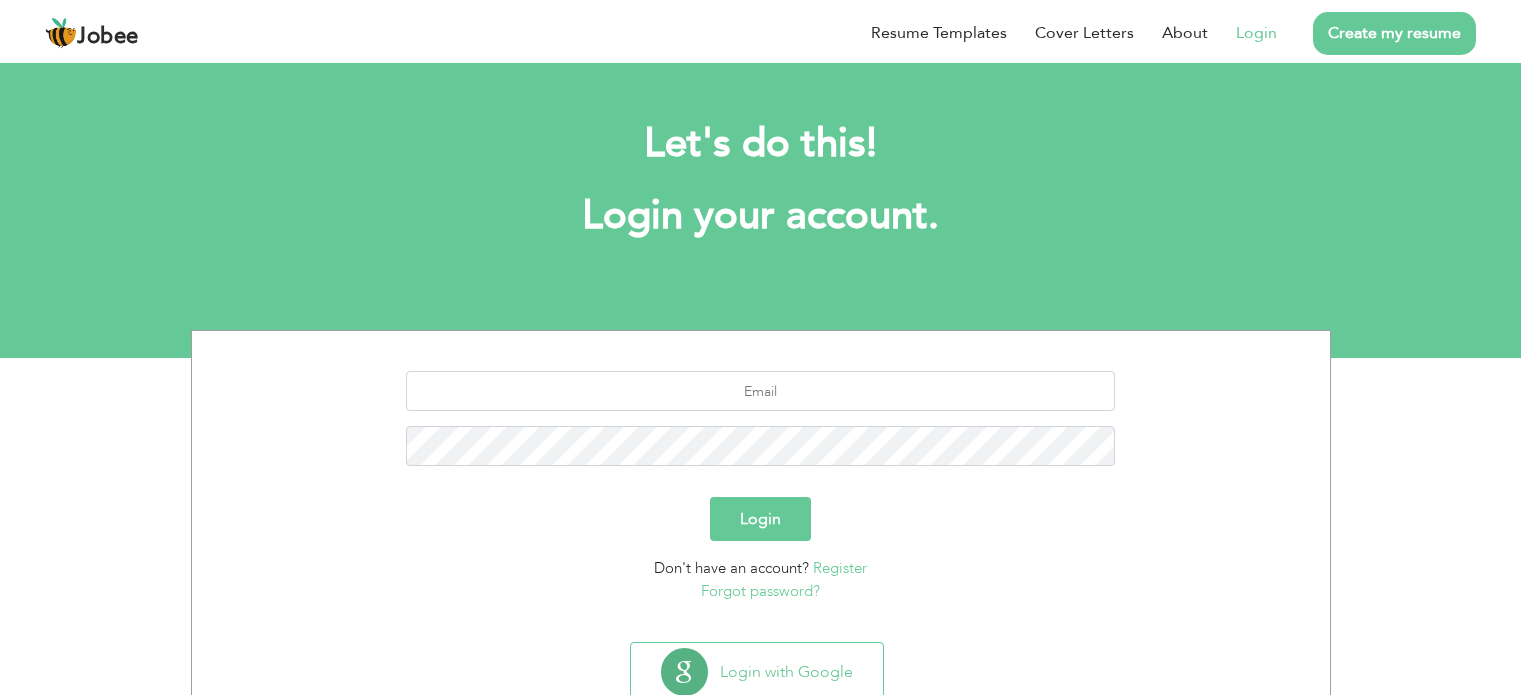 scroll, scrollTop: 0, scrollLeft: 0, axis: both 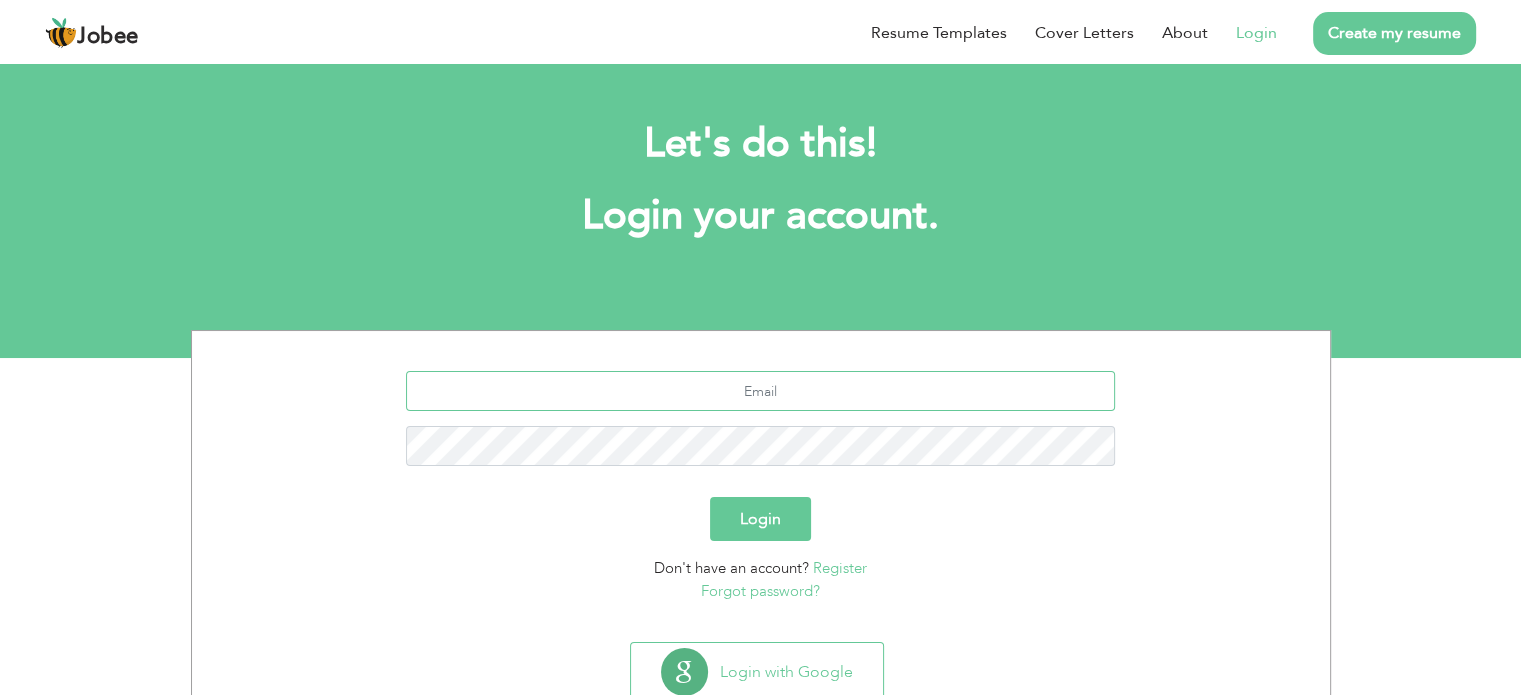 type on "[EMAIL]" 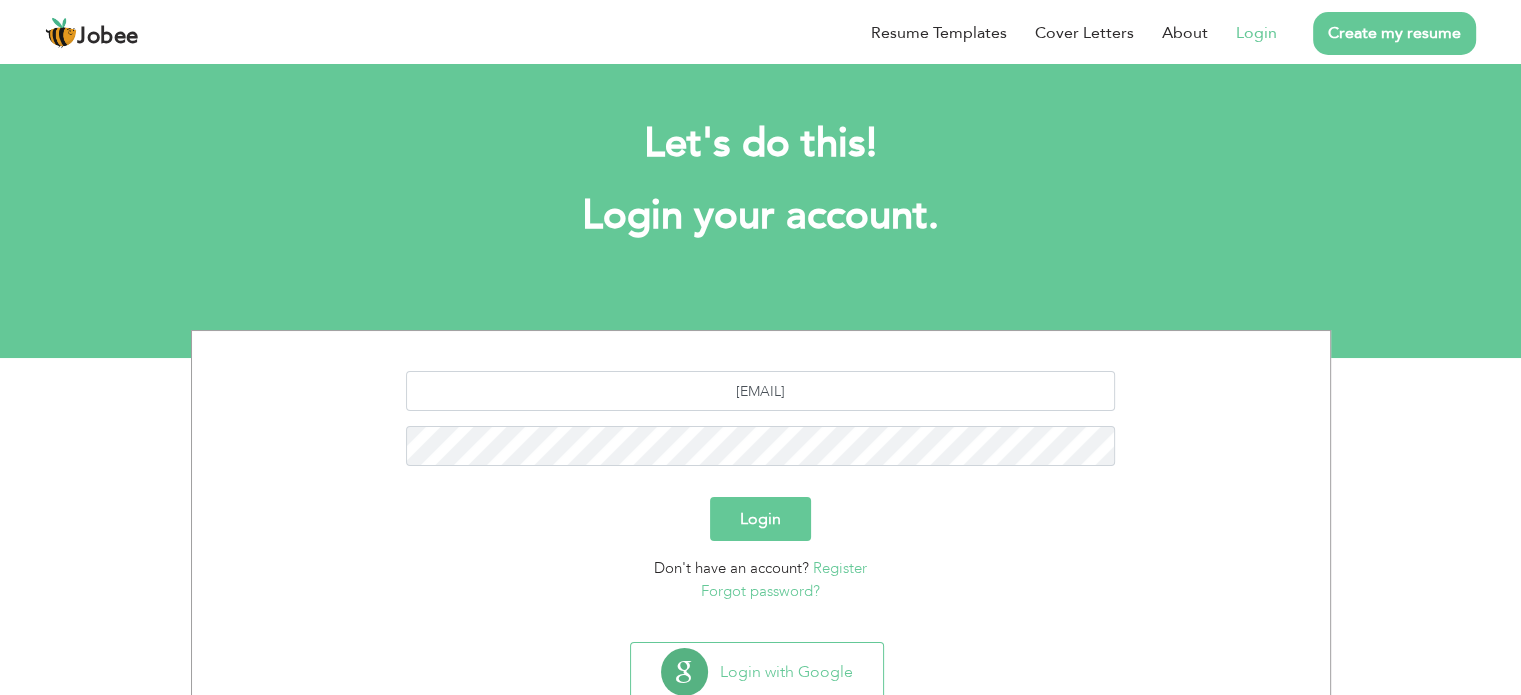 click on "Login" at bounding box center [760, 519] 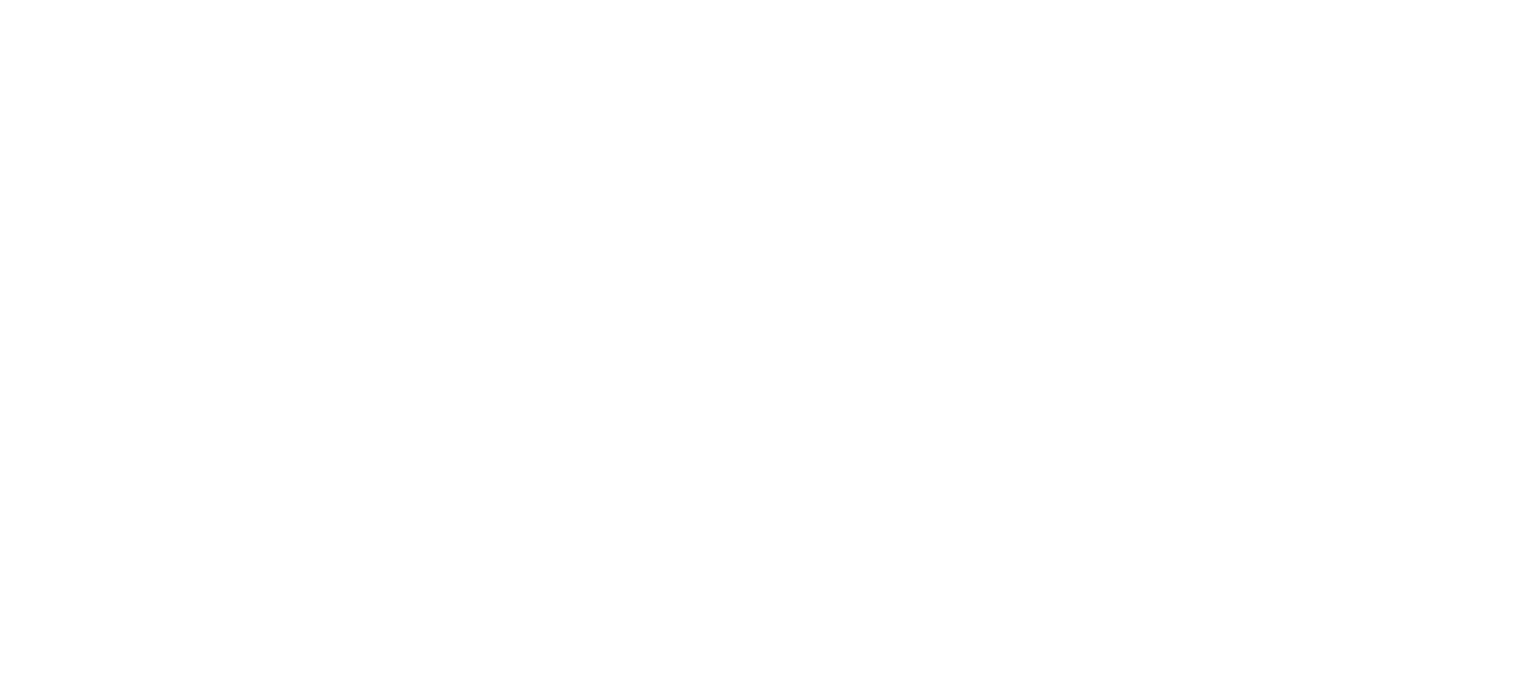 scroll, scrollTop: 0, scrollLeft: 0, axis: both 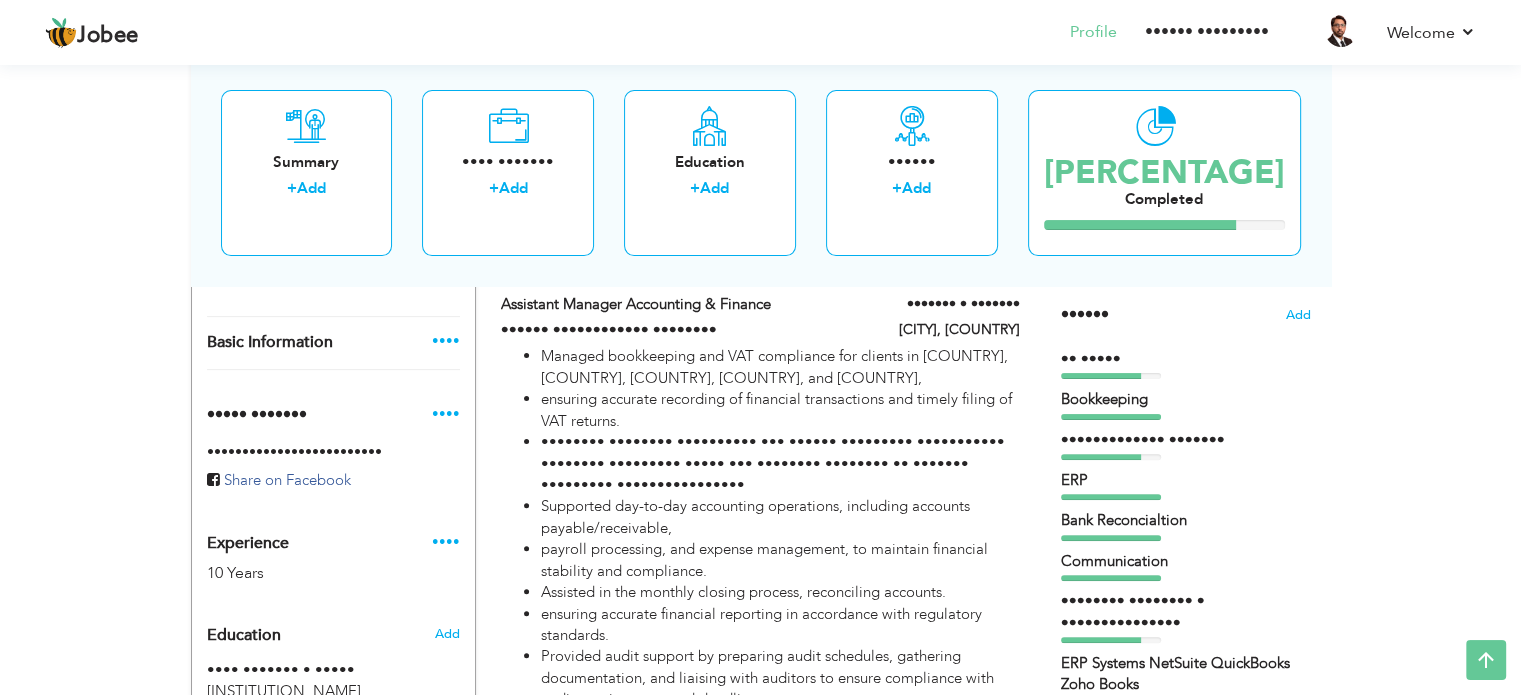 click on "••••" at bounding box center [445, 341] 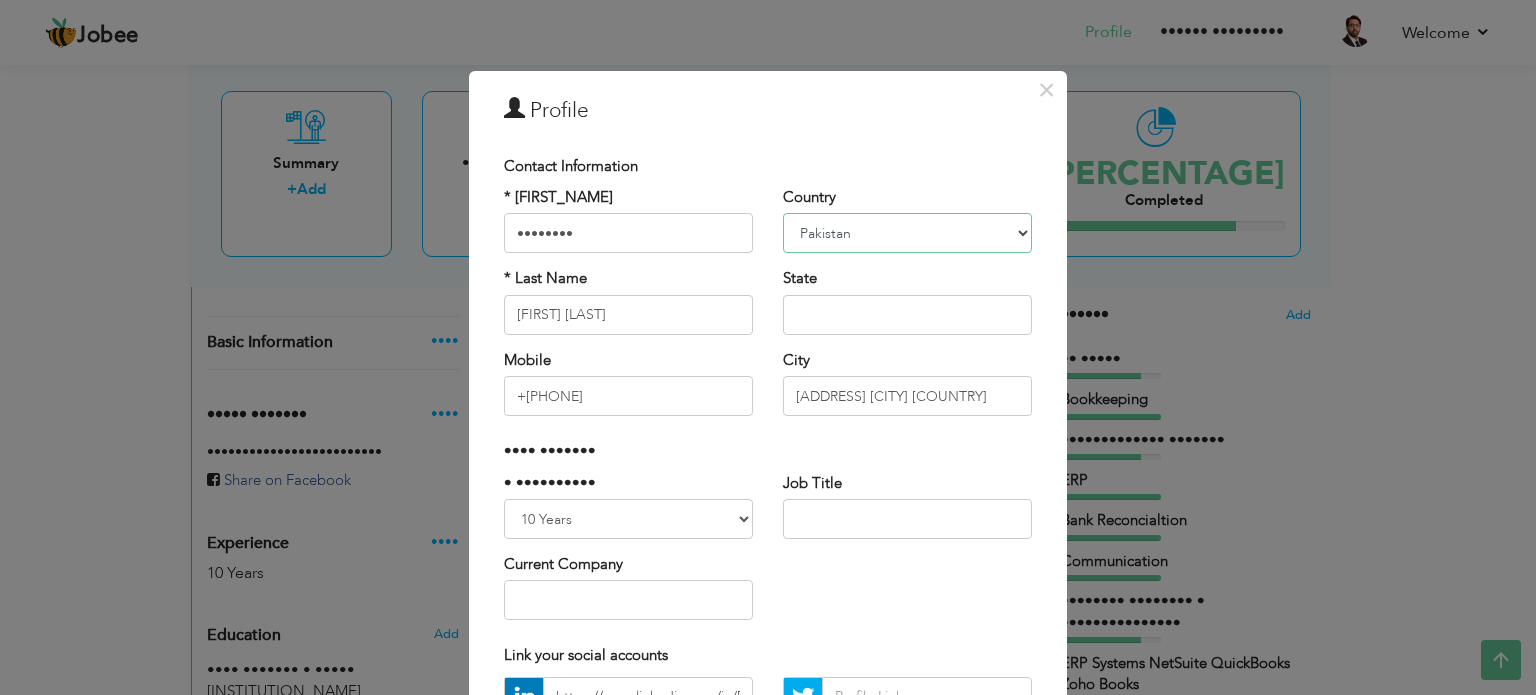 click on "••••••••••• ••••••• ••••••• •••••••• ••••• ••••••• •••••• •••••••• •••••••••• ••••••• ••• ••••••• ••••••••• ••••••• ••••• ••••••••• ••••••• •••••••••• ••••••• ••••••• •••••••••• •••••••• ••••••• ••••••• •••••• ••••• ••••••• •••••• ••••••• •••••••••••••••••• •••••••• •••••• •••••• •••••• ••••••• •••••• ••••• ••••••••• •••••• •••••••••• •••••••• ••••••• •••• ••••••• •••••••• •••••••• •••••• •••• ••••• •••••• ••••••• ••••••• ••••••• •••••••• •••• ••••• ••••• ••••••••• •••••• ••••• ••••••••• ••••••• •••••••• ••••••• ••••• •••••• •••• •••••••• •••• ••••••• ••••• •••• ••••••• •••• •••••• ••••• ••• ••••••• •••••••• •••••••• ••••••••• •••••••• ••••••• ••••• •• •••••••• •••••••••• •••••• ••••••• ••••••• •••••••• •••••••• ••••• •••••••• ••••••• •••••••••• ••••• ••••••• •••• ••••••• •••••• •••••• •••••• •••••• •••••••• ••••••••••• ••••• •••••• ••••••• ••••••• ••••• ••••••••• ••••• ••••••• •••••• ••••••••• ••••••• •••••••••• •••••••• •••• ••••• ••••••••• •••••••• •••••• •••••• •••••• •••••• ••••• •••••••• •••• •••• •••••" at bounding box center [907, 233] 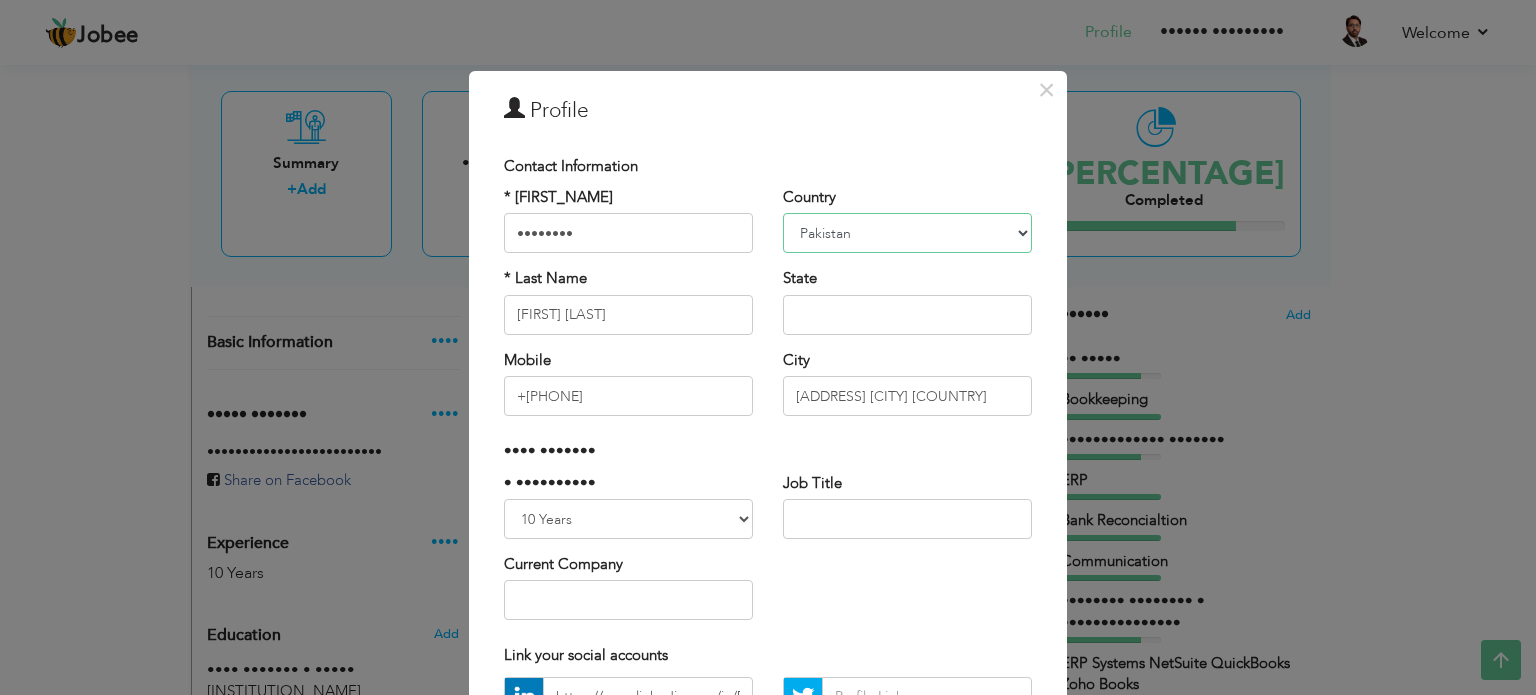 select on "number:[NUMBER]" 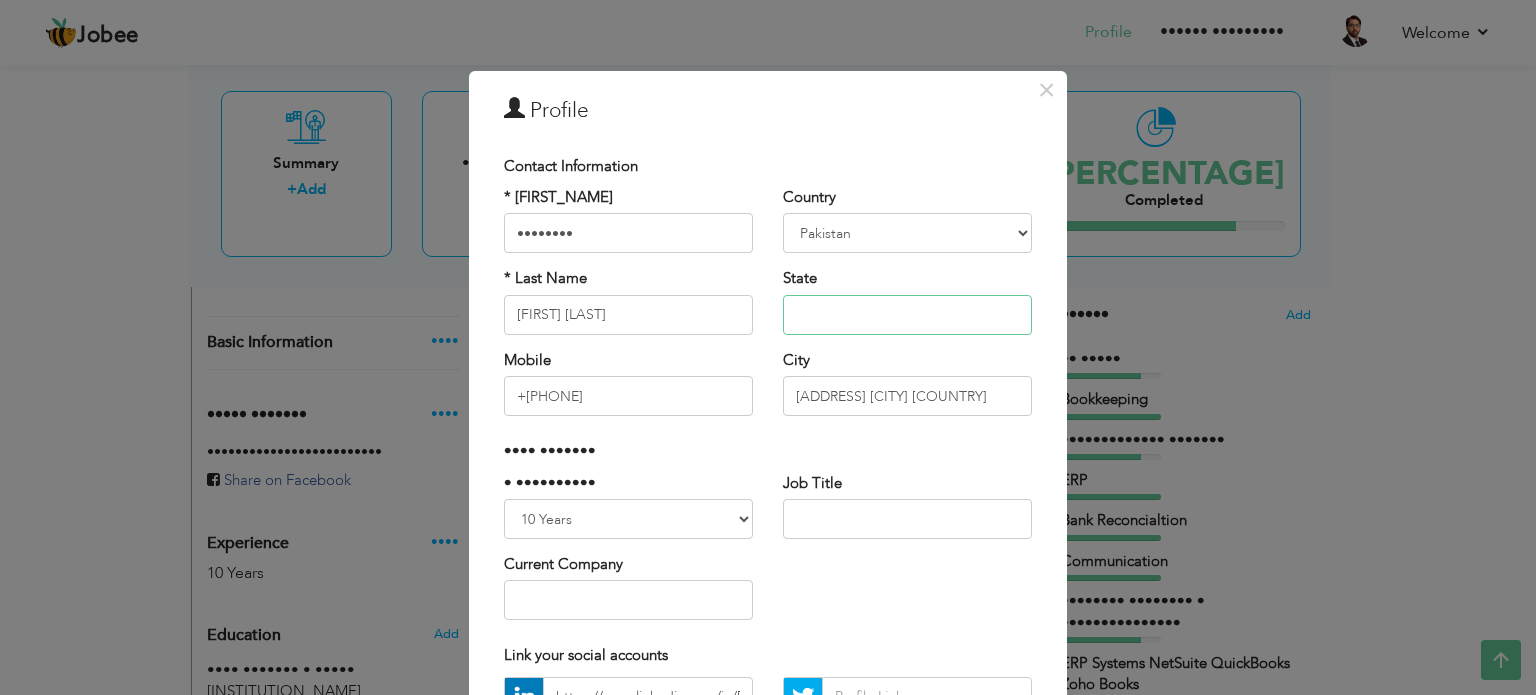 click at bounding box center (907, 315) 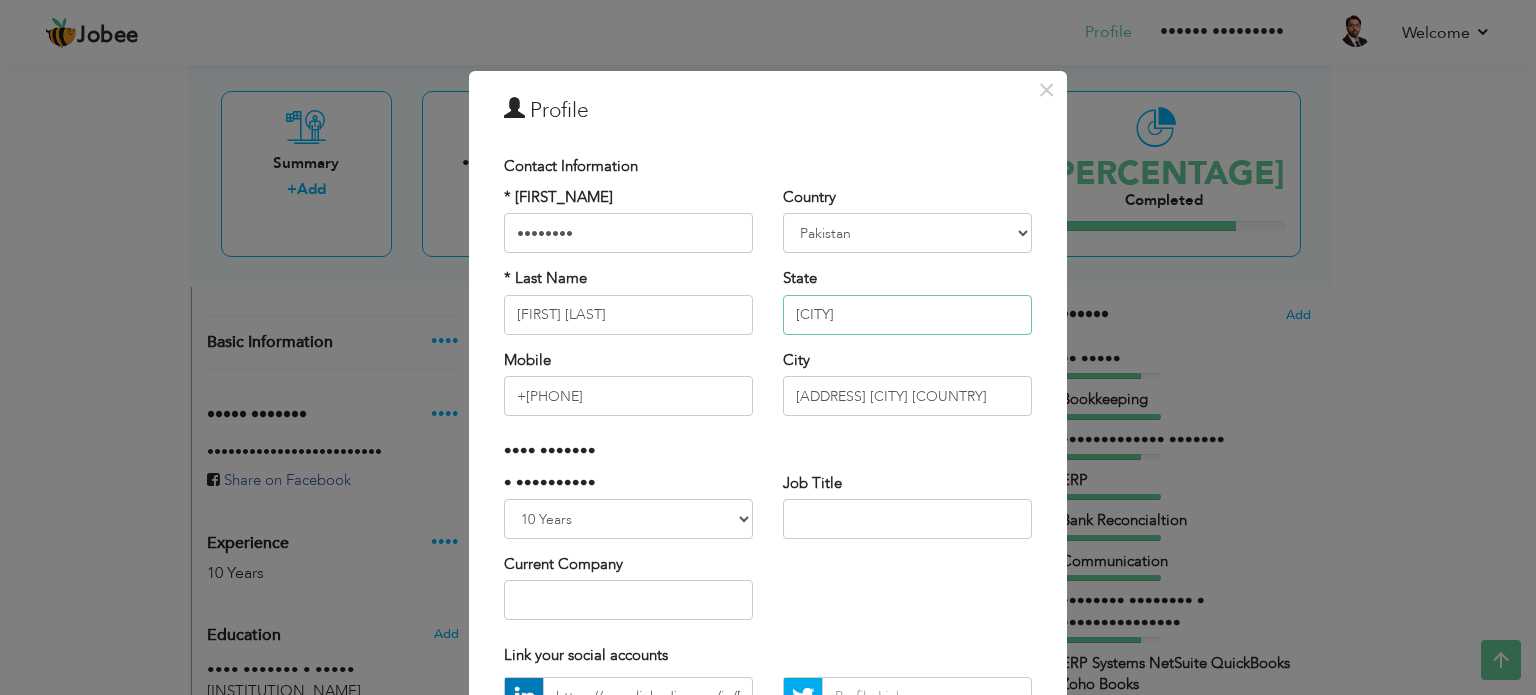 type on "[CITY]" 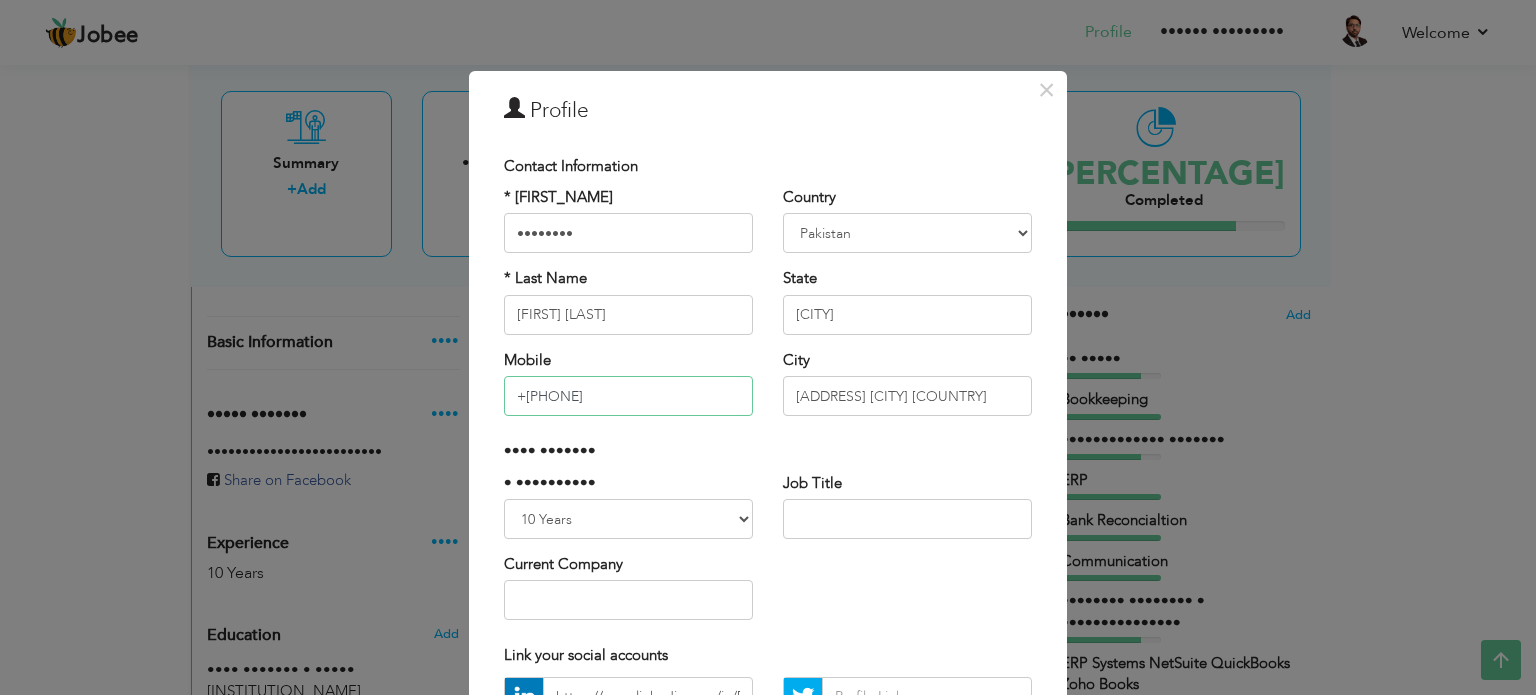 click on "+[PHONE]" at bounding box center [628, 396] 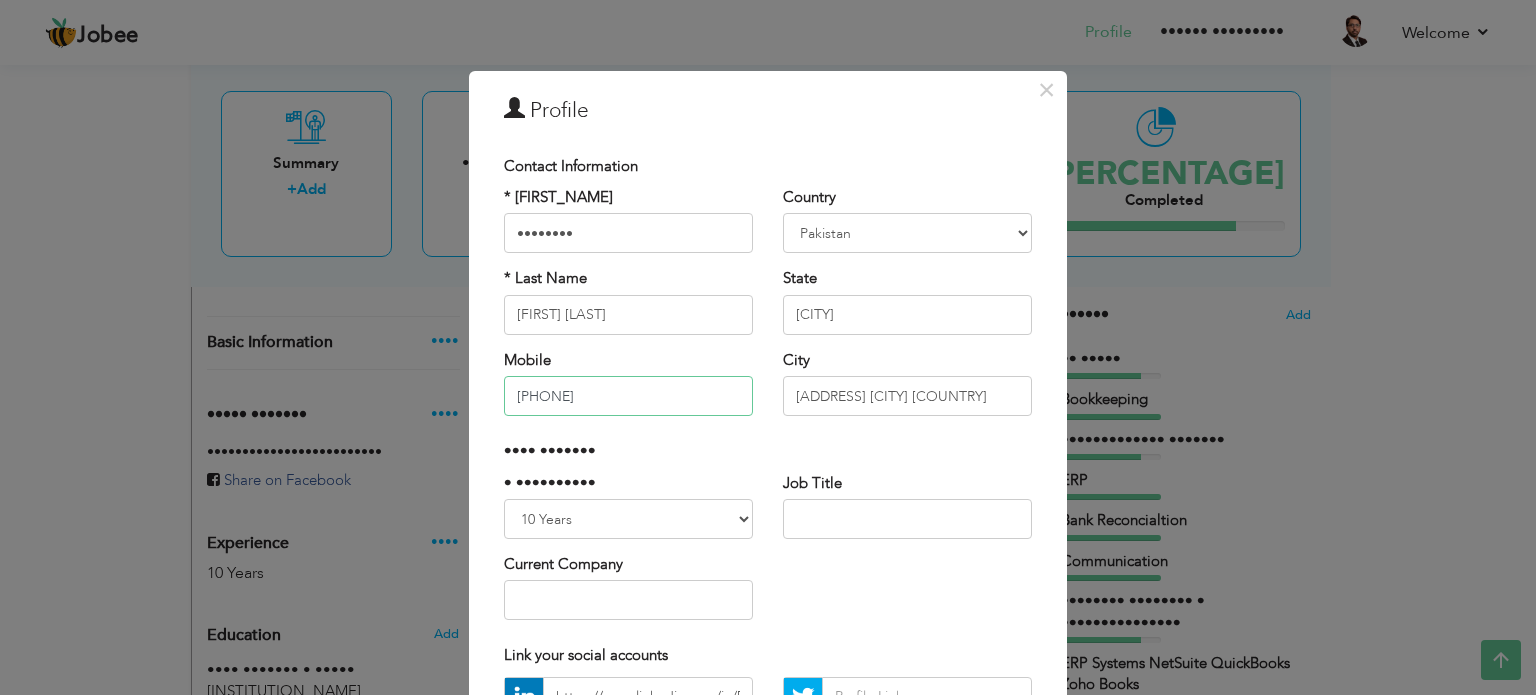 type on "[PHONE]" 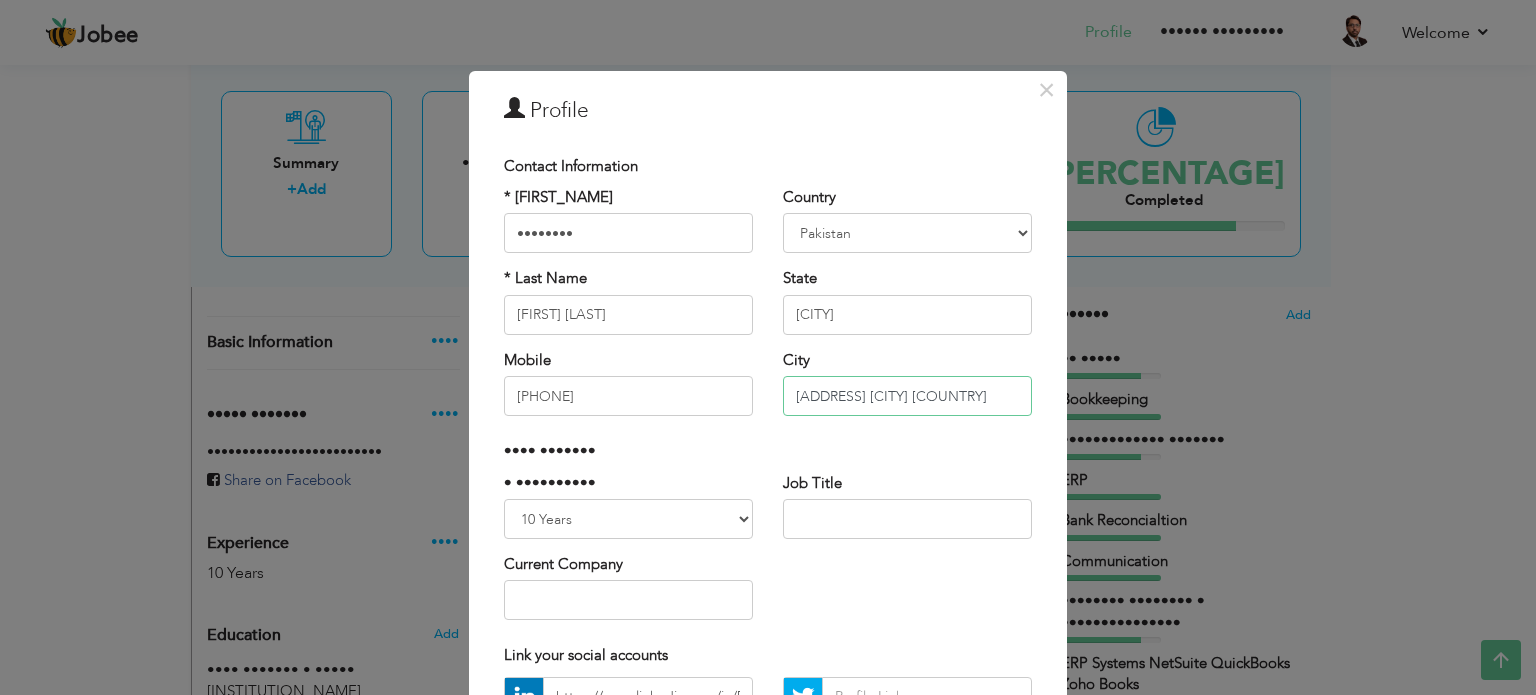 click on "[ADDRESS] [CITY] [COUNTRY]" at bounding box center (907, 396) 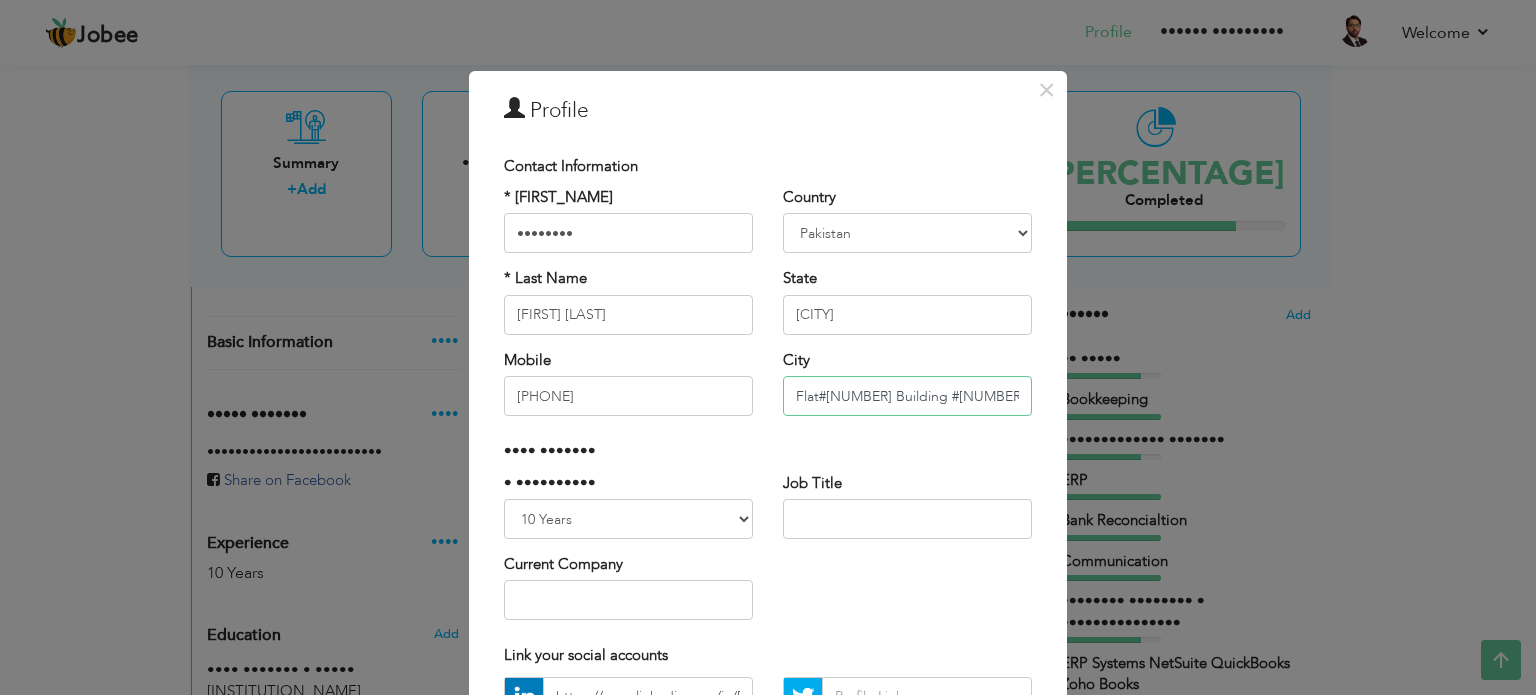 click on "Flat#[NUMBER] Building #[NUMBER] Street [NUMBER]" at bounding box center (907, 396) 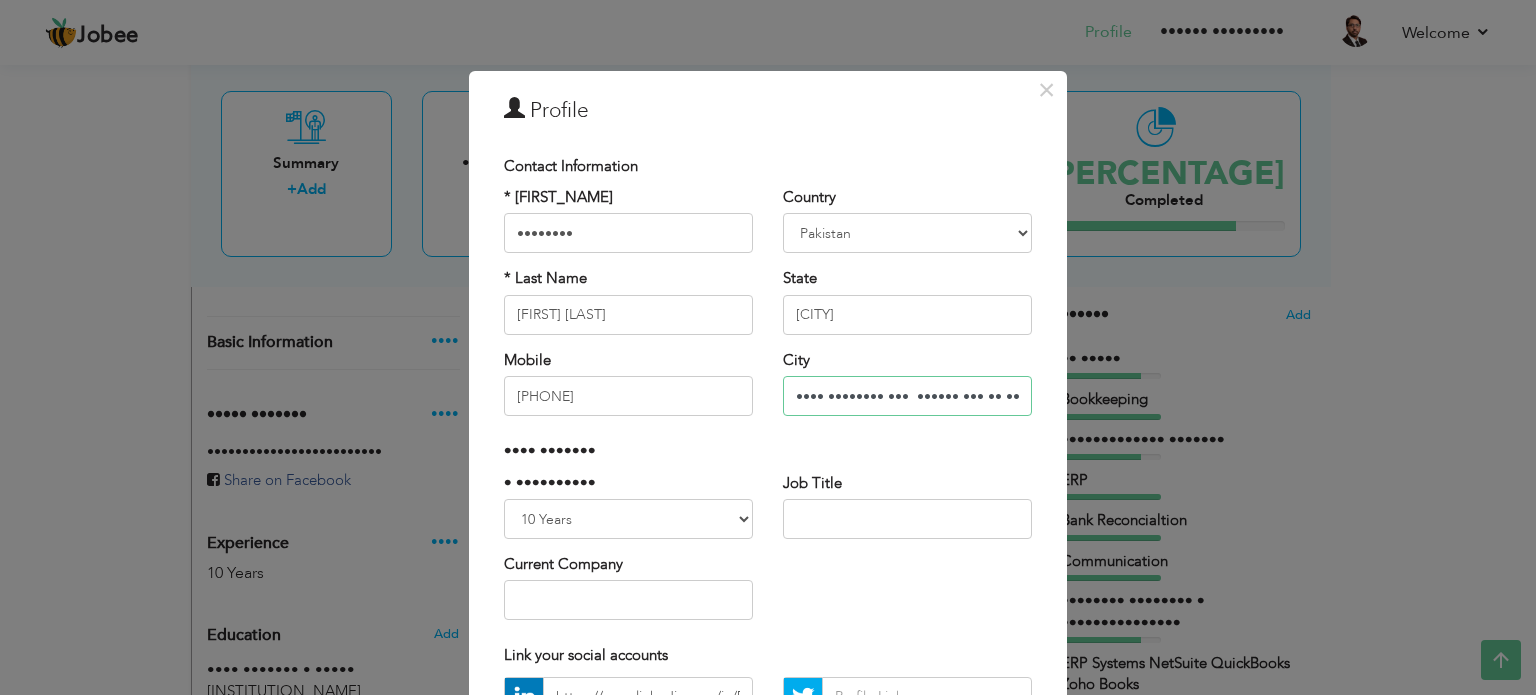 scroll, scrollTop: 0, scrollLeft: 86, axis: horizontal 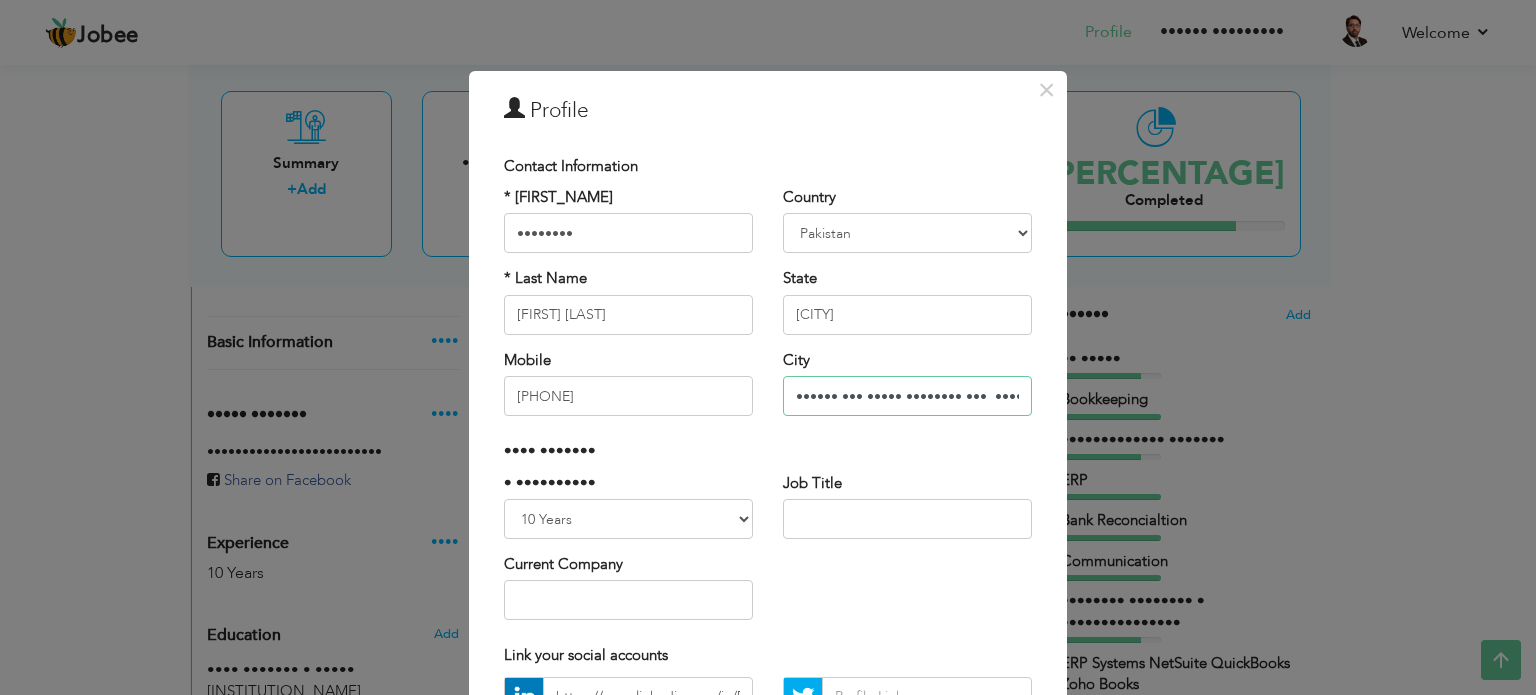 click on "•••••• ••• ••••• •••••••• •••  •••••• ••• •• ••••••" at bounding box center [907, 396] 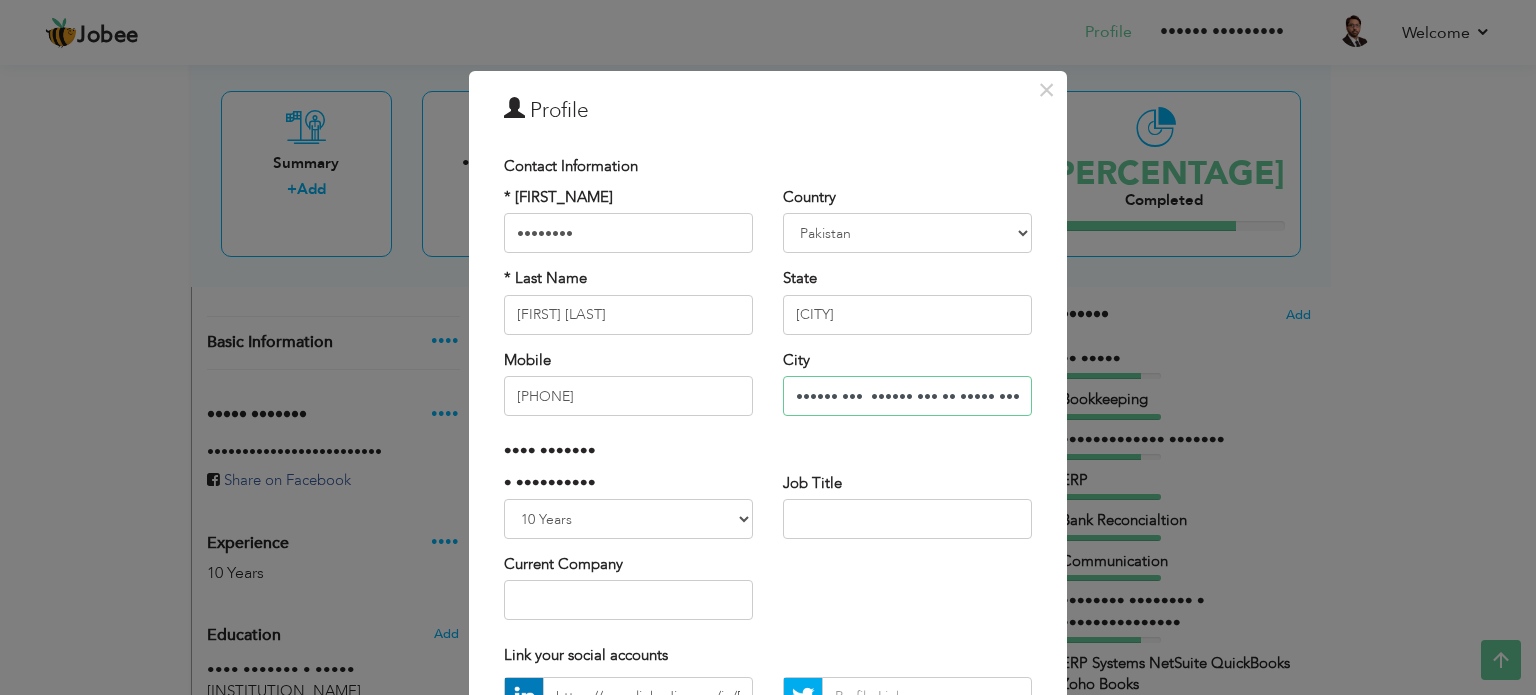 scroll, scrollTop: 0, scrollLeft: 132, axis: horizontal 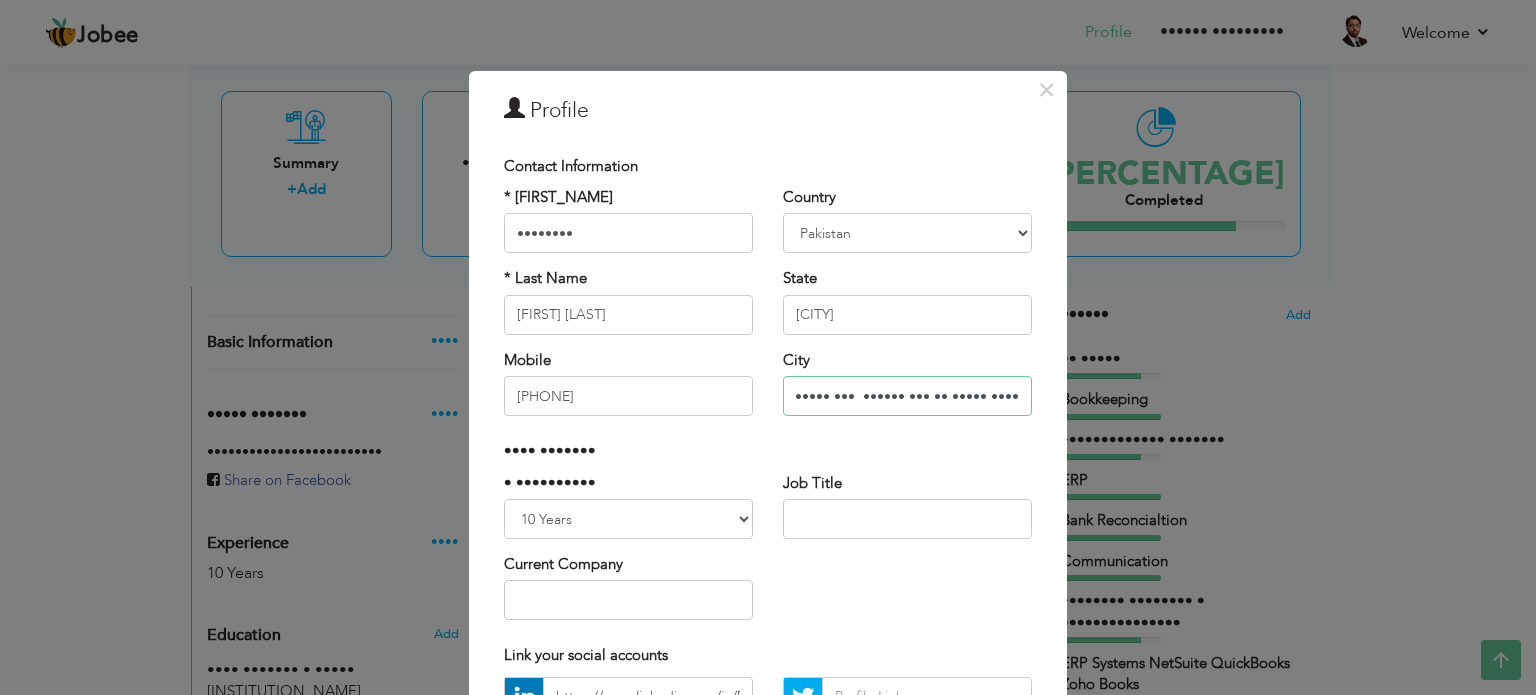 click on "•••••• ••• ••••• •••••••• •••  •••••• ••• •• ••••• •••• ••" at bounding box center [907, 396] 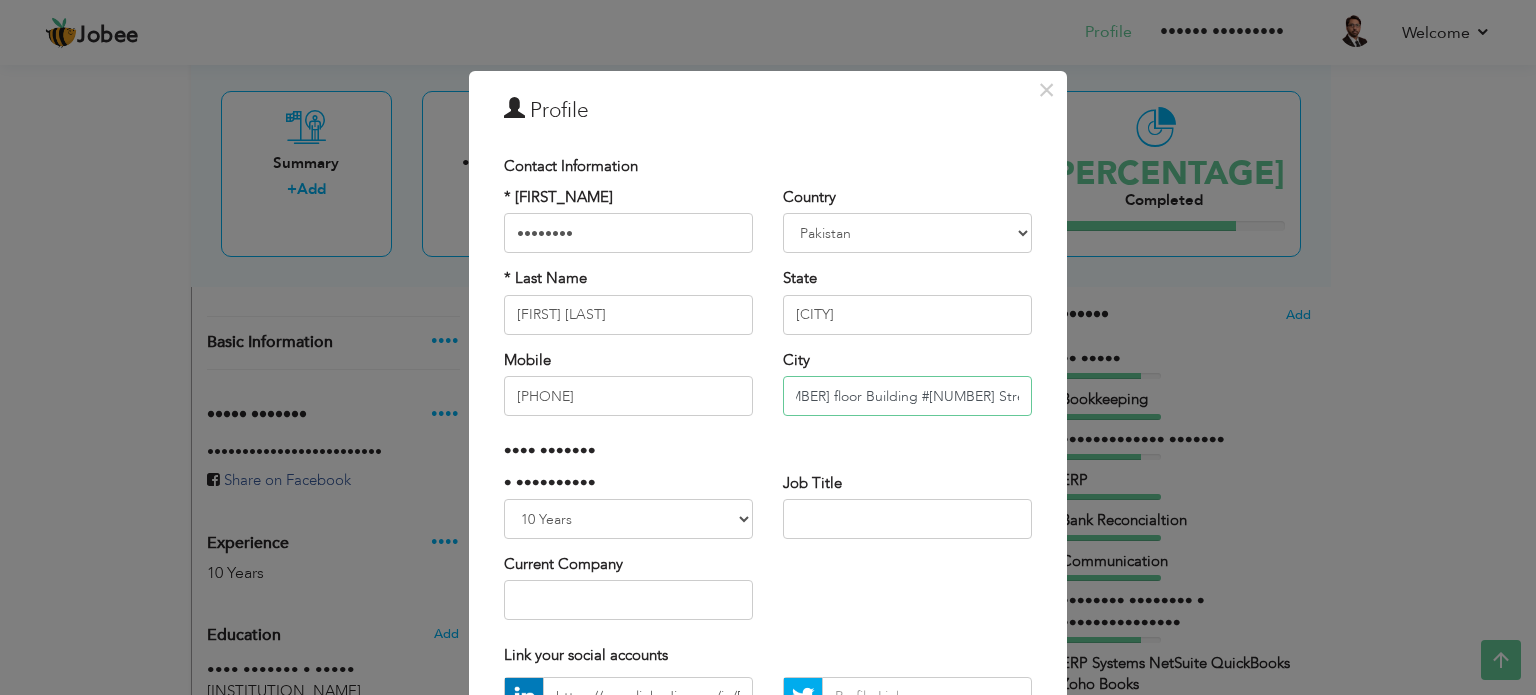 scroll, scrollTop: 0, scrollLeft: 0, axis: both 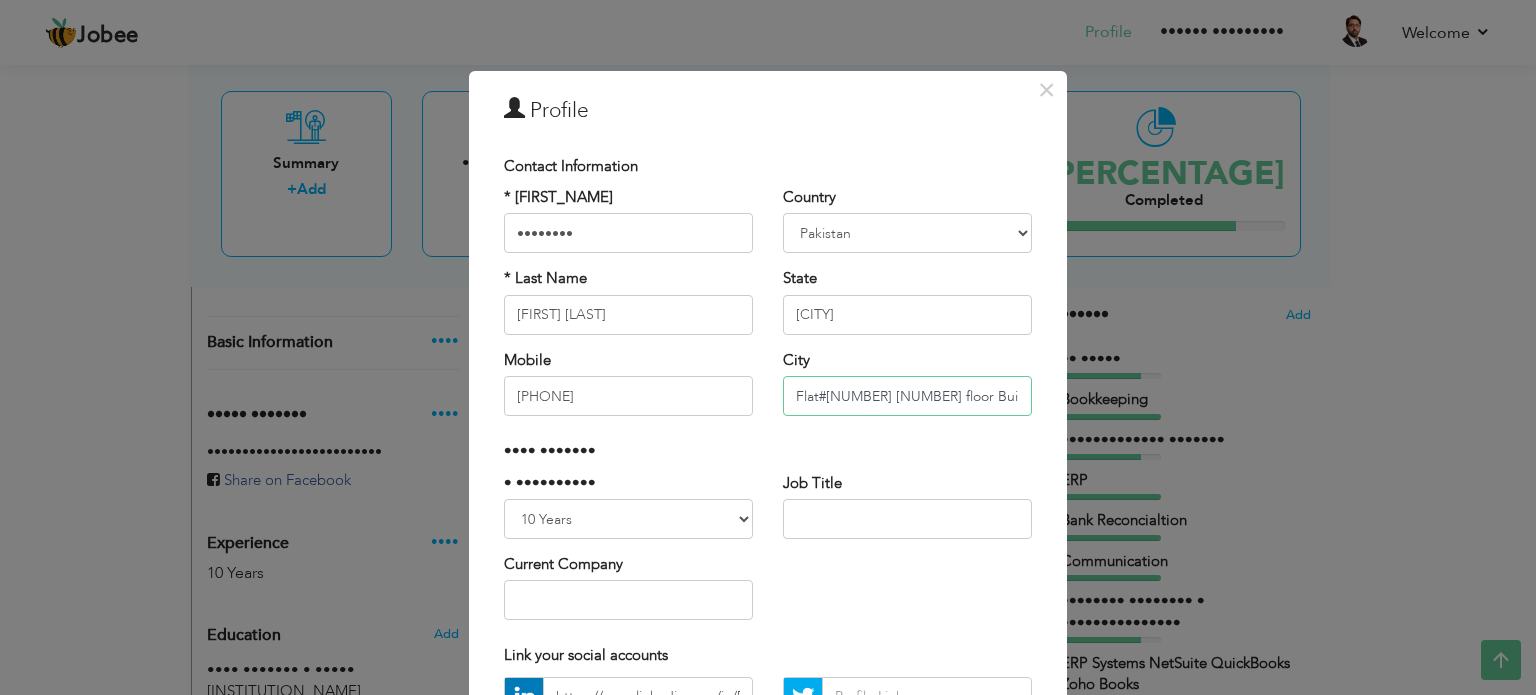 click on "Flat#[NUMBER] [NUMBER] floor Building #[NUMBER] Street #[NUMBER] [ADDRESS], Zone [NUMBER]" at bounding box center (907, 396) 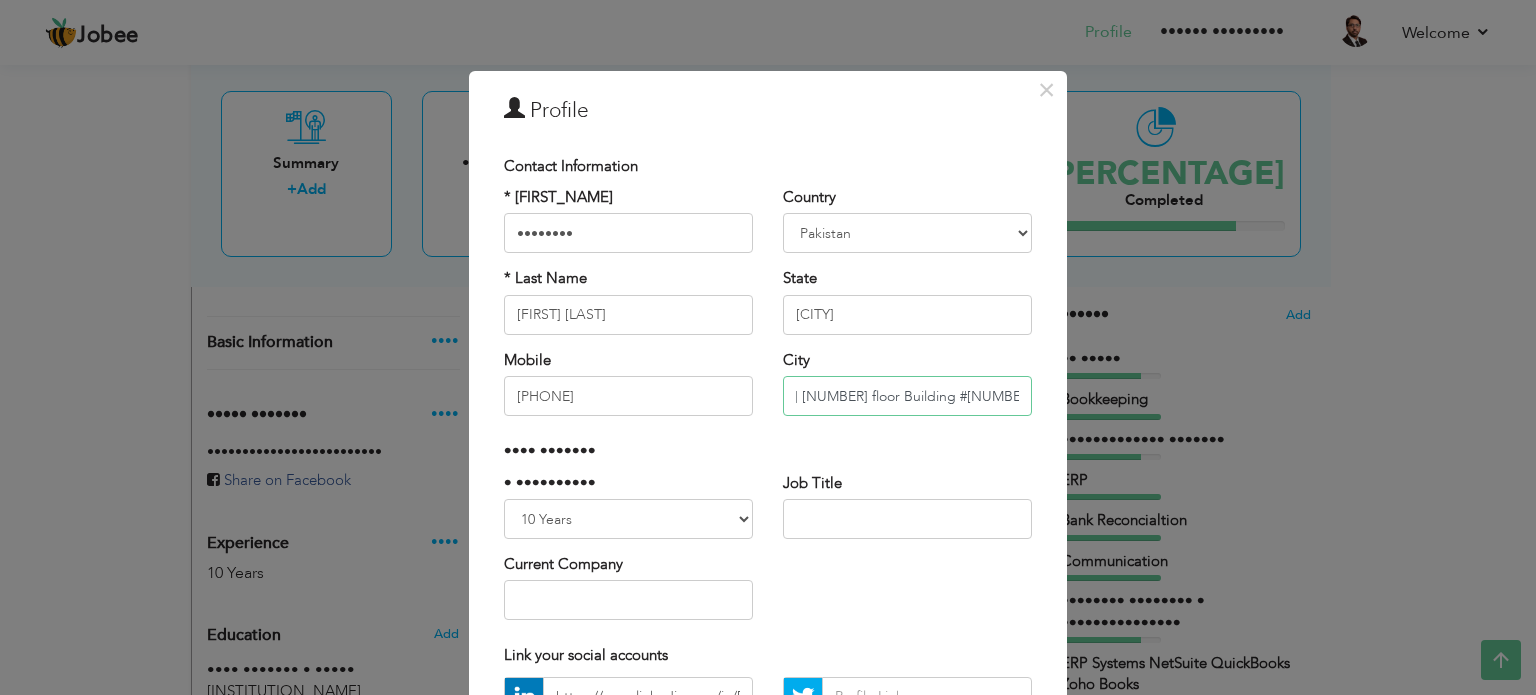 scroll, scrollTop: 0, scrollLeft: 135, axis: horizontal 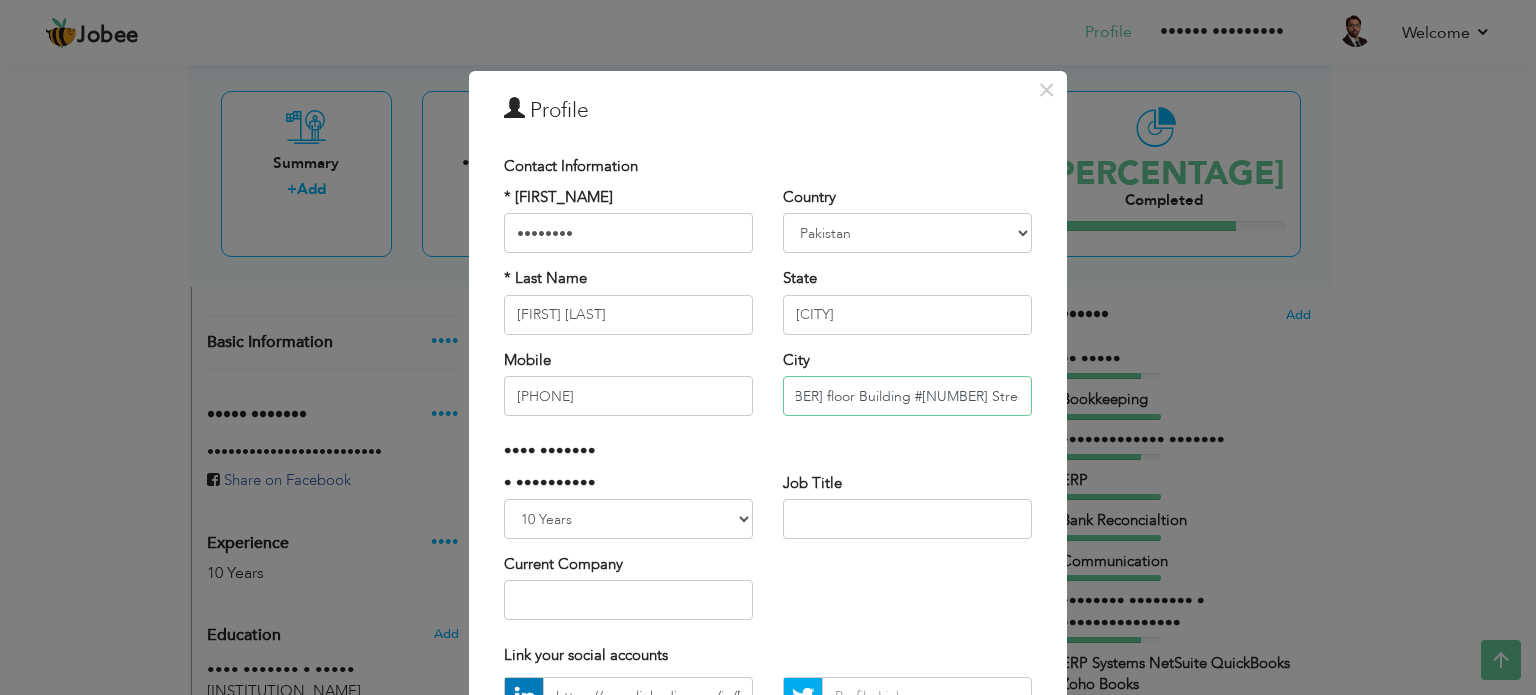 paste on "•••••• ••• ••••••" 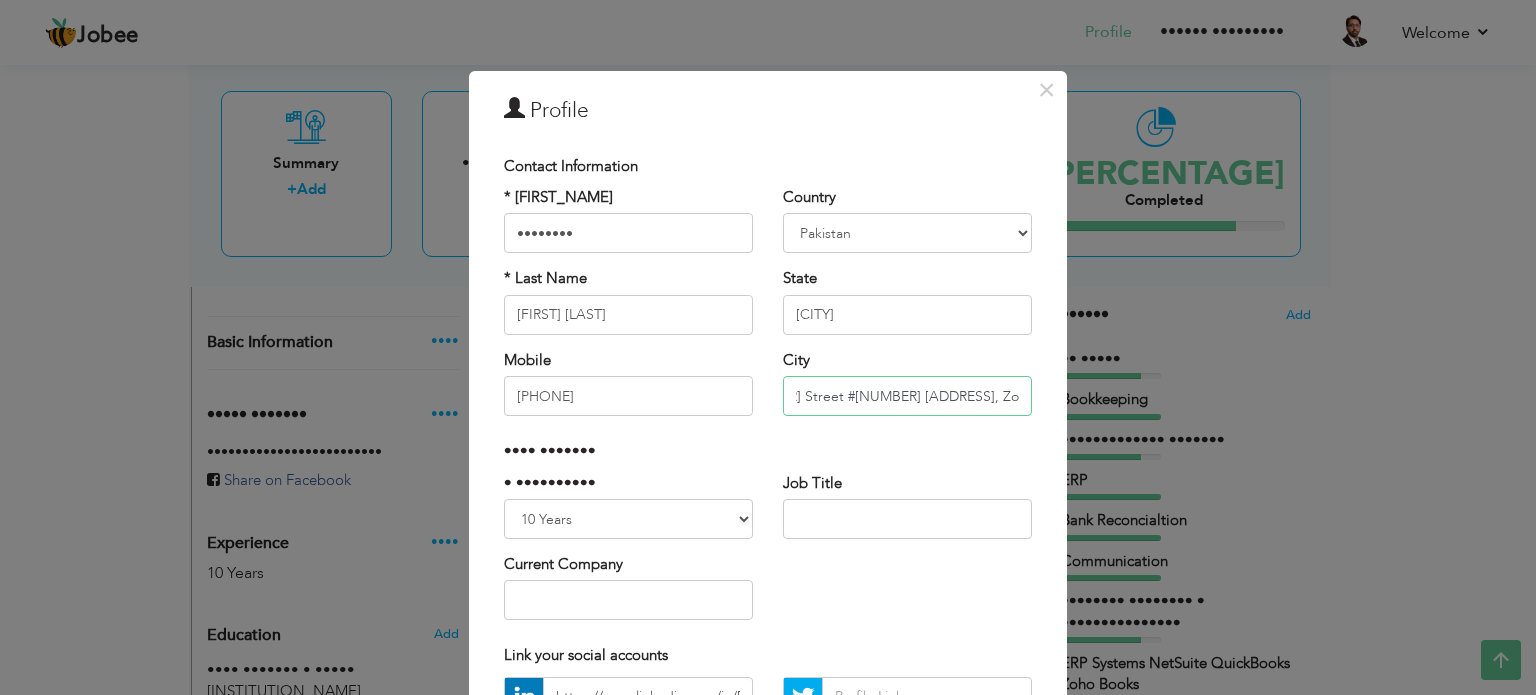scroll, scrollTop: 0, scrollLeft: 331, axis: horizontal 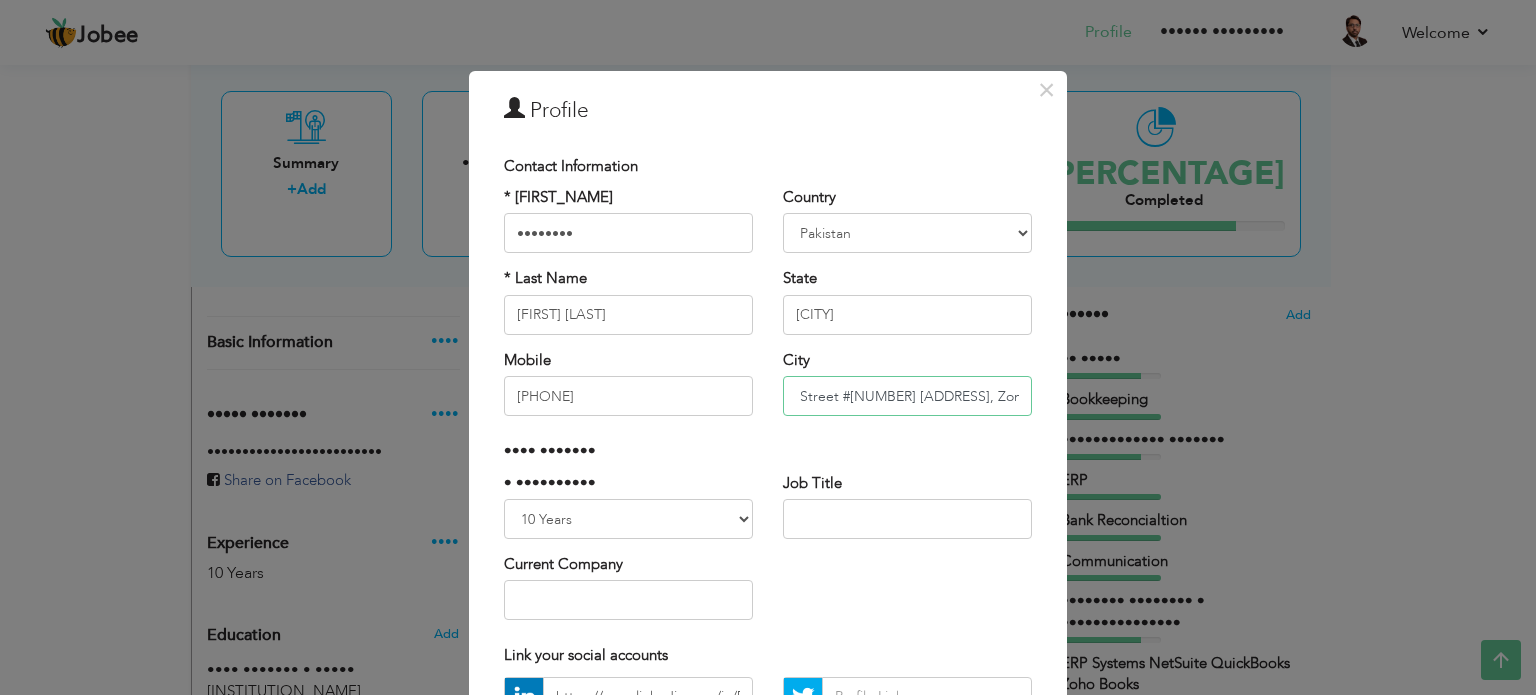 type on "Flat#[NUMBER] [NUMBER] floor Building #[NUMBER] Street #[NUMBER] [ADDRESS], Zone [NUMBER] [ADDRESS] [CITY] [COUNTRY]" 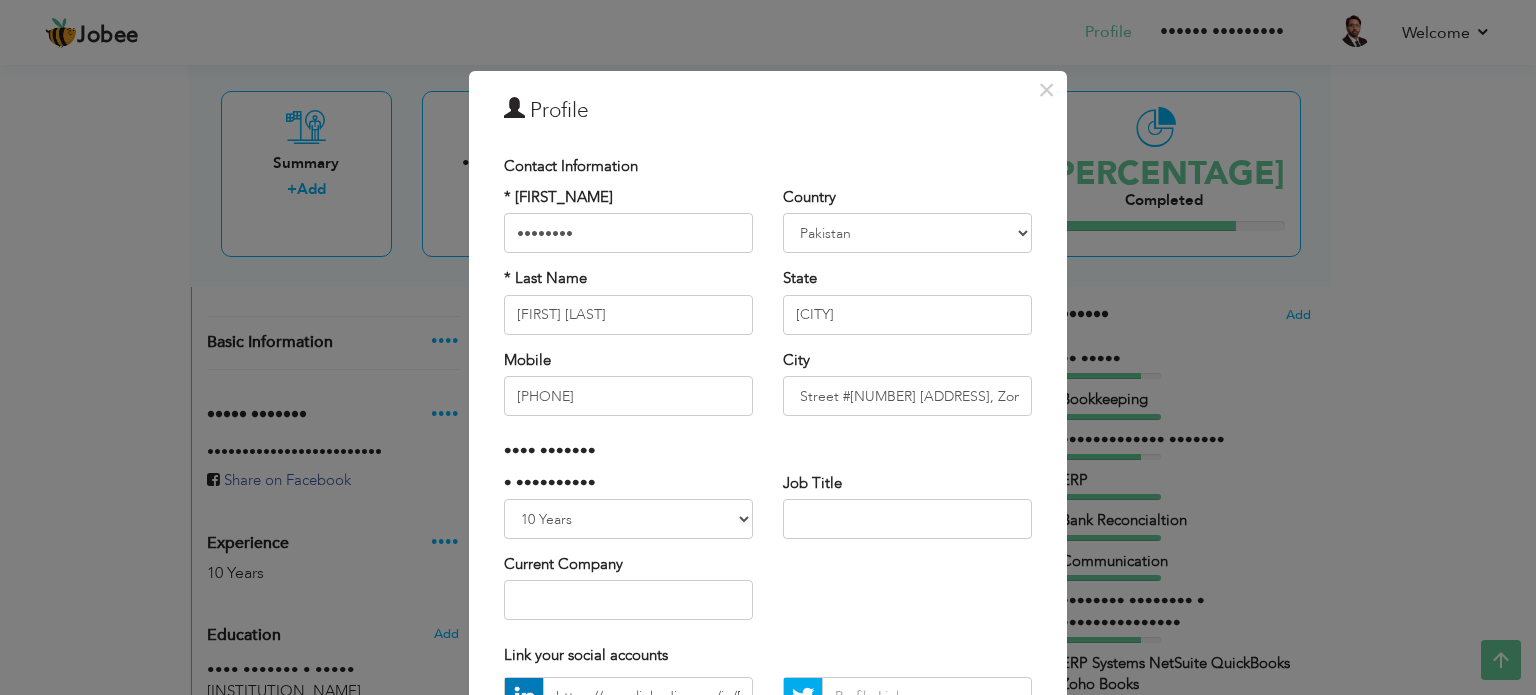 scroll, scrollTop: 0, scrollLeft: 0, axis: both 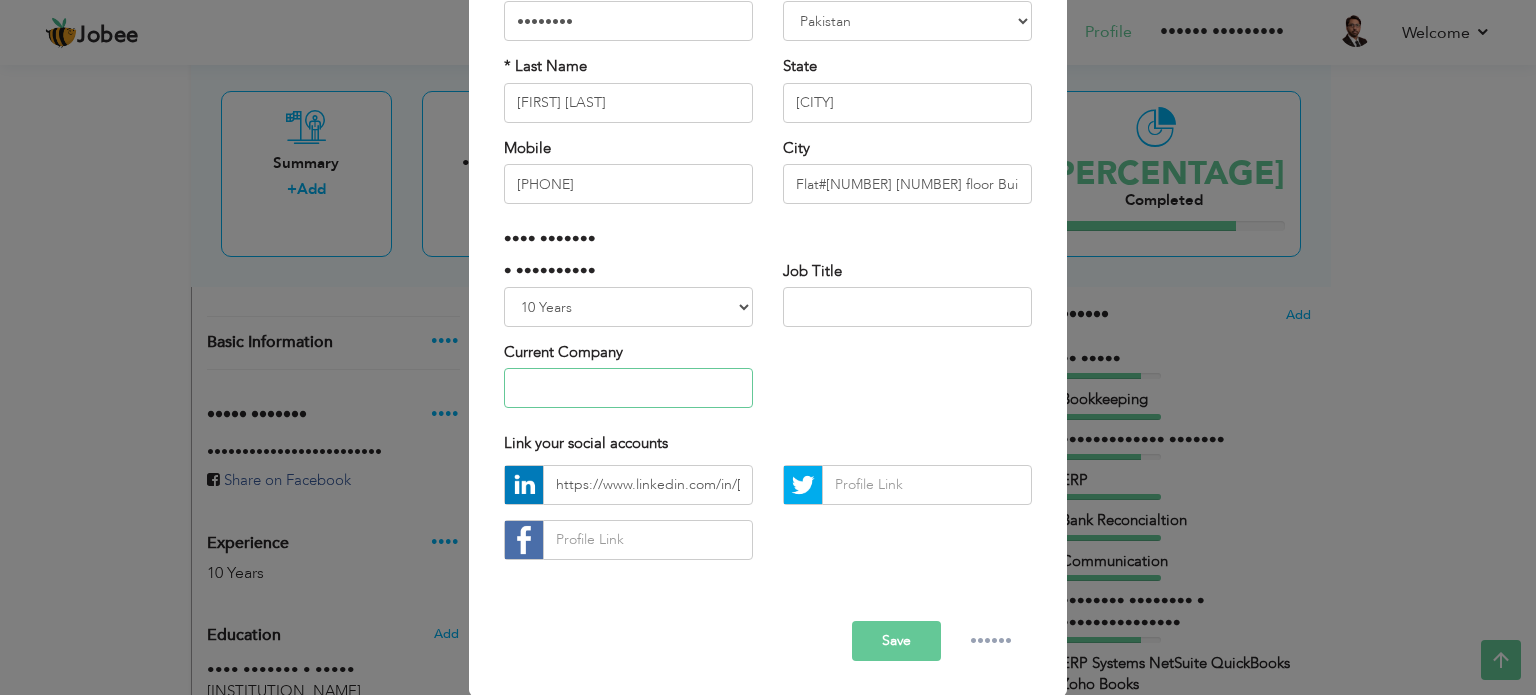 click at bounding box center [628, 388] 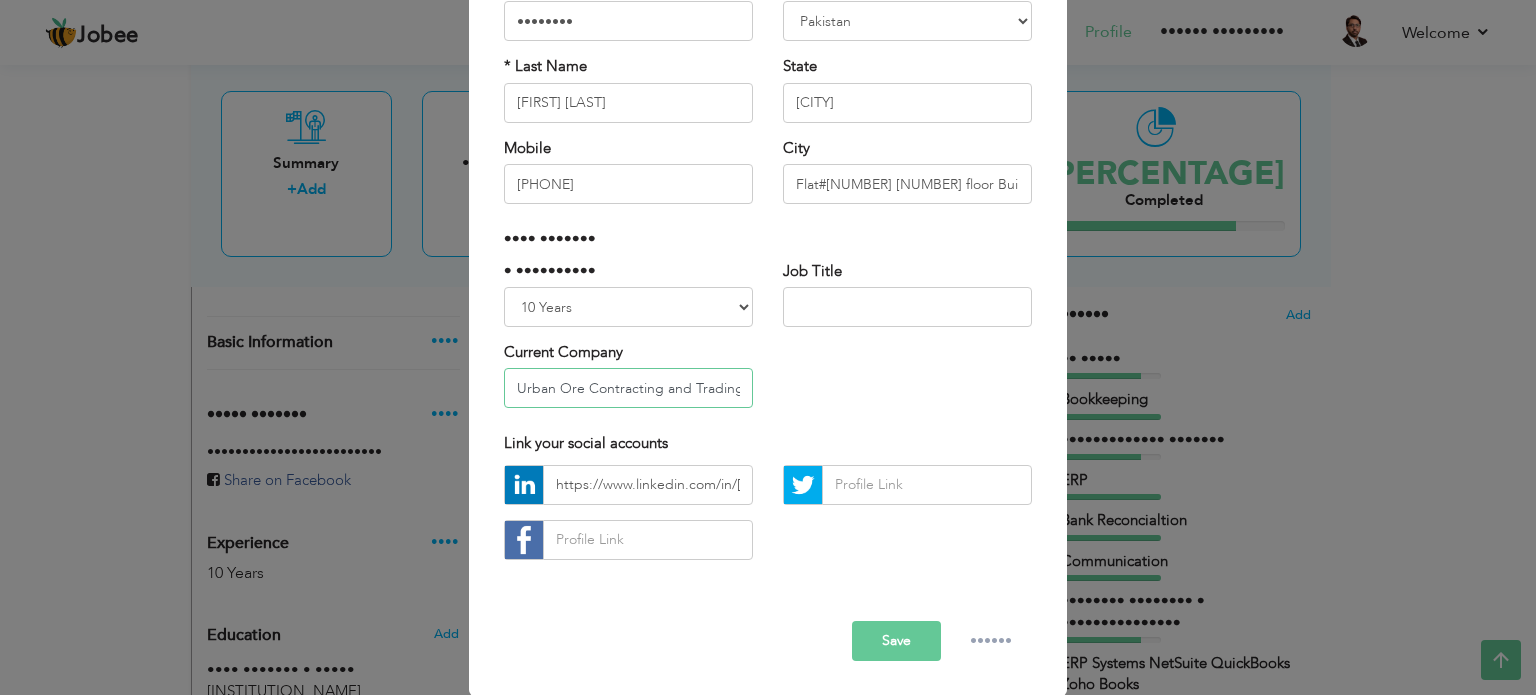 type on "Urban Ore Contracting and Trading" 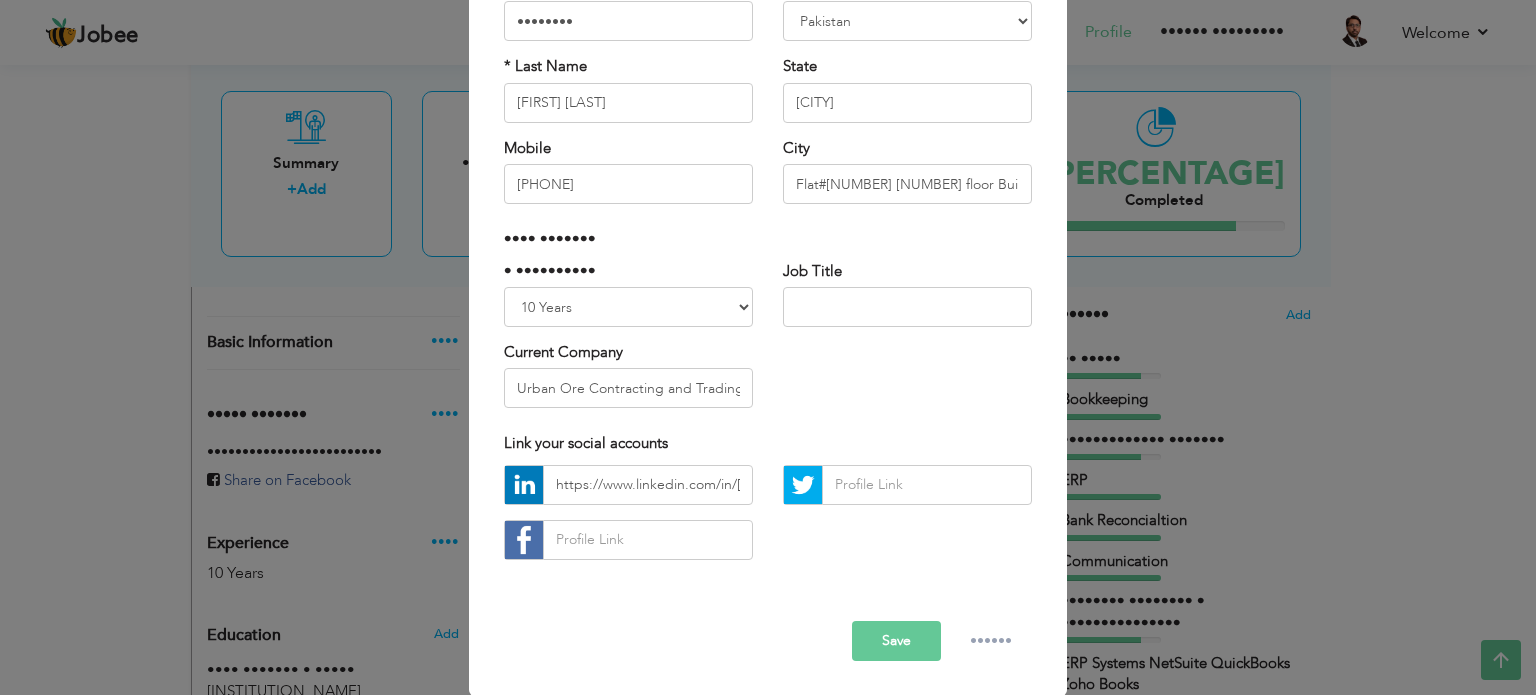 click on "Save" at bounding box center [896, 641] 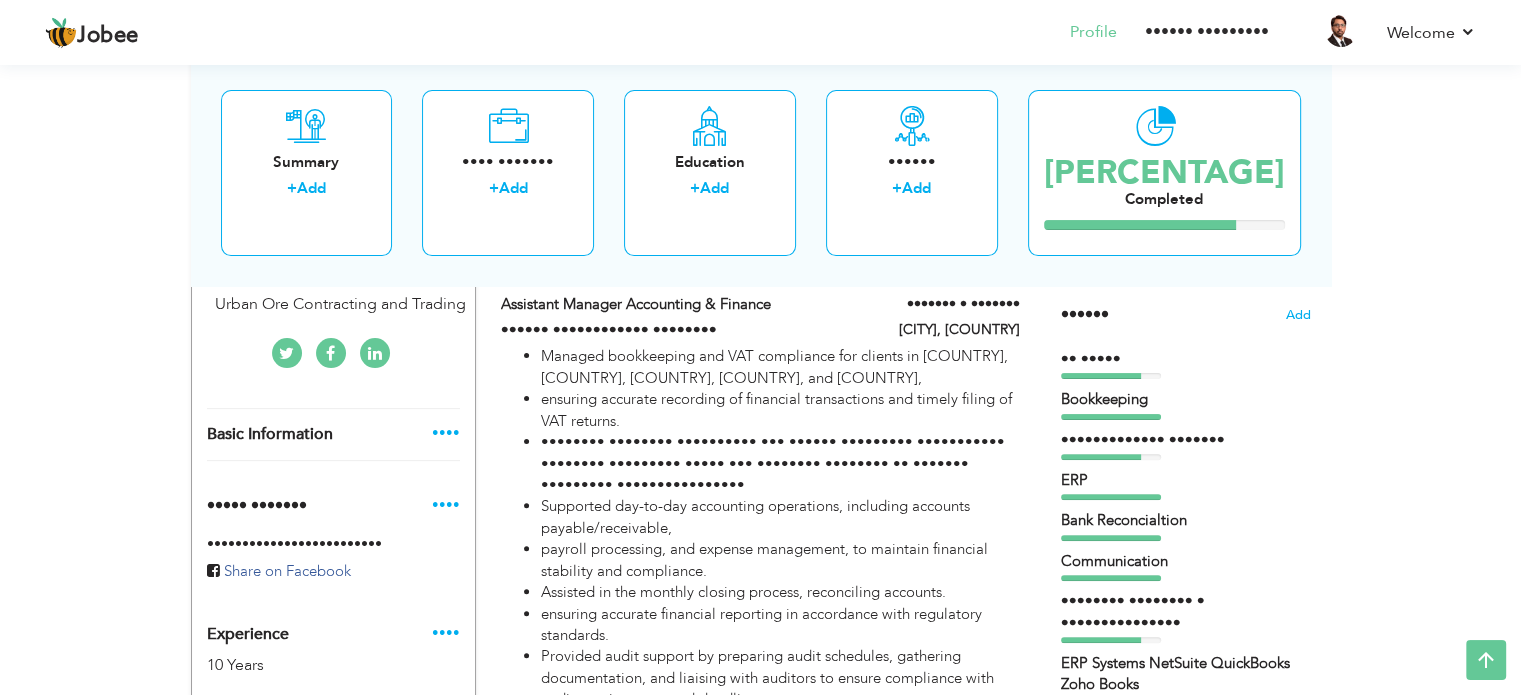 click on "View Resume
Export PDF
Profile
Summary
Public Link
Experience
Education
Awards
Work Histroy
Projects
Certifications
Skills
Preferred Job City" at bounding box center [760, 1142] 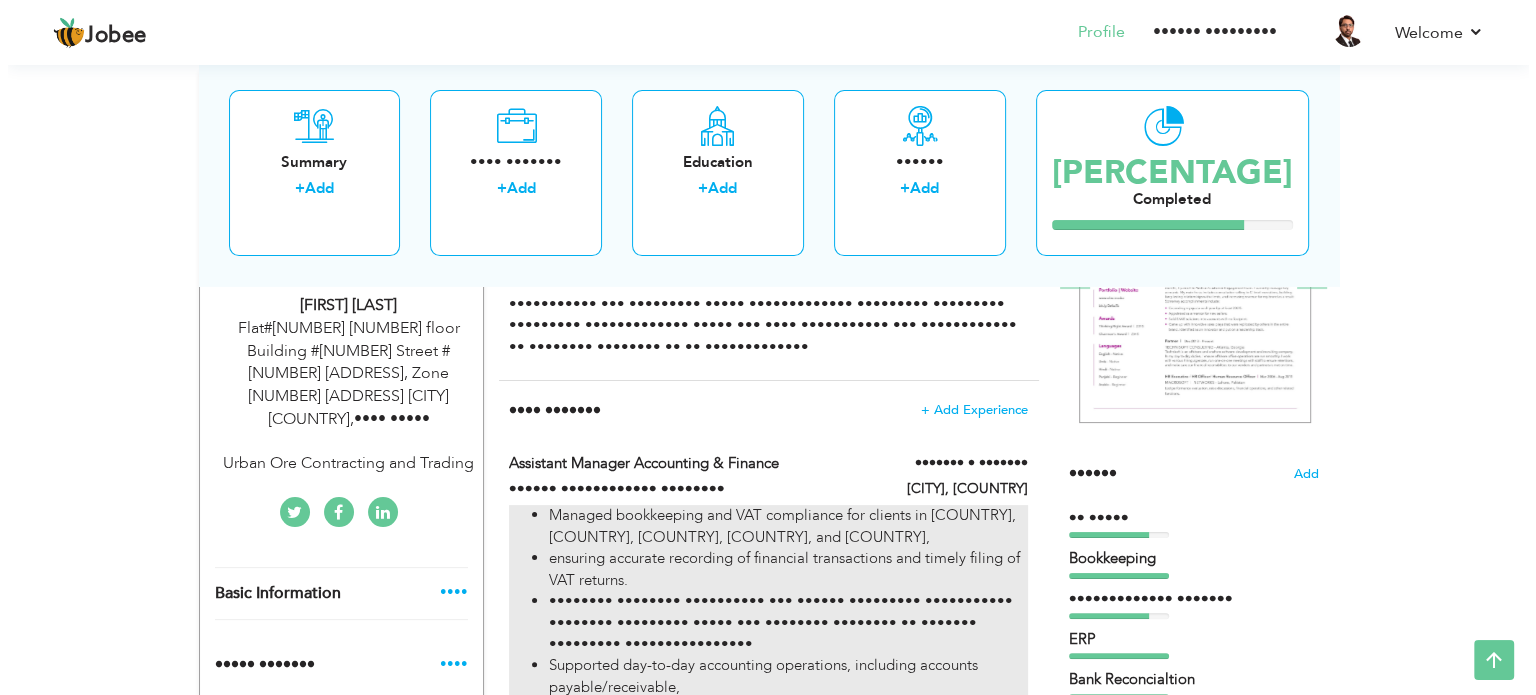 scroll, scrollTop: 301, scrollLeft: 0, axis: vertical 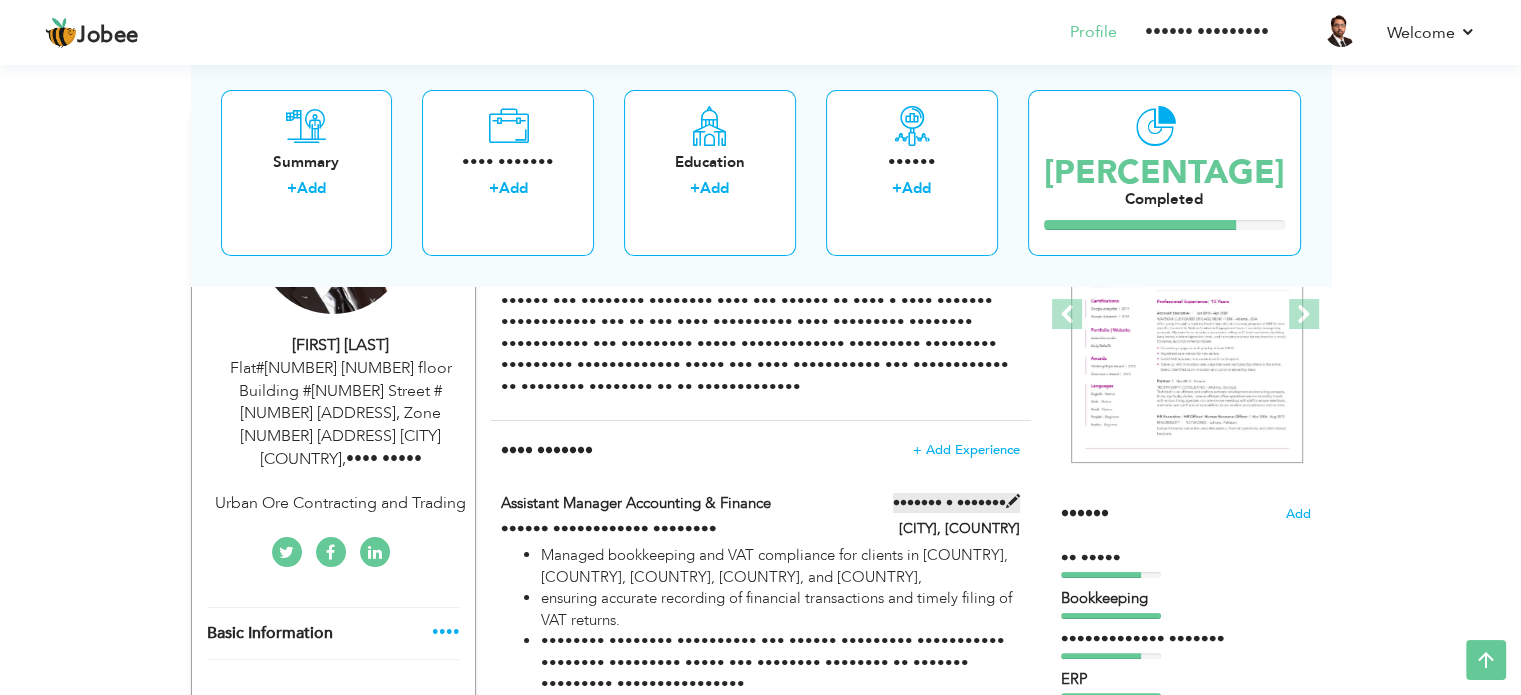 click on "••••••• • •••••••" at bounding box center [956, 503] 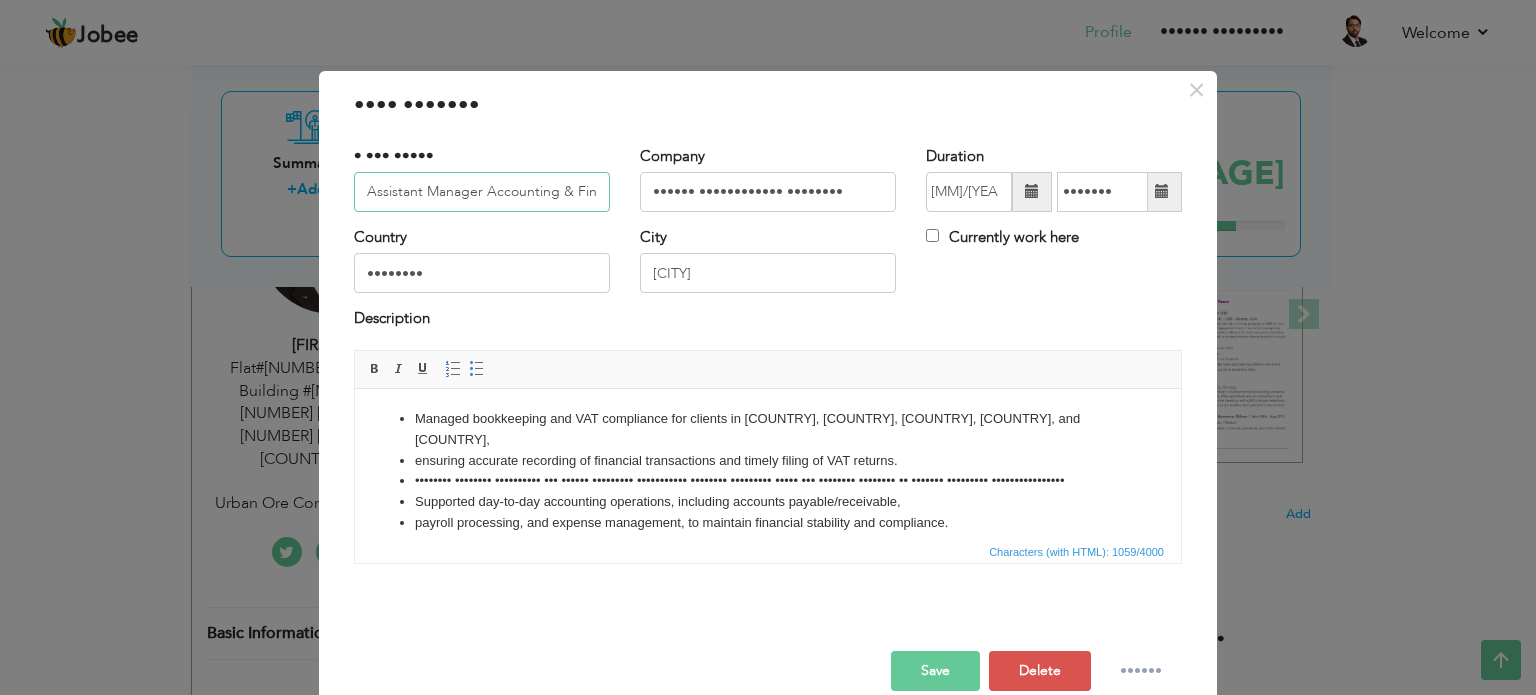 scroll, scrollTop: 0, scrollLeft: 24, axis: horizontal 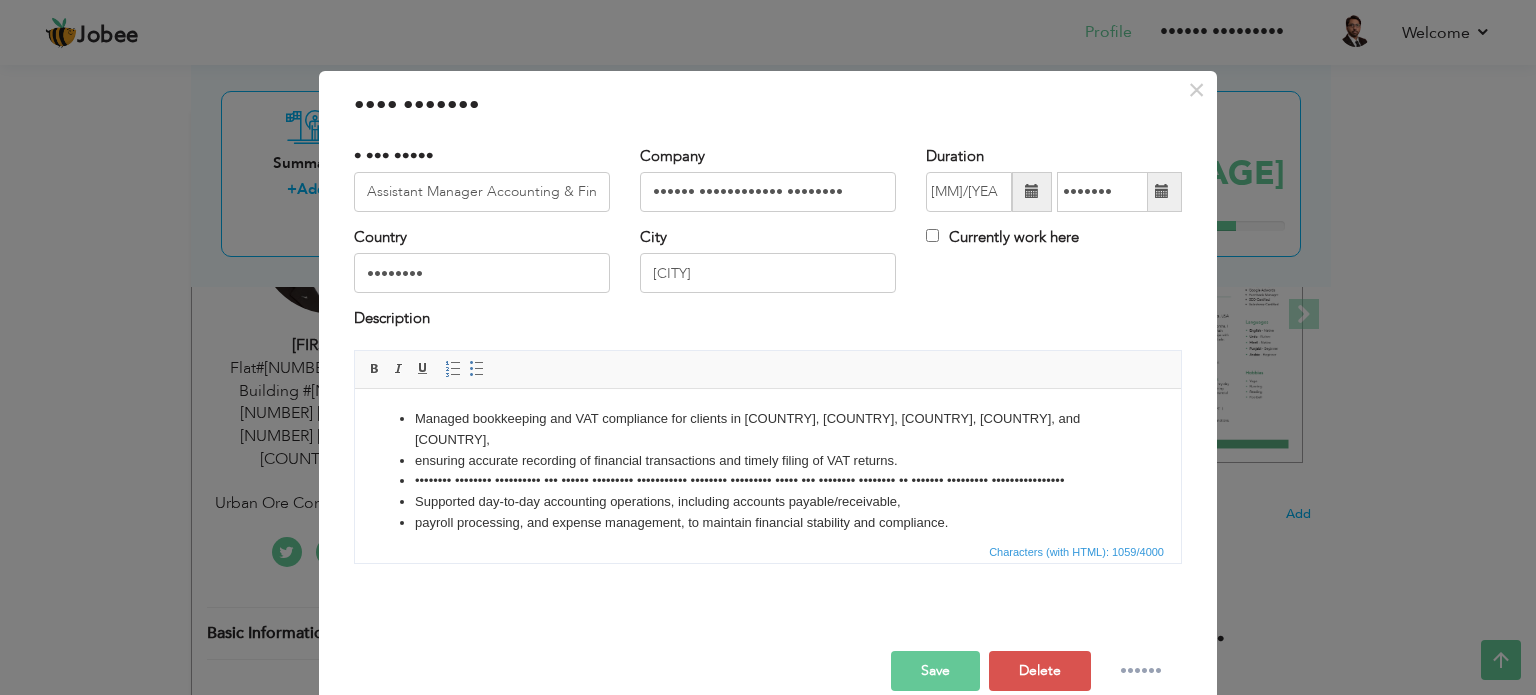 click at bounding box center (1162, 191) 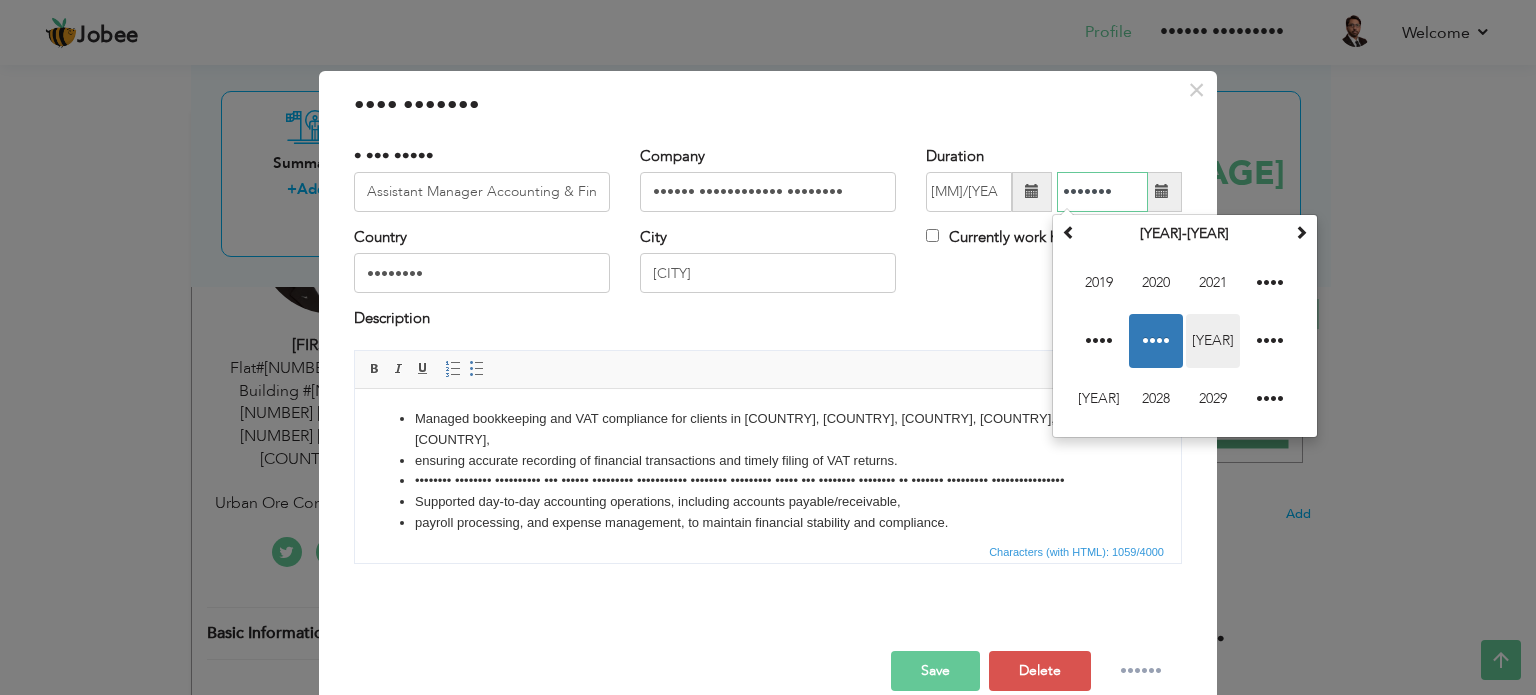 click on "[YEAR]" at bounding box center (1213, 341) 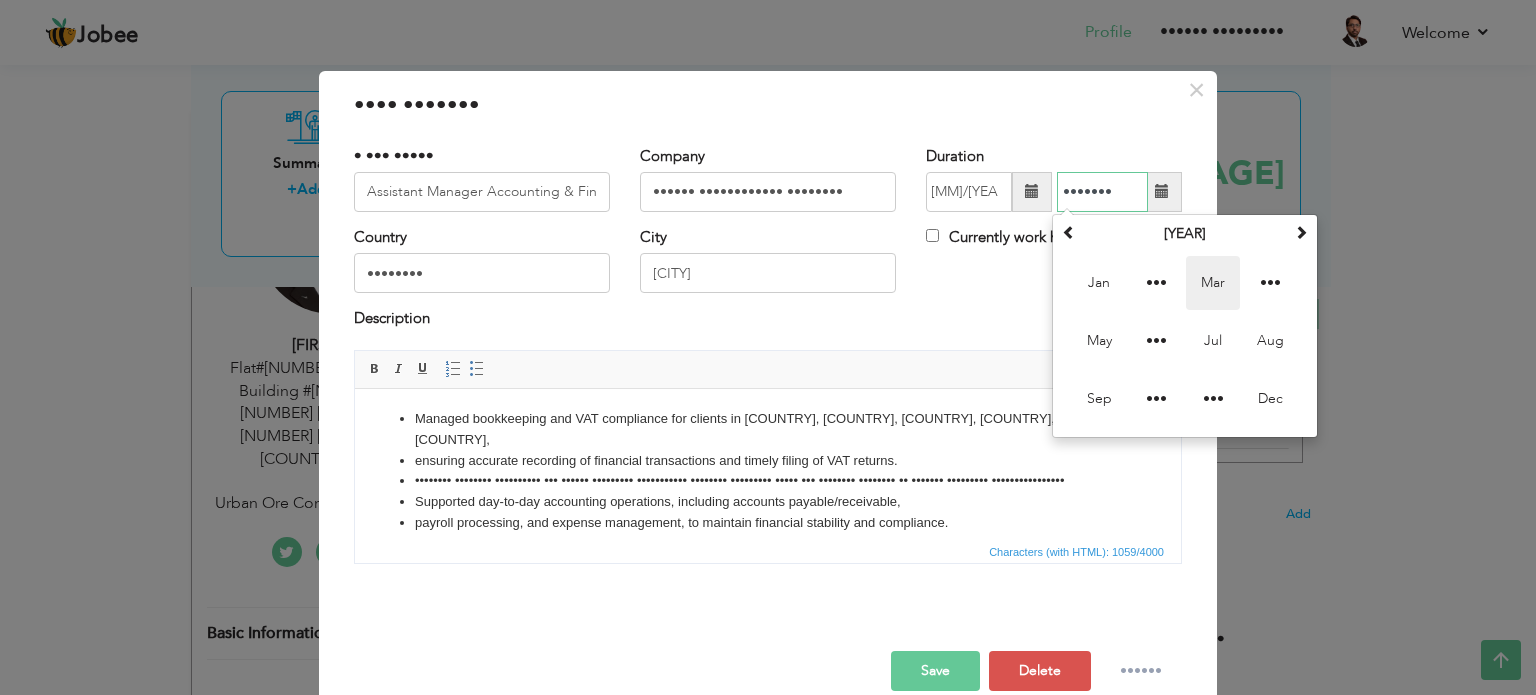 click on "Mar" at bounding box center (1213, 283) 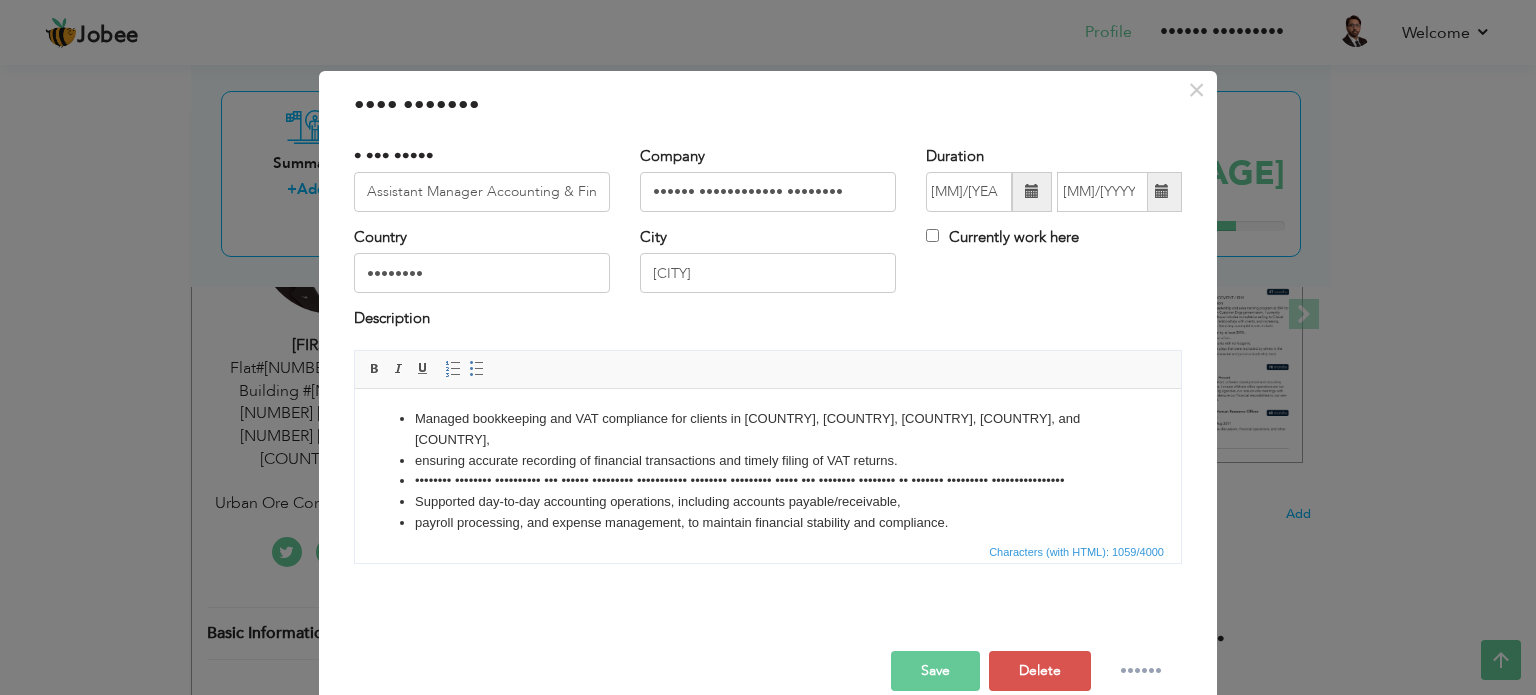 click on "Save" at bounding box center (935, 671) 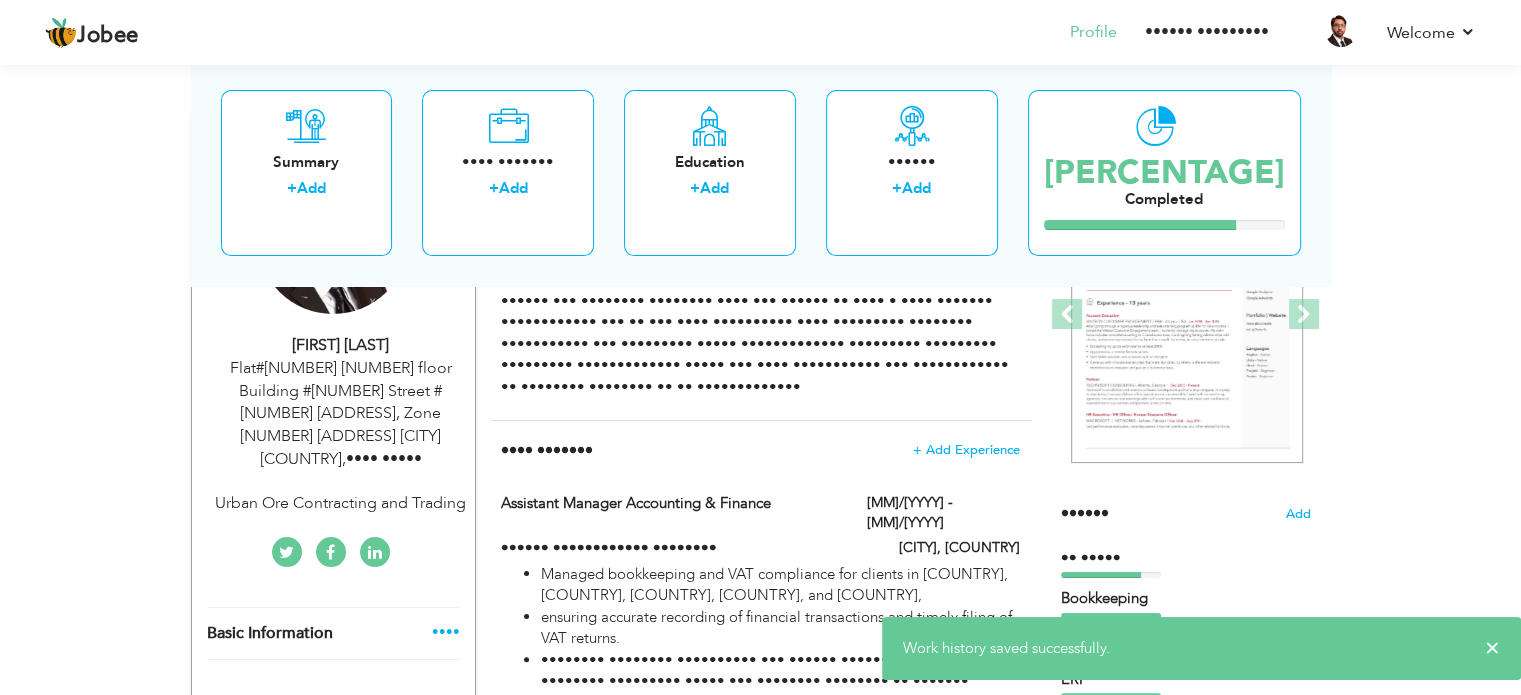 click on "View Resume
Export PDF
Profile
Summary
Public Link
Experience
Education
Awards
Work Histroy
Projects
Certifications
Skills
Preferred Job City" at bounding box center (760, 1350) 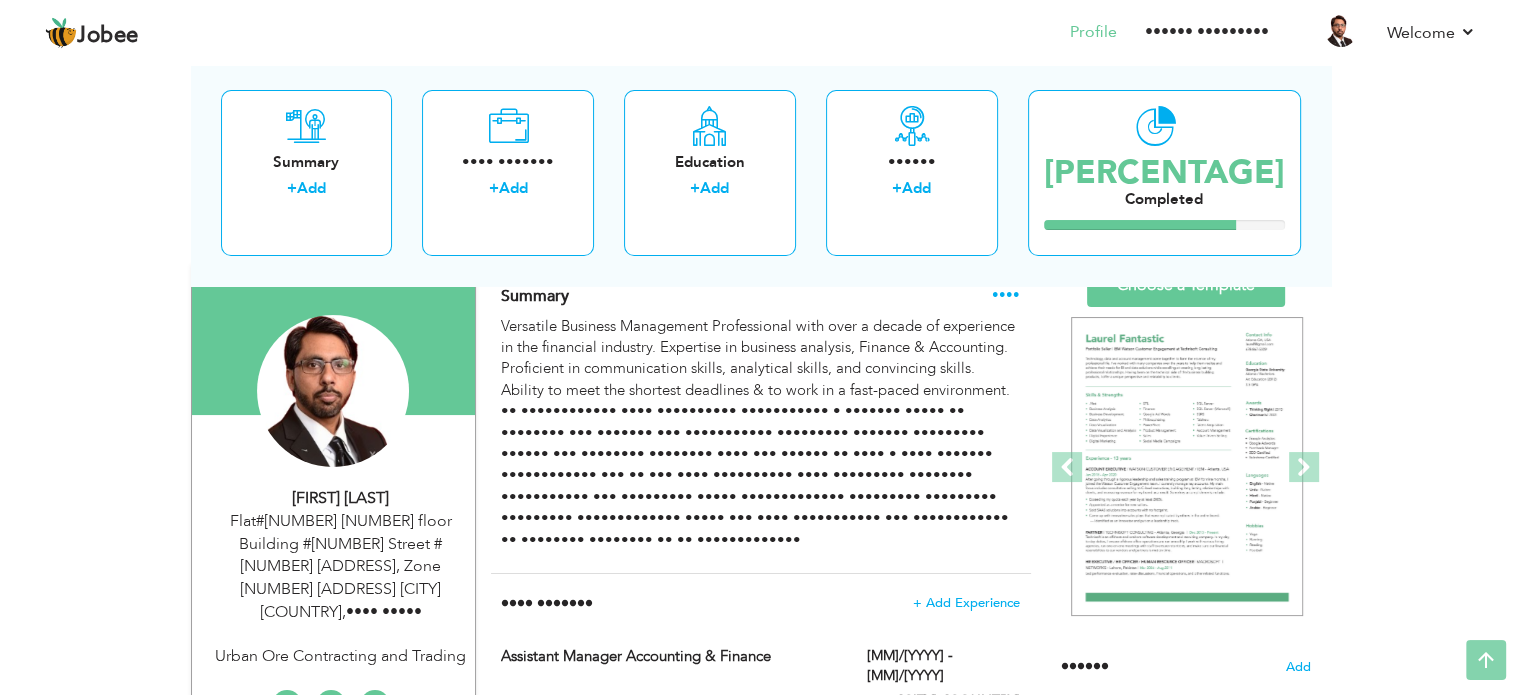 scroll, scrollTop: 0, scrollLeft: 0, axis: both 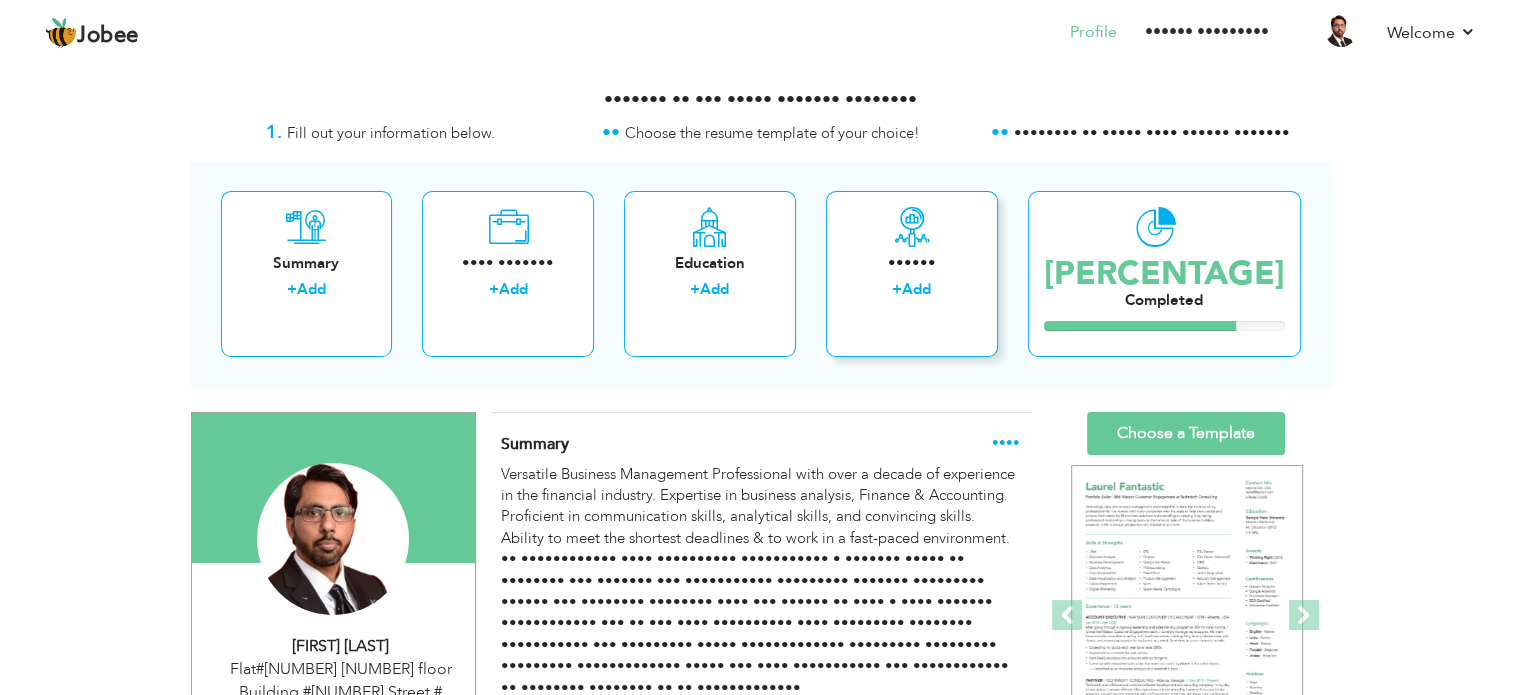 click on "•  •••" at bounding box center [307, 292] 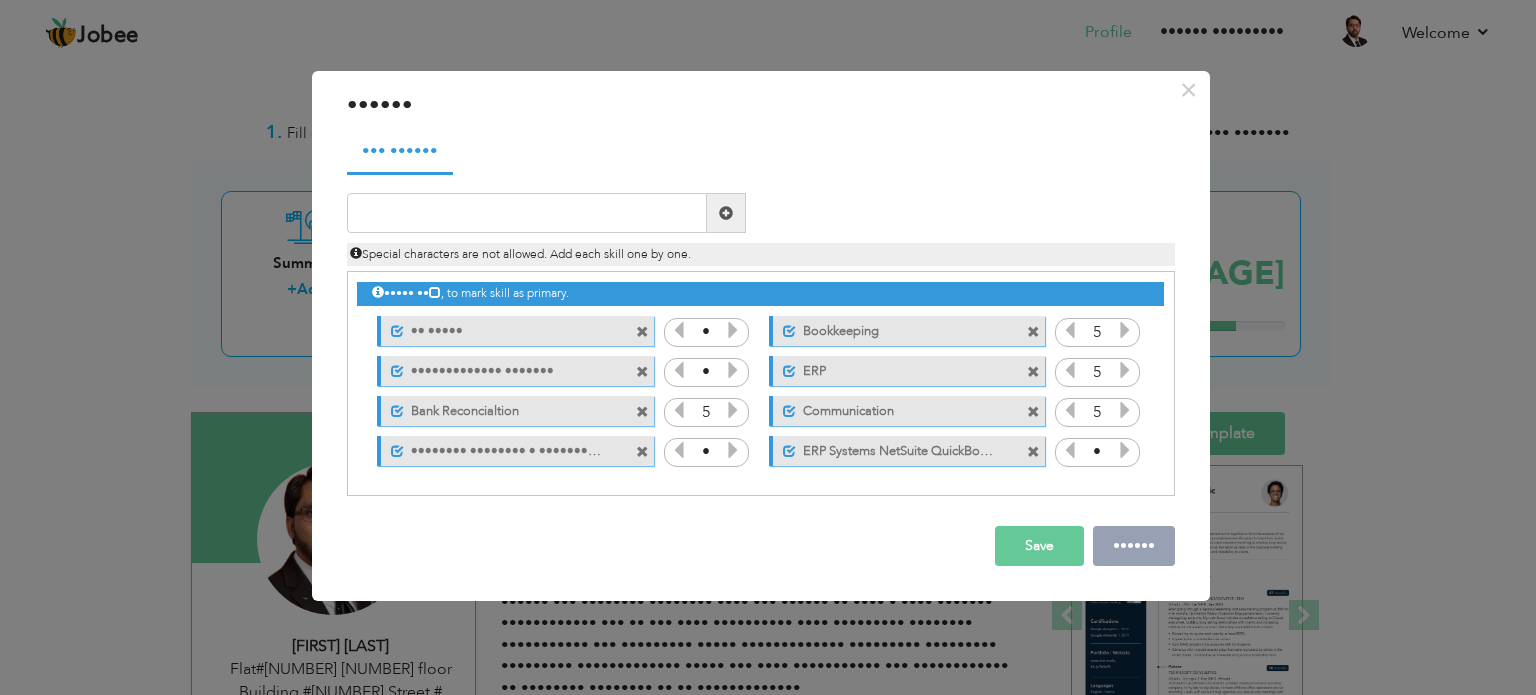 click on "••••••" at bounding box center (1134, 546) 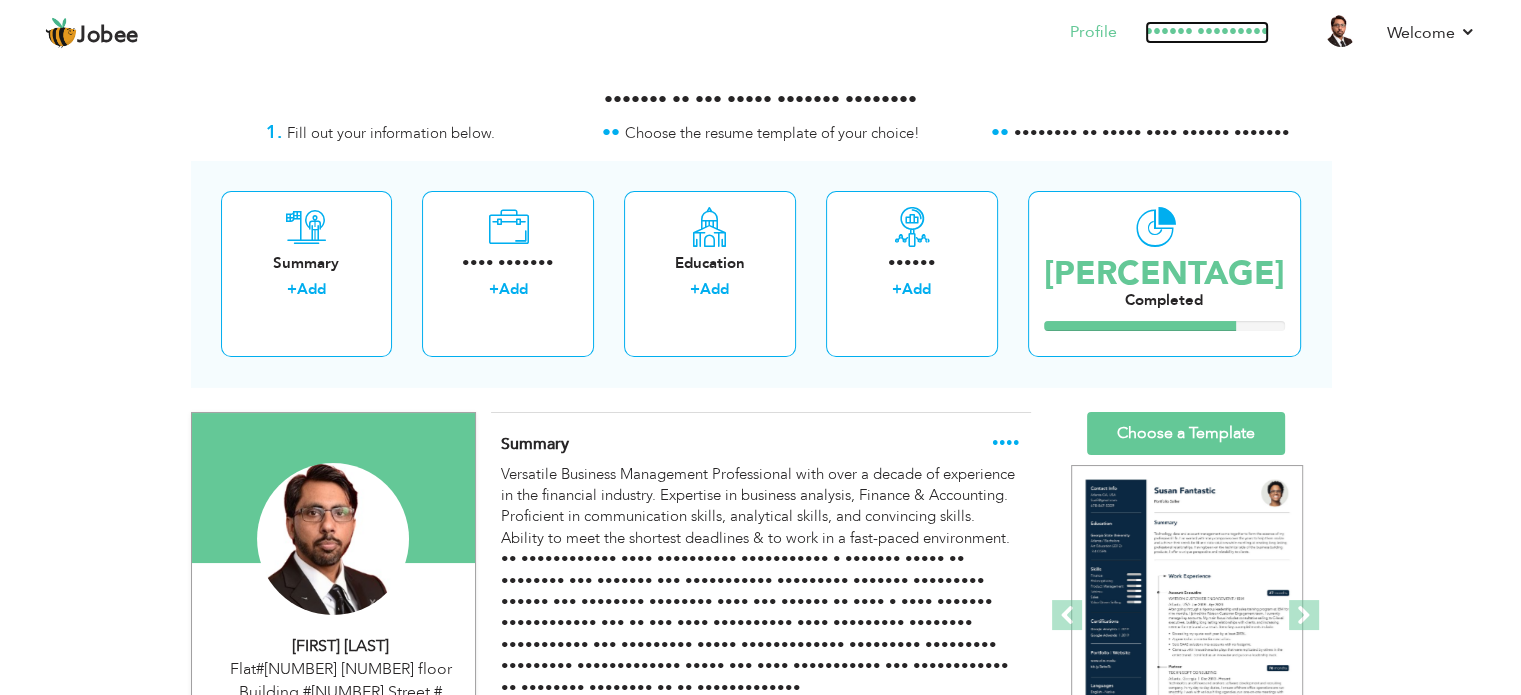 click on "•••••• •••••••••" at bounding box center [1207, 32] 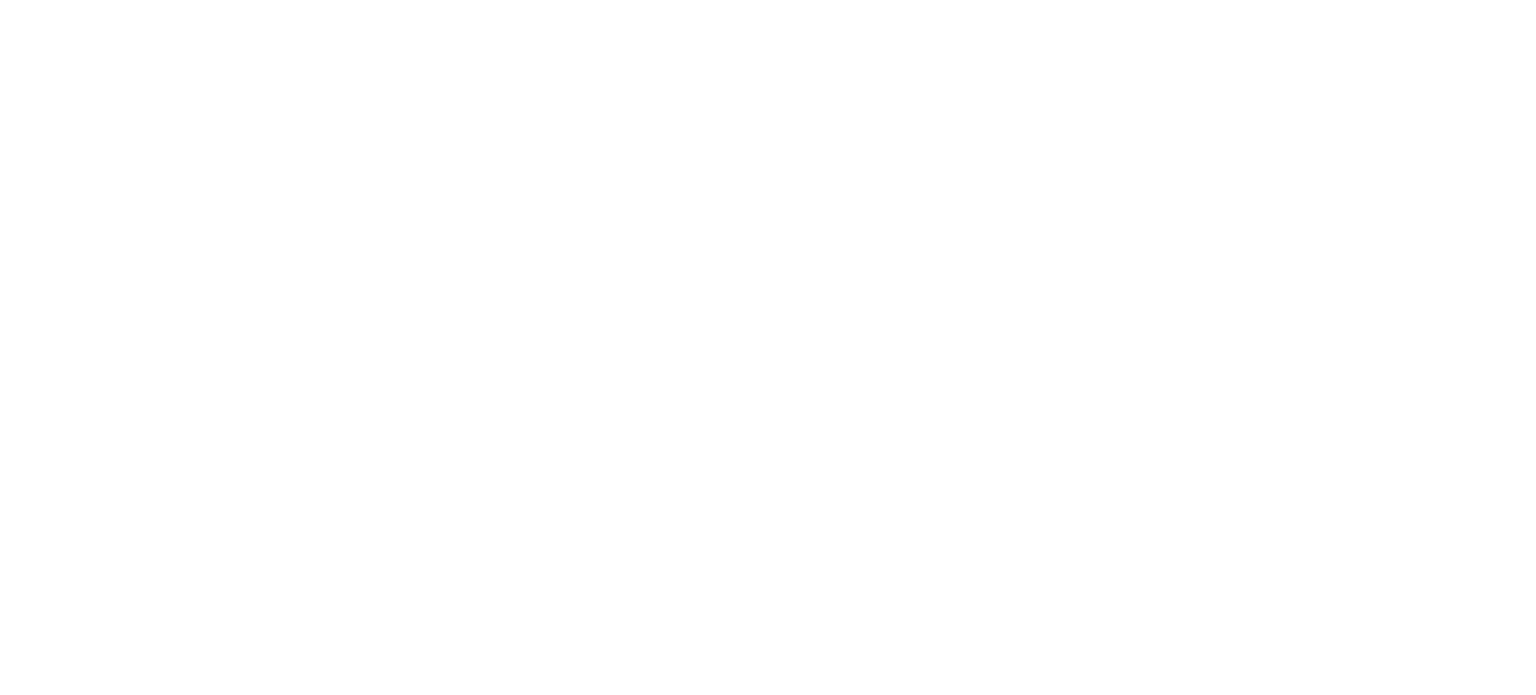 scroll, scrollTop: 0, scrollLeft: 0, axis: both 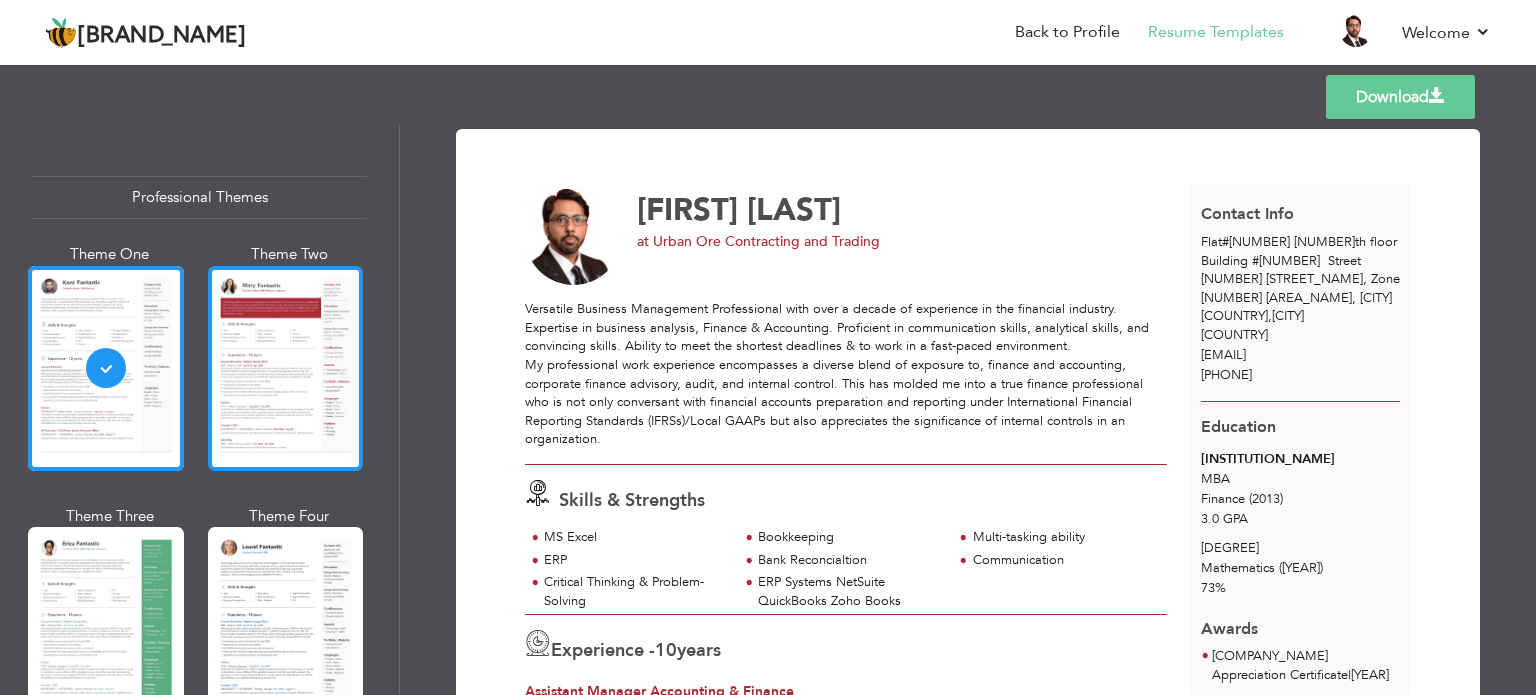 click at bounding box center [286, 368] 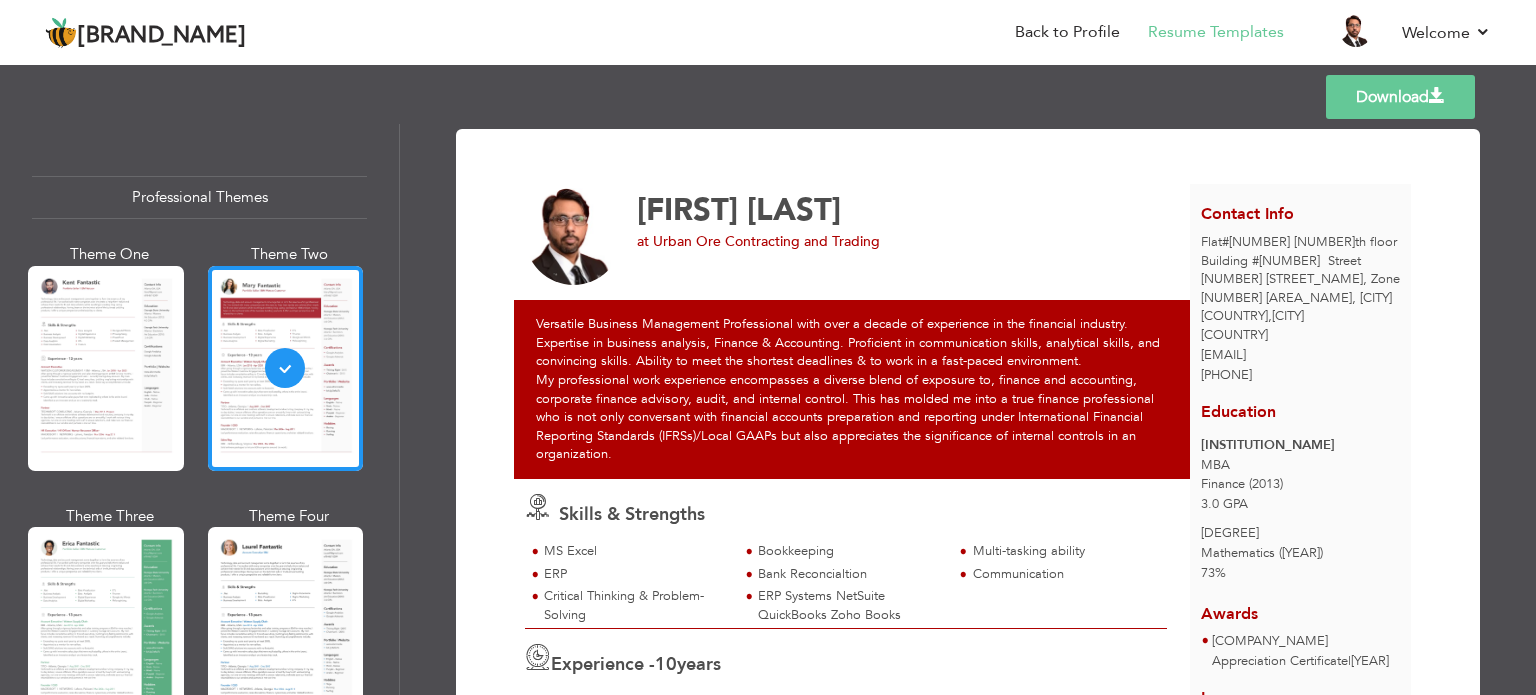 drag, startPoint x: 1526, startPoint y: 191, endPoint x: 1535, endPoint y: 263, distance: 72.56032 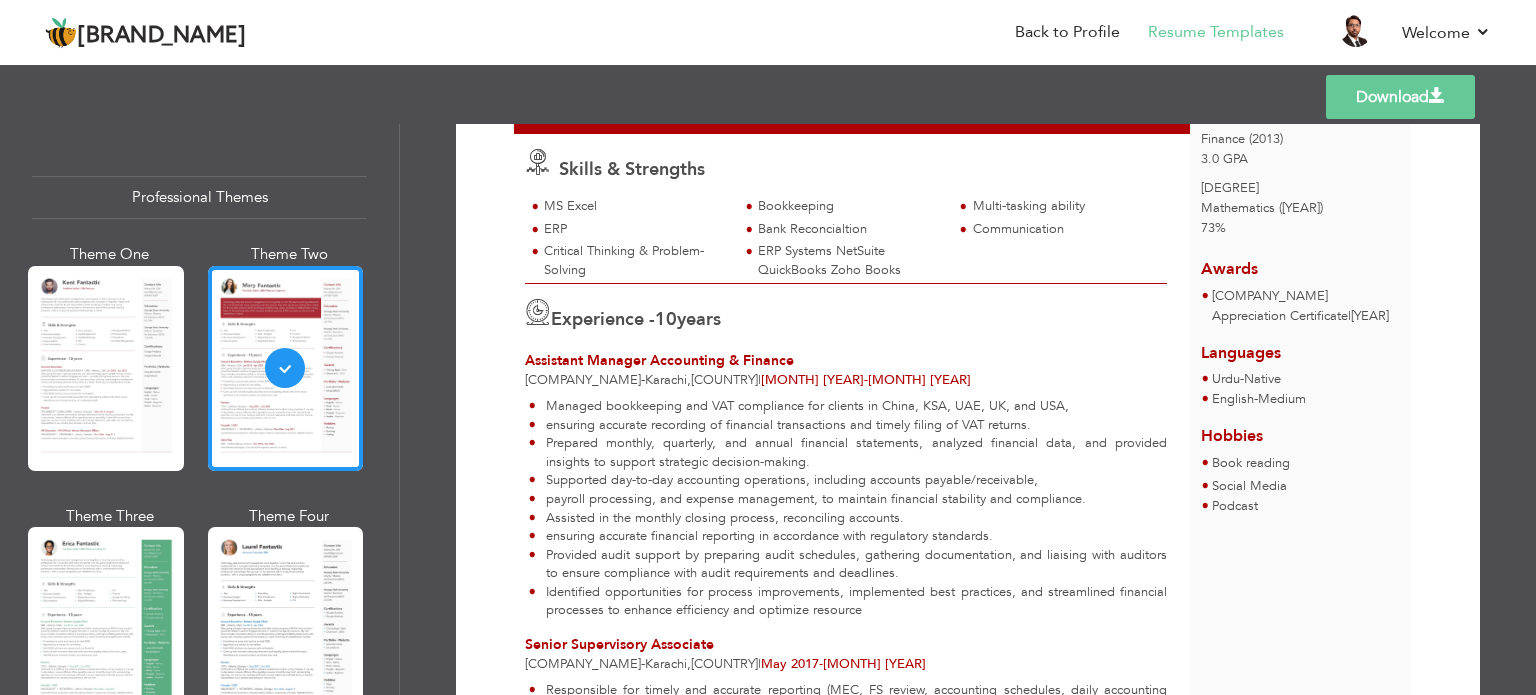 scroll, scrollTop: 340, scrollLeft: 0, axis: vertical 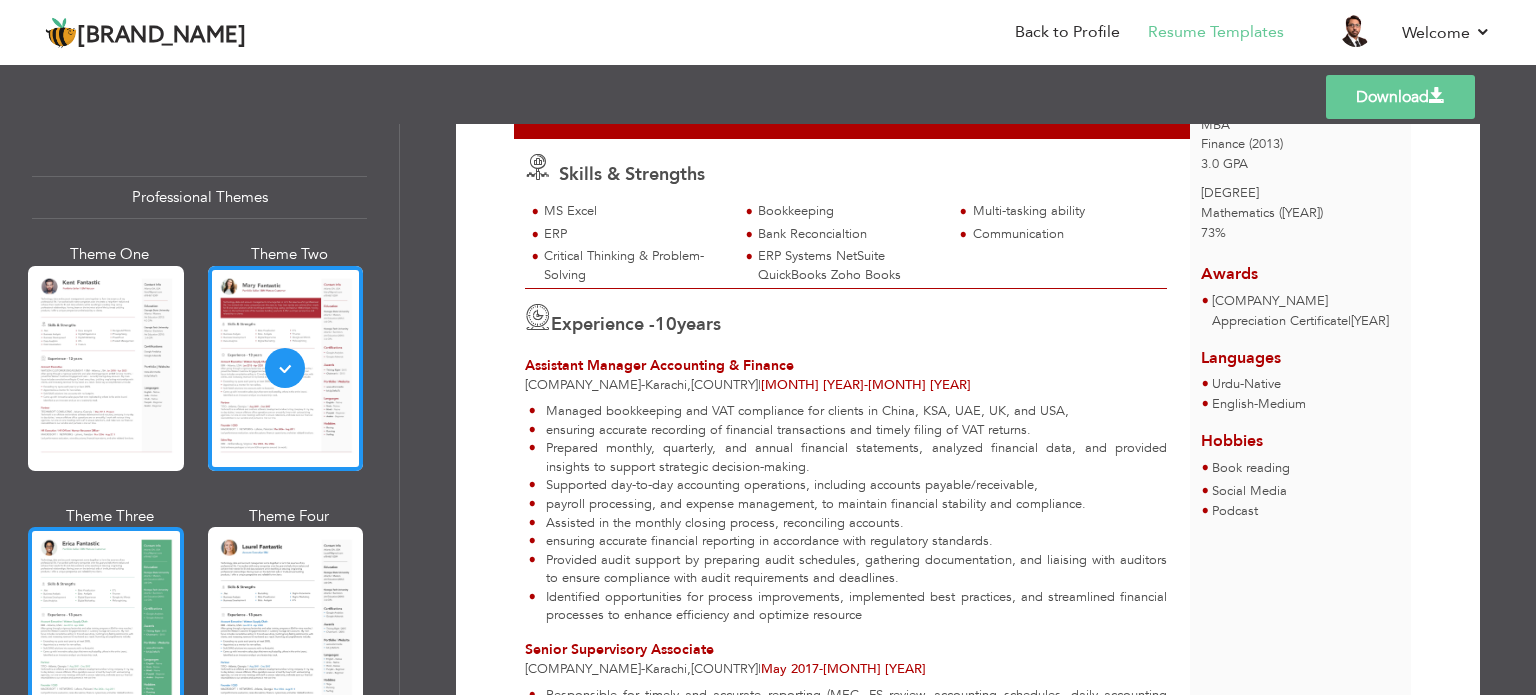 click at bounding box center [106, 629] 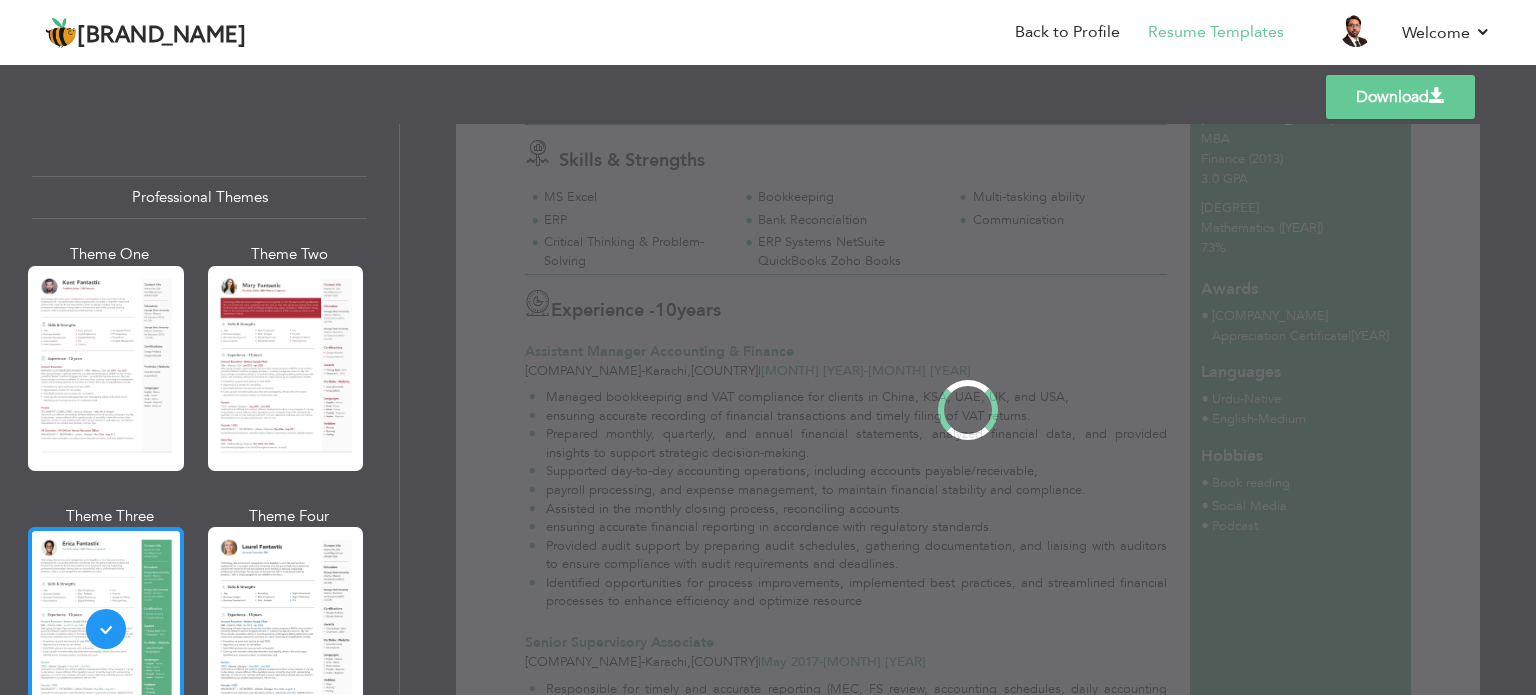 scroll, scrollTop: 0, scrollLeft: 0, axis: both 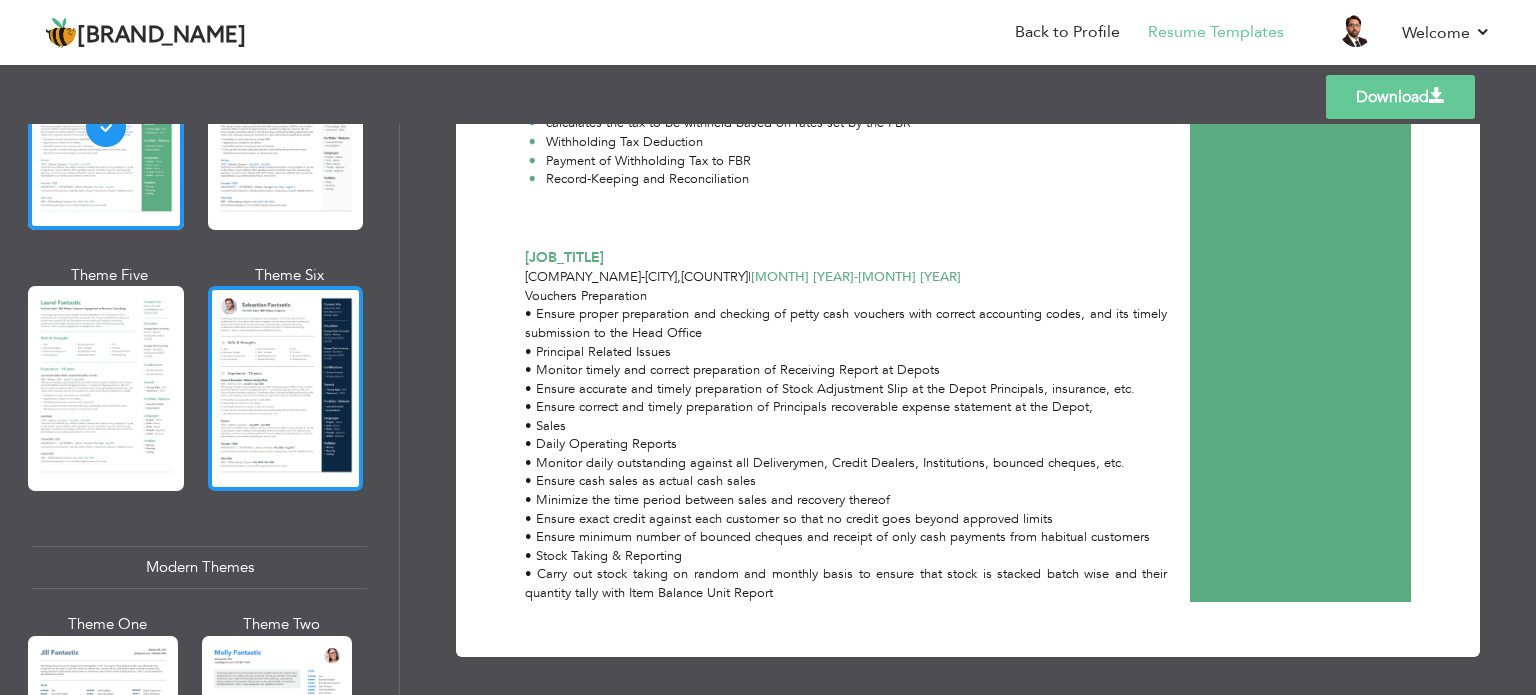 click at bounding box center [286, 388] 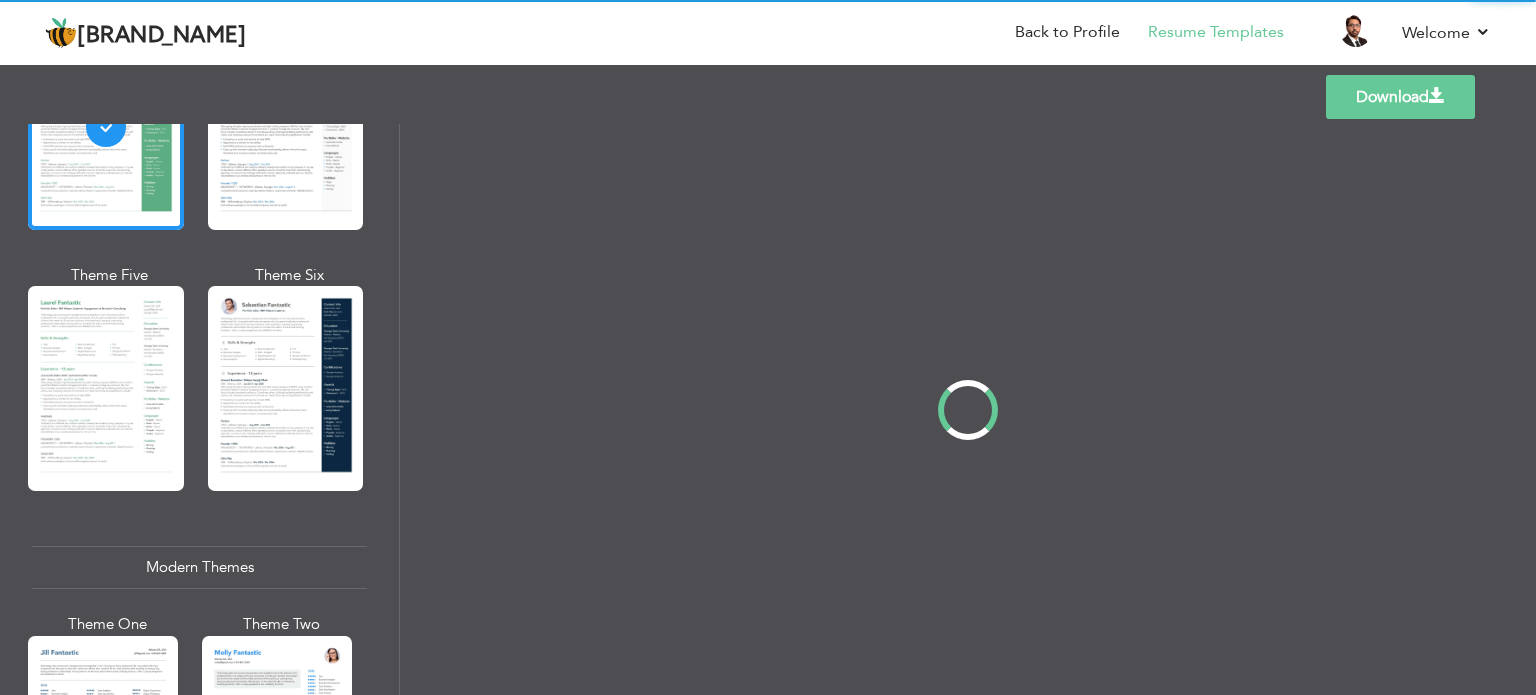 scroll, scrollTop: 0, scrollLeft: 0, axis: both 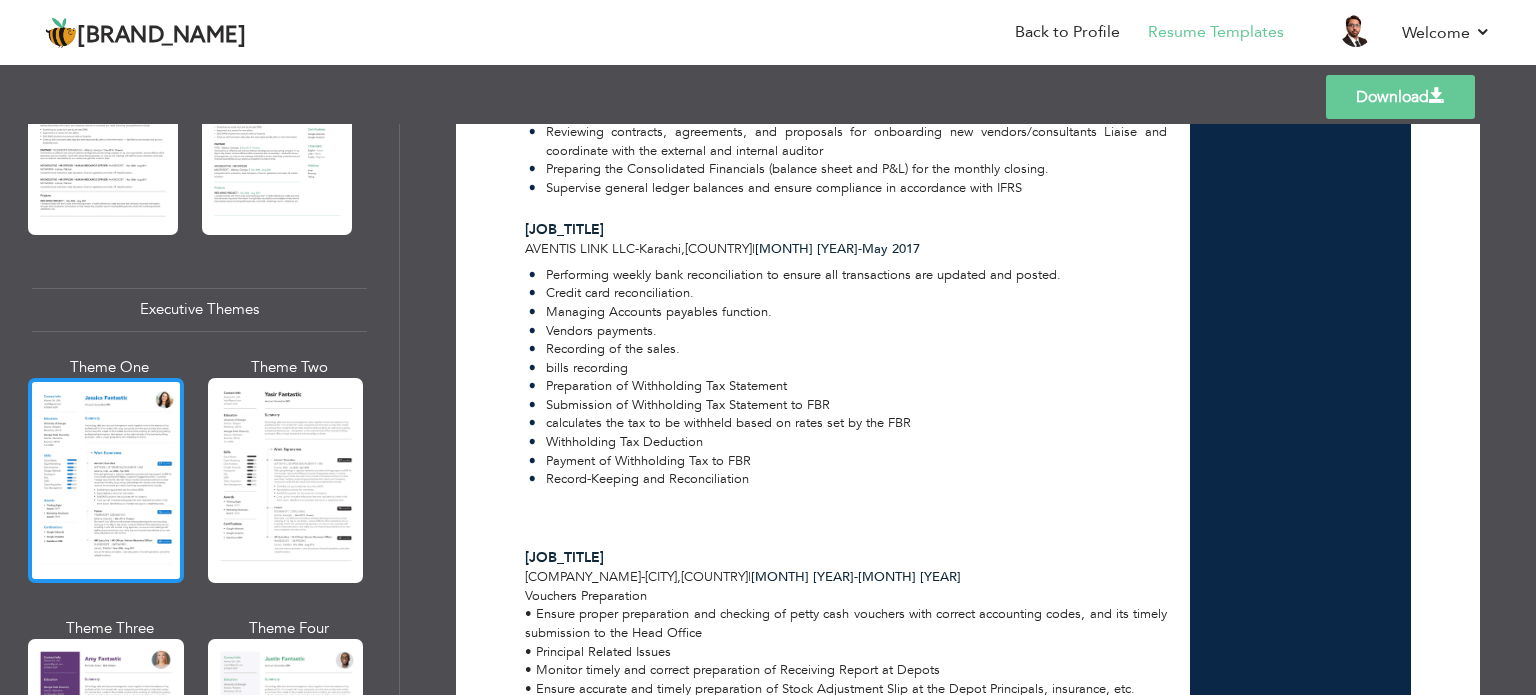 click at bounding box center [106, 480] 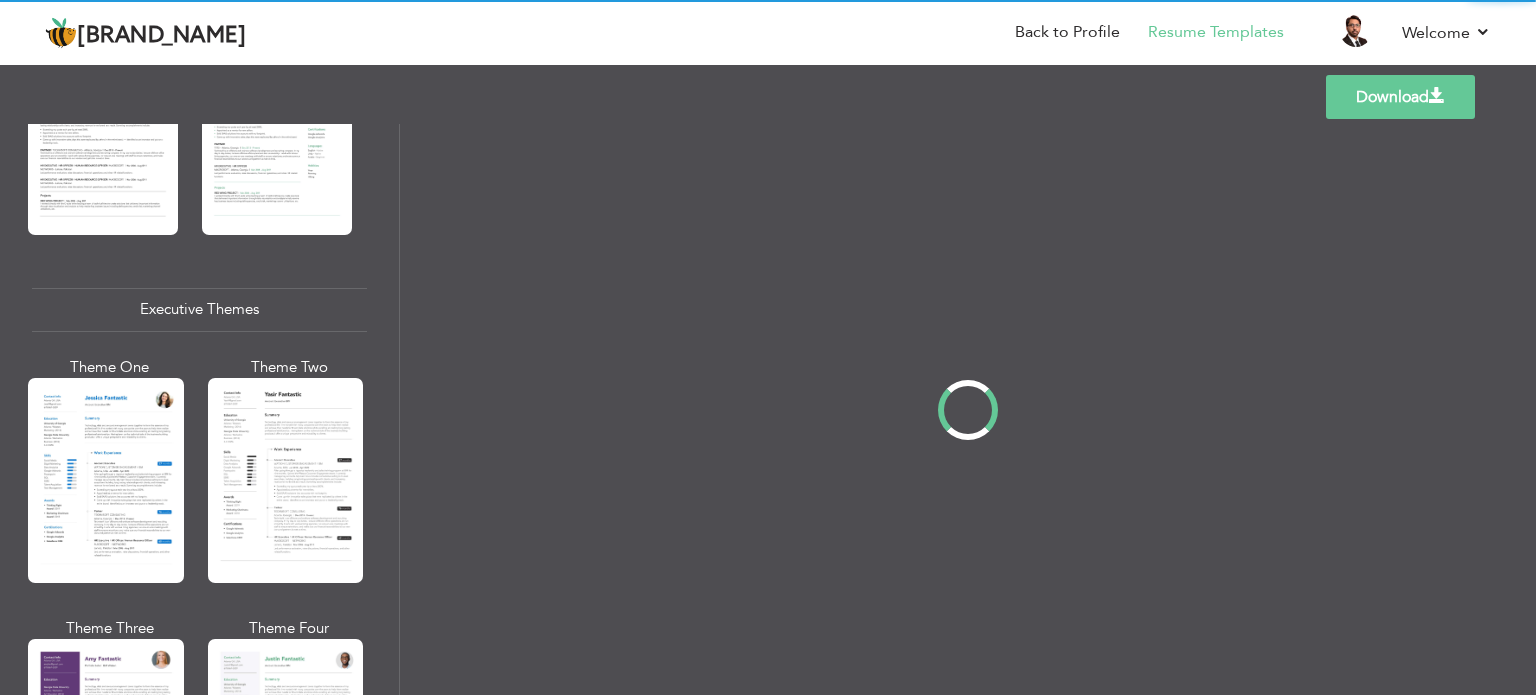 scroll, scrollTop: 0, scrollLeft: 0, axis: both 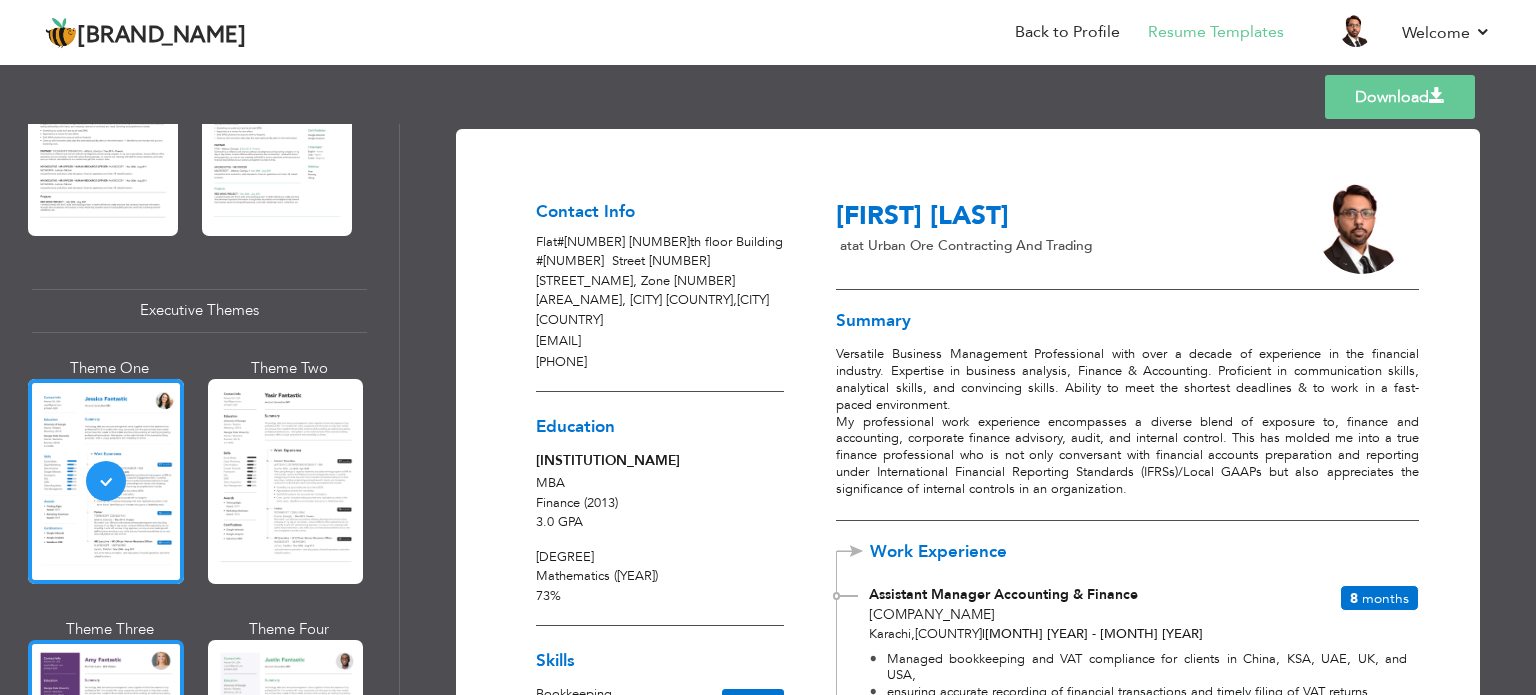 click at bounding box center [106, 742] 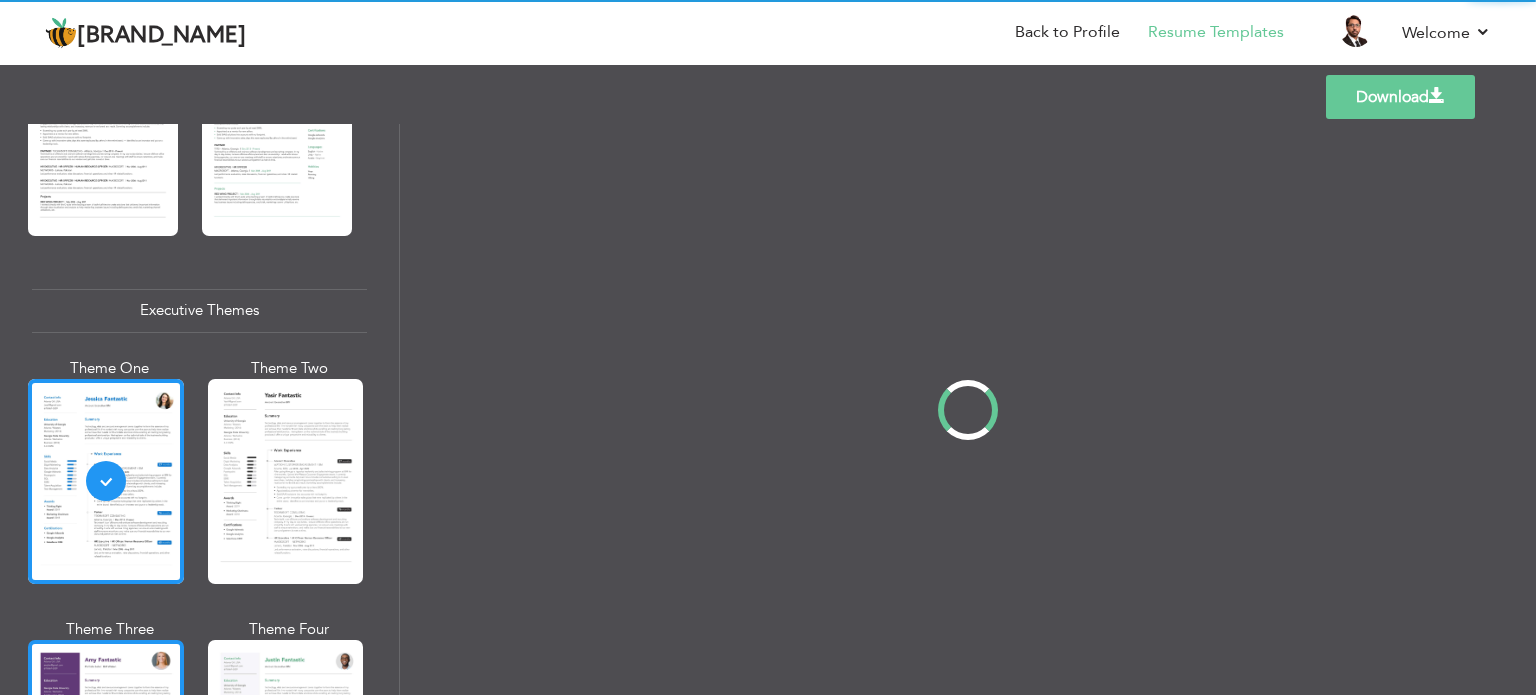 scroll, scrollTop: 1355, scrollLeft: 0, axis: vertical 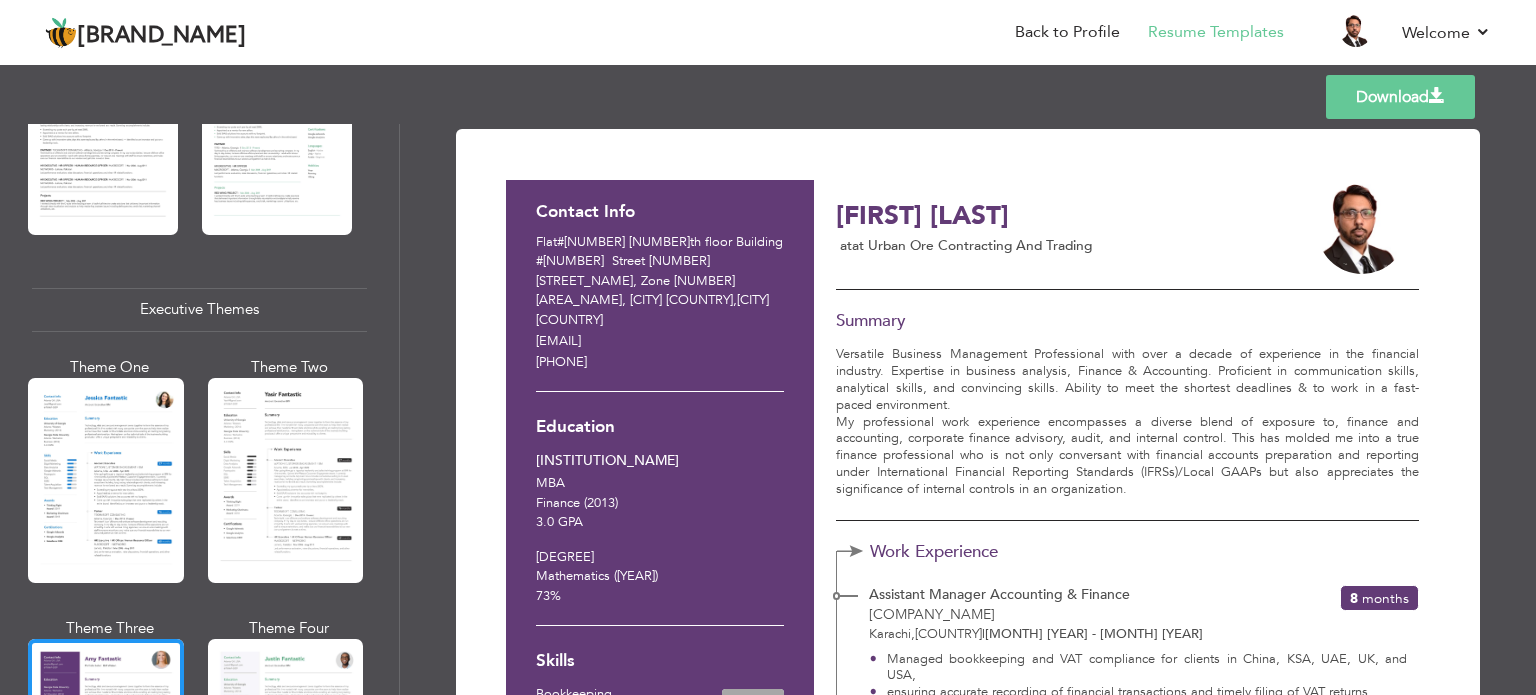 drag, startPoint x: 402, startPoint y: 359, endPoint x: 398, endPoint y: 407, distance: 48.166378 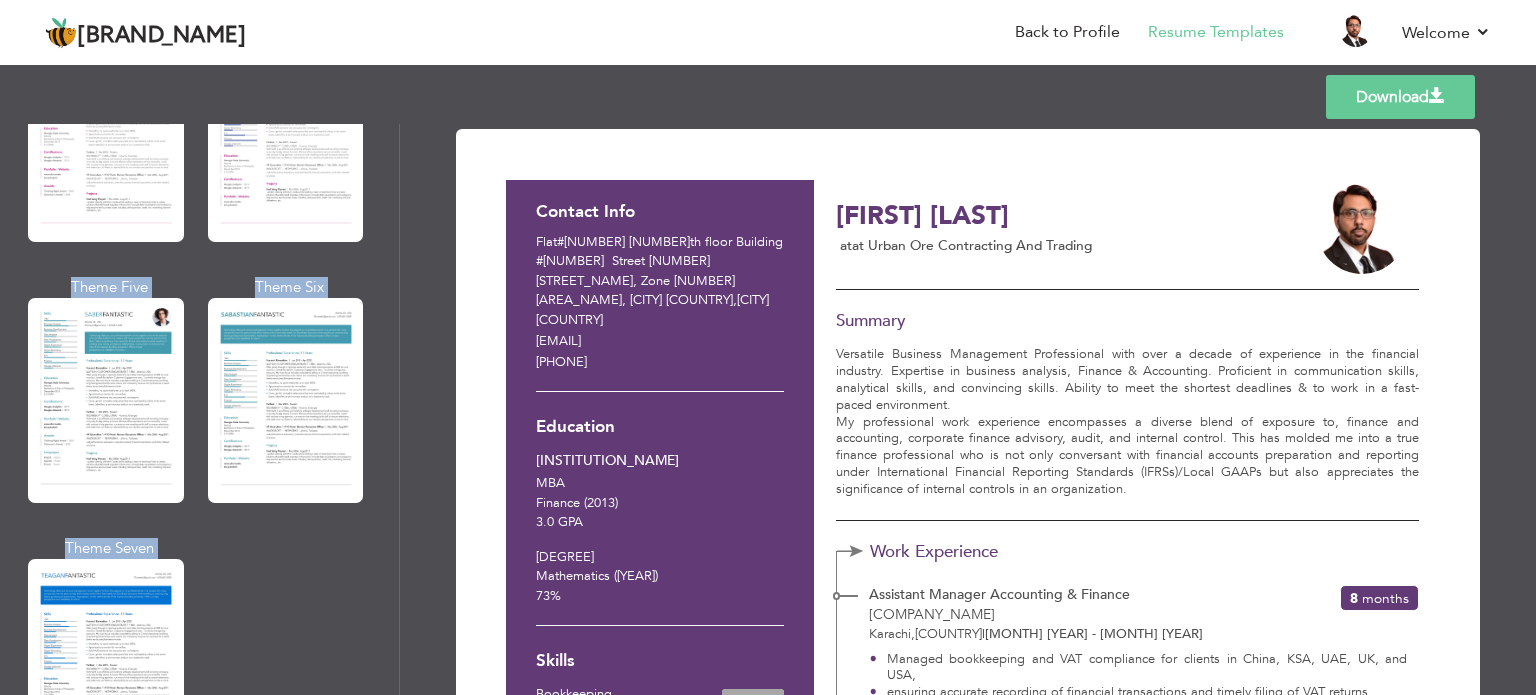 scroll, scrollTop: 2835, scrollLeft: 0, axis: vertical 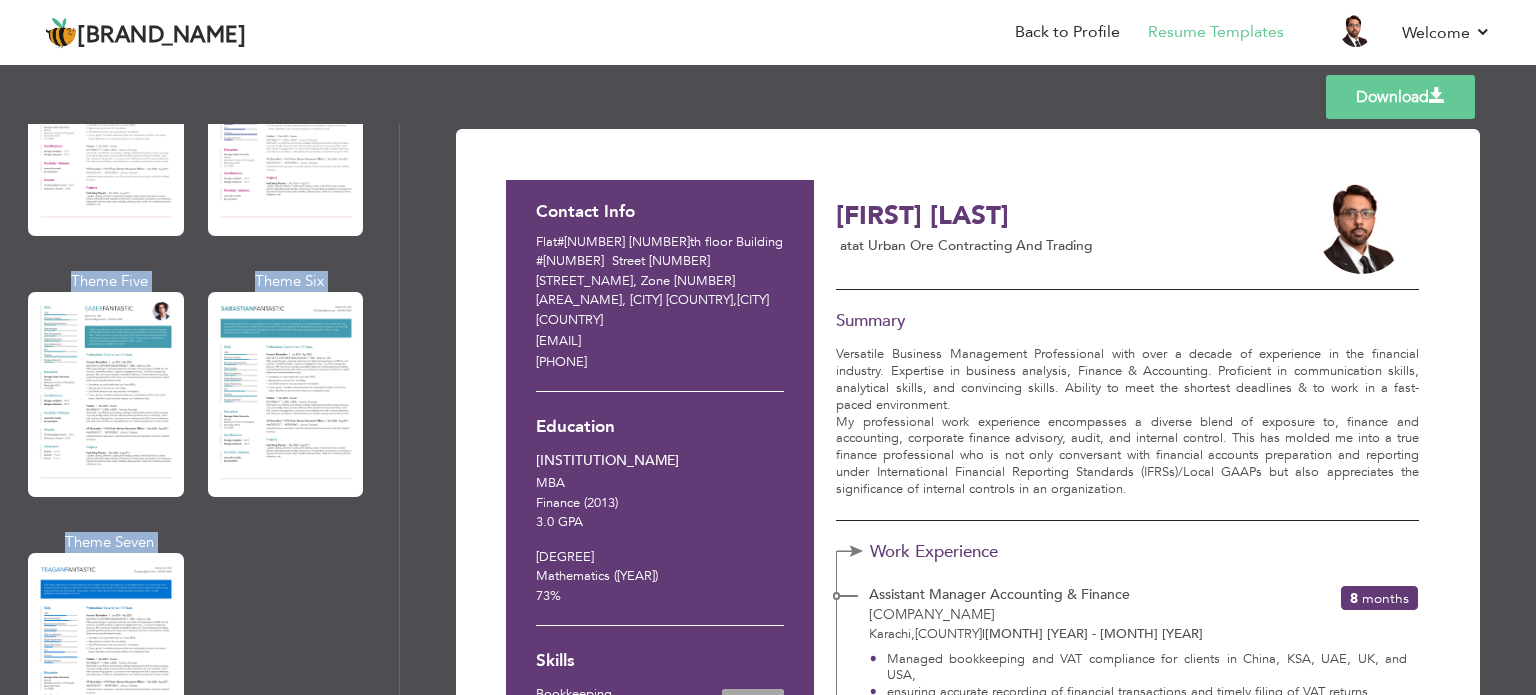 click on "Download" at bounding box center [1400, 97] 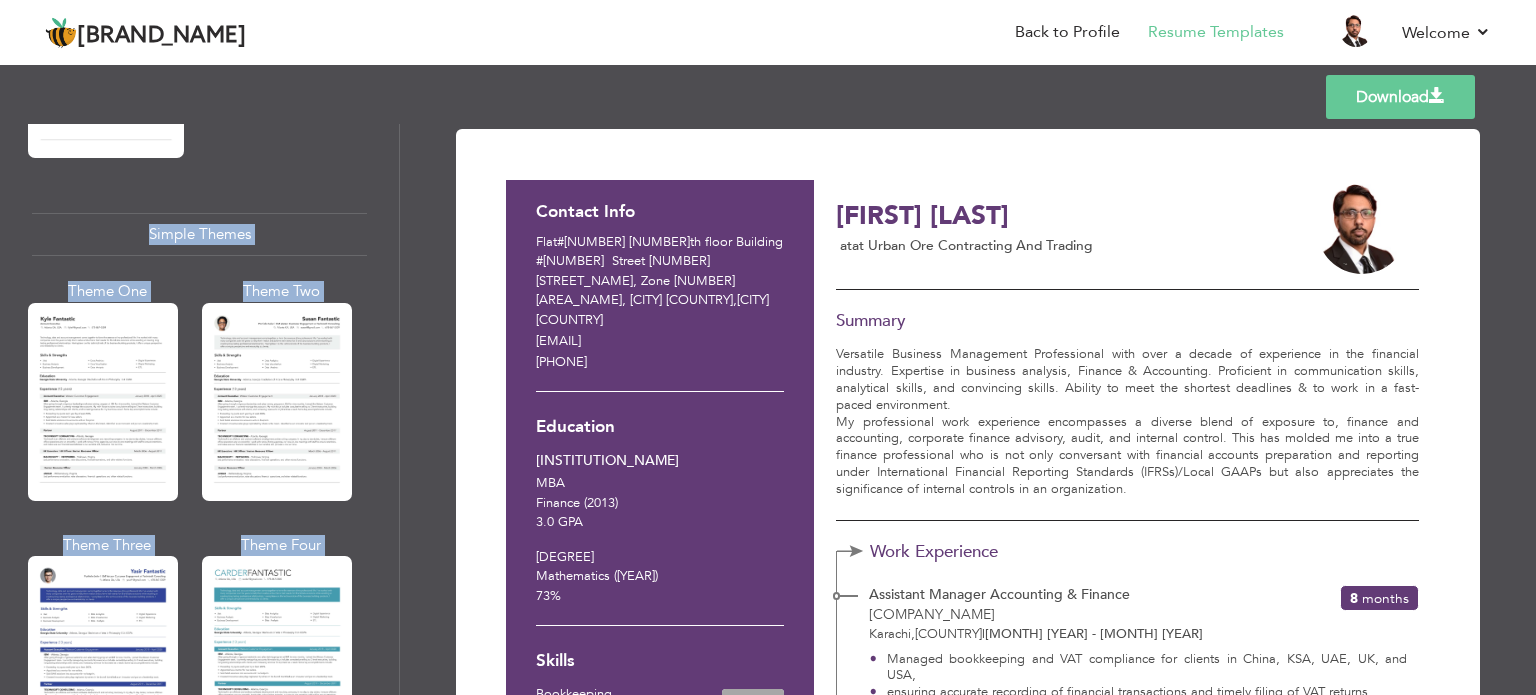 scroll, scrollTop: 3464, scrollLeft: 0, axis: vertical 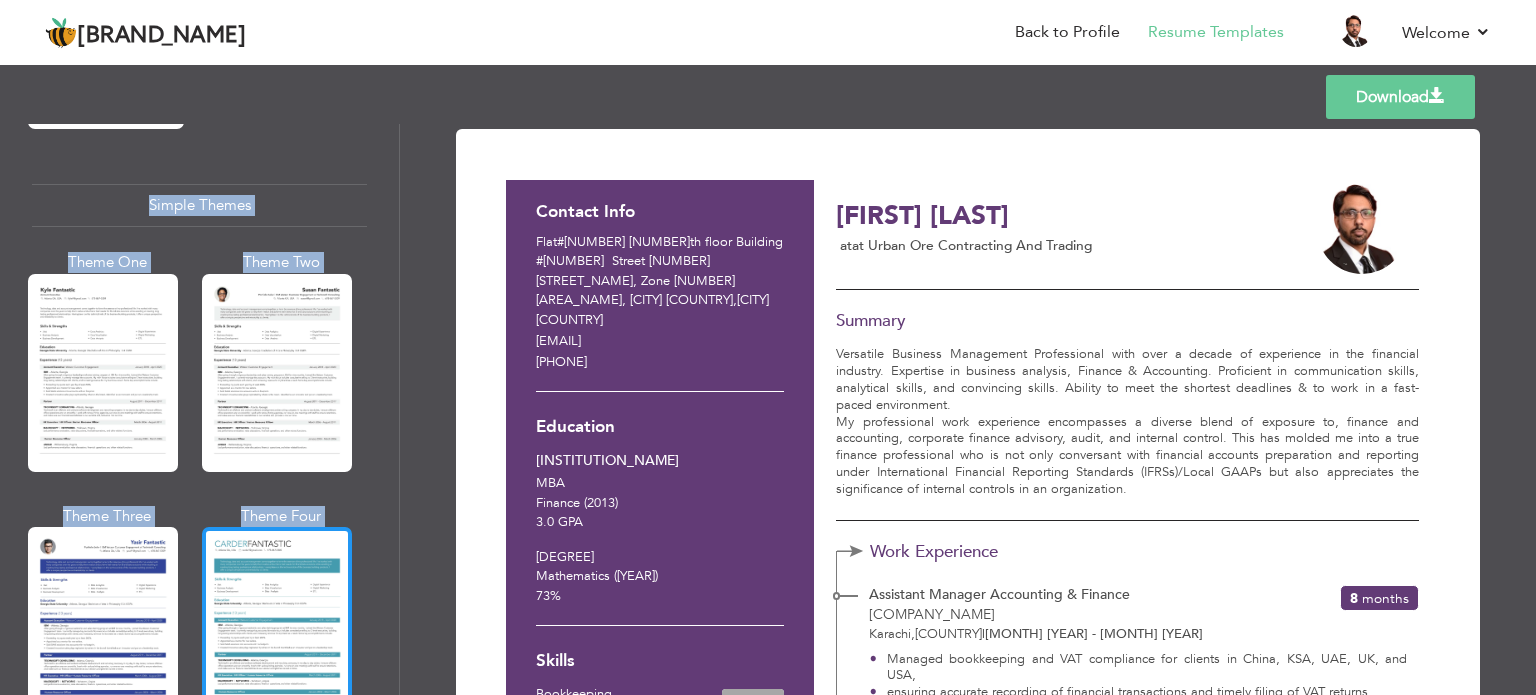 click at bounding box center (277, 626) 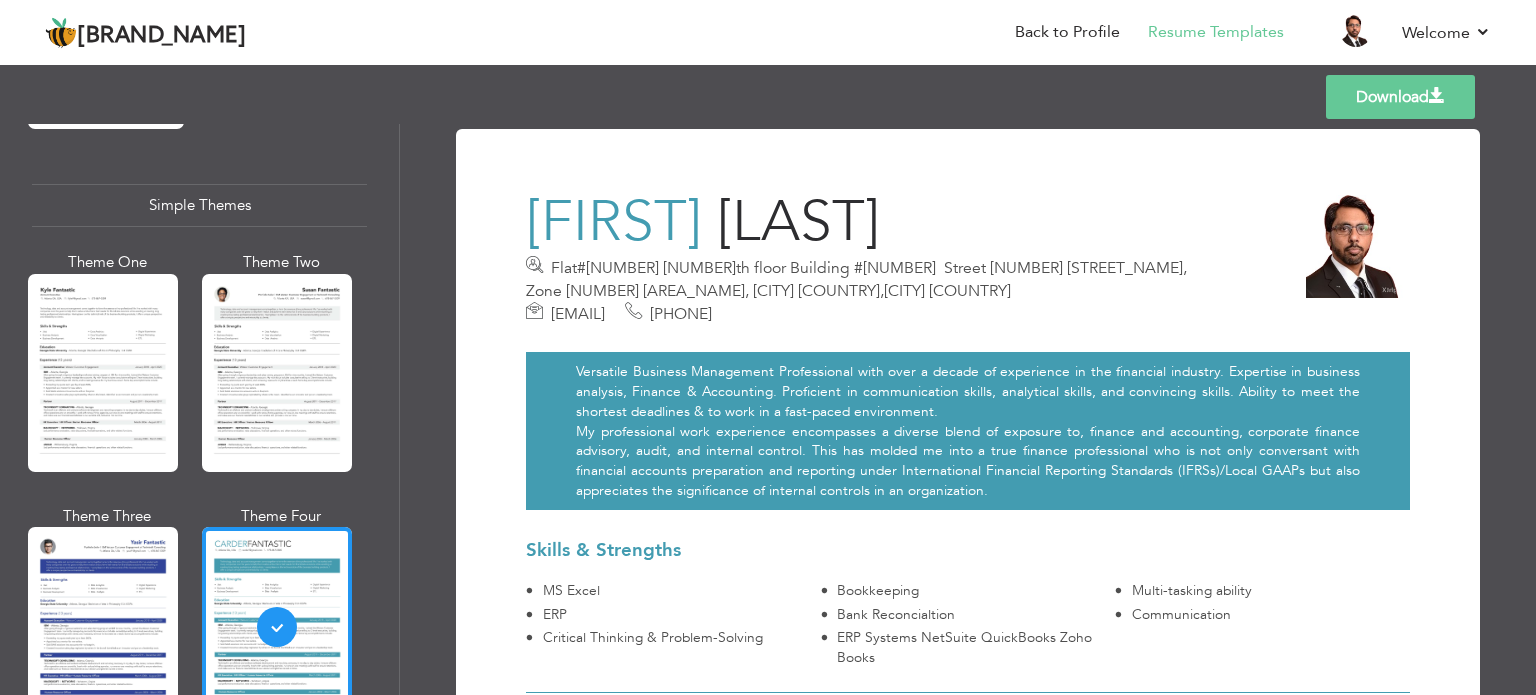 drag, startPoint x: 1525, startPoint y: 200, endPoint x: 1526, endPoint y: 223, distance: 23.021729 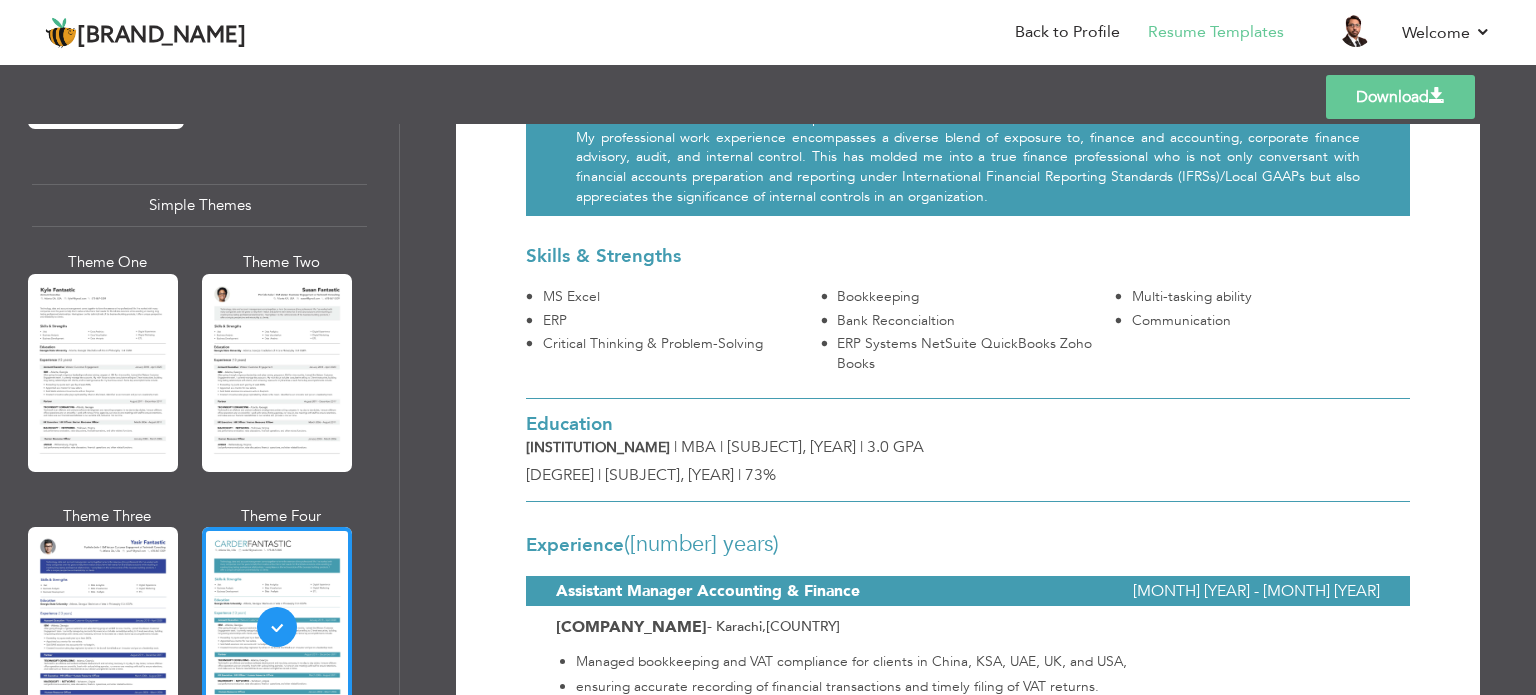 scroll, scrollTop: 0, scrollLeft: 0, axis: both 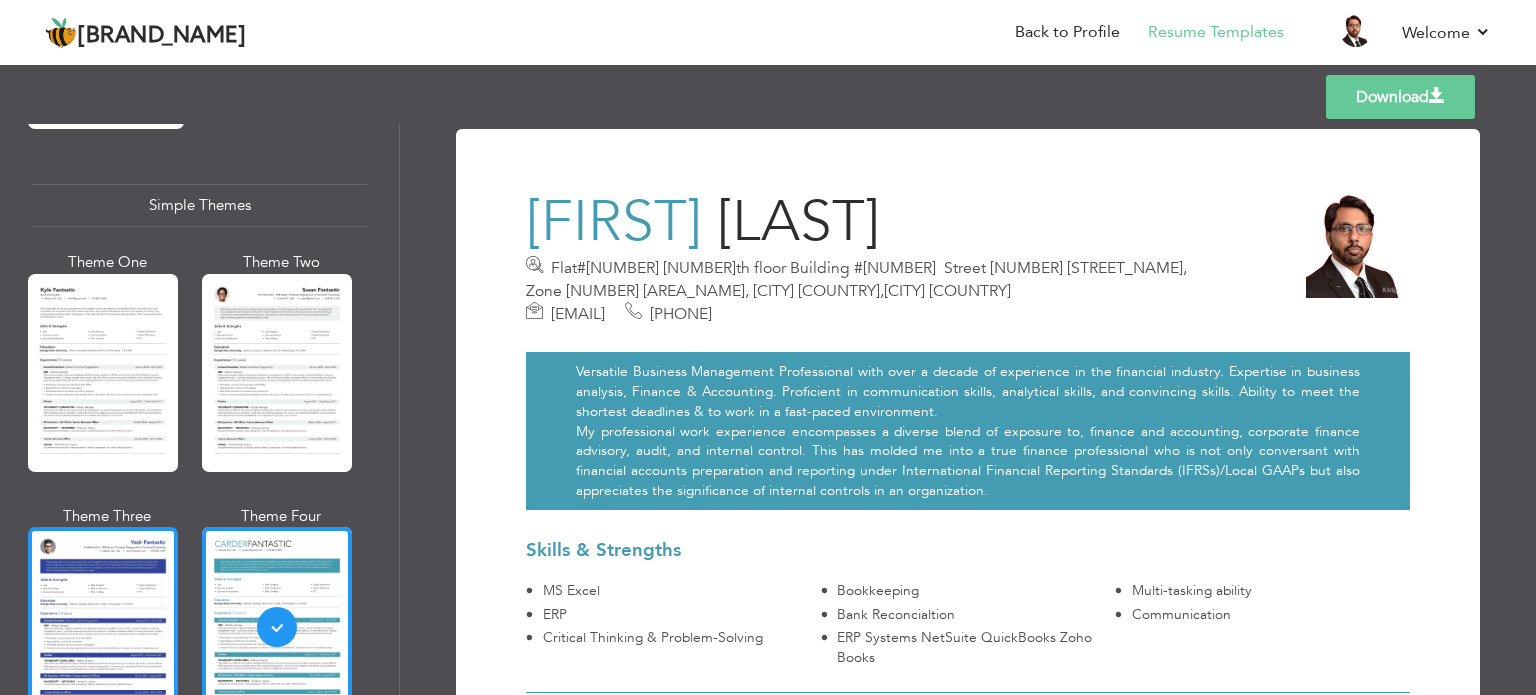click at bounding box center (103, 626) 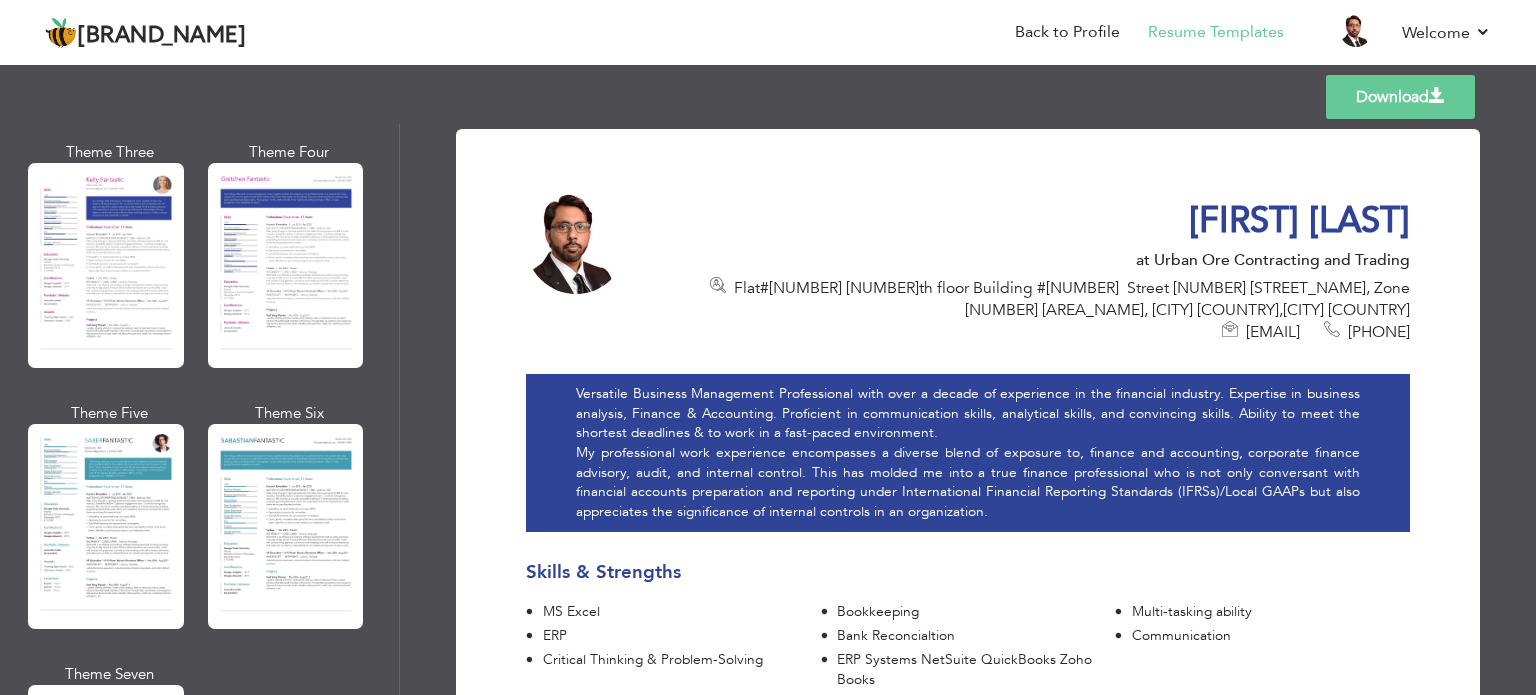 scroll, scrollTop: 2686, scrollLeft: 0, axis: vertical 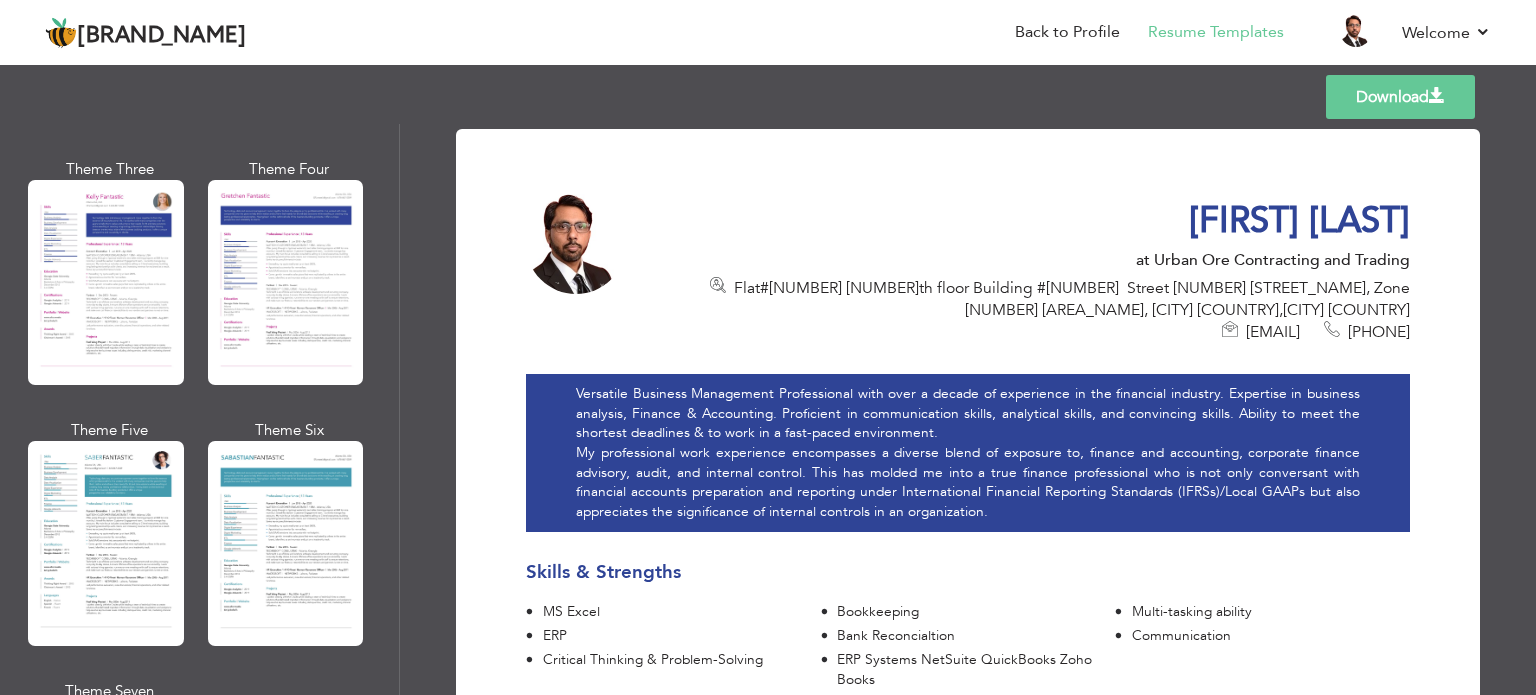 click on "Download
[FIRST] [LAST]
at Urban Ore Contracting and Trading
Flat#[NUMBER] [NUMBER]th floor Building #[NUMBER]  Street [NUMBER] [STREET_NAME], Zone [NUMBER] [AREA_NAME] [CITY] [COUNTRY] ,  [CITY] [COUNTRY]
[EMAIL]
[PHONE]
Skills & Strengths
MS Excel ERP" at bounding box center [968, 409] 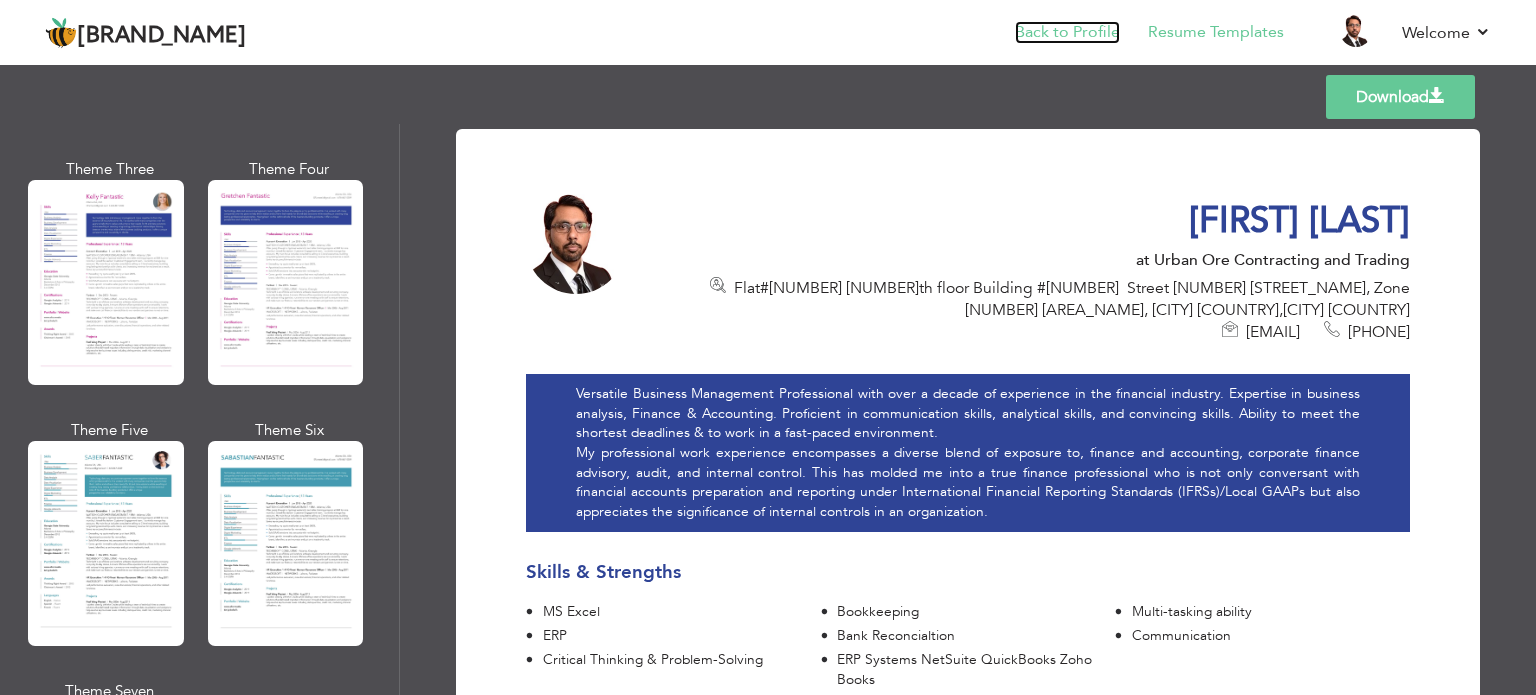 click on "Back to Profile" at bounding box center [1067, 32] 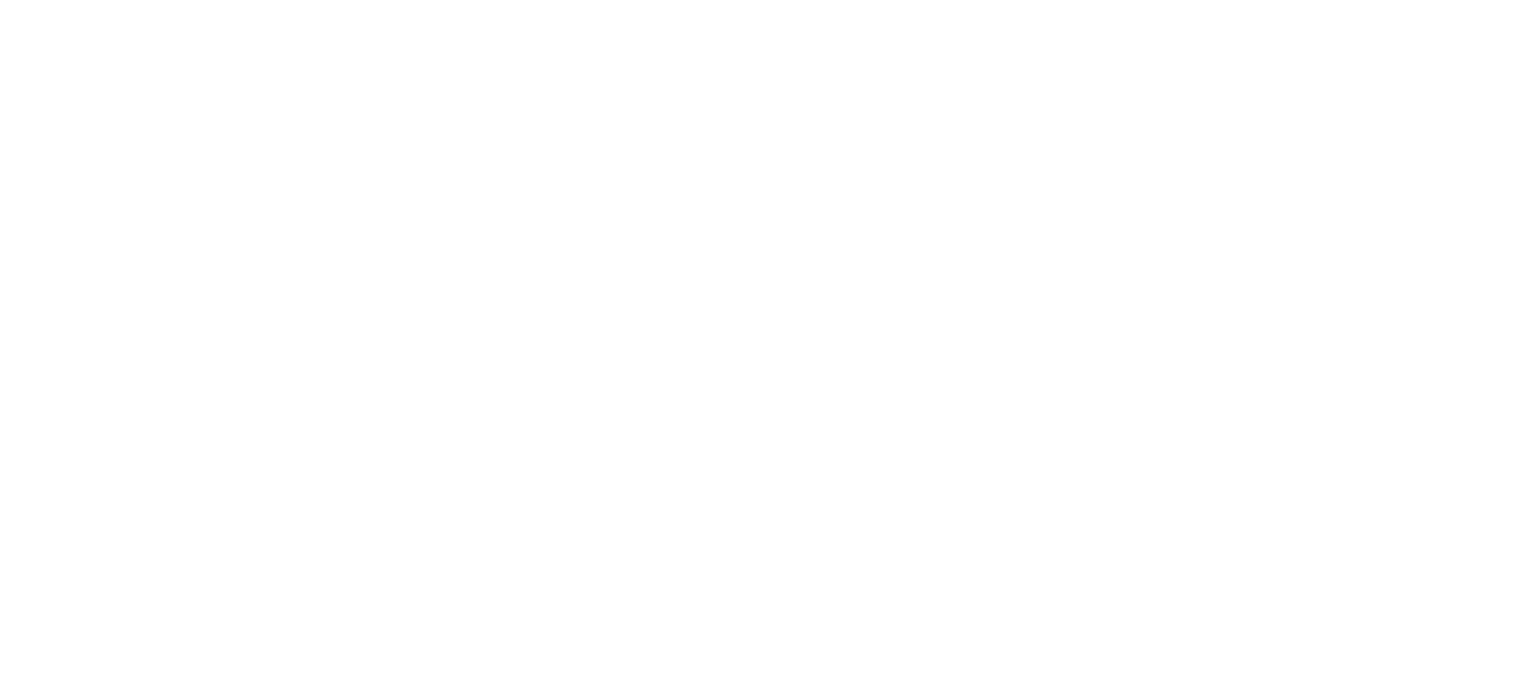 scroll, scrollTop: 0, scrollLeft: 0, axis: both 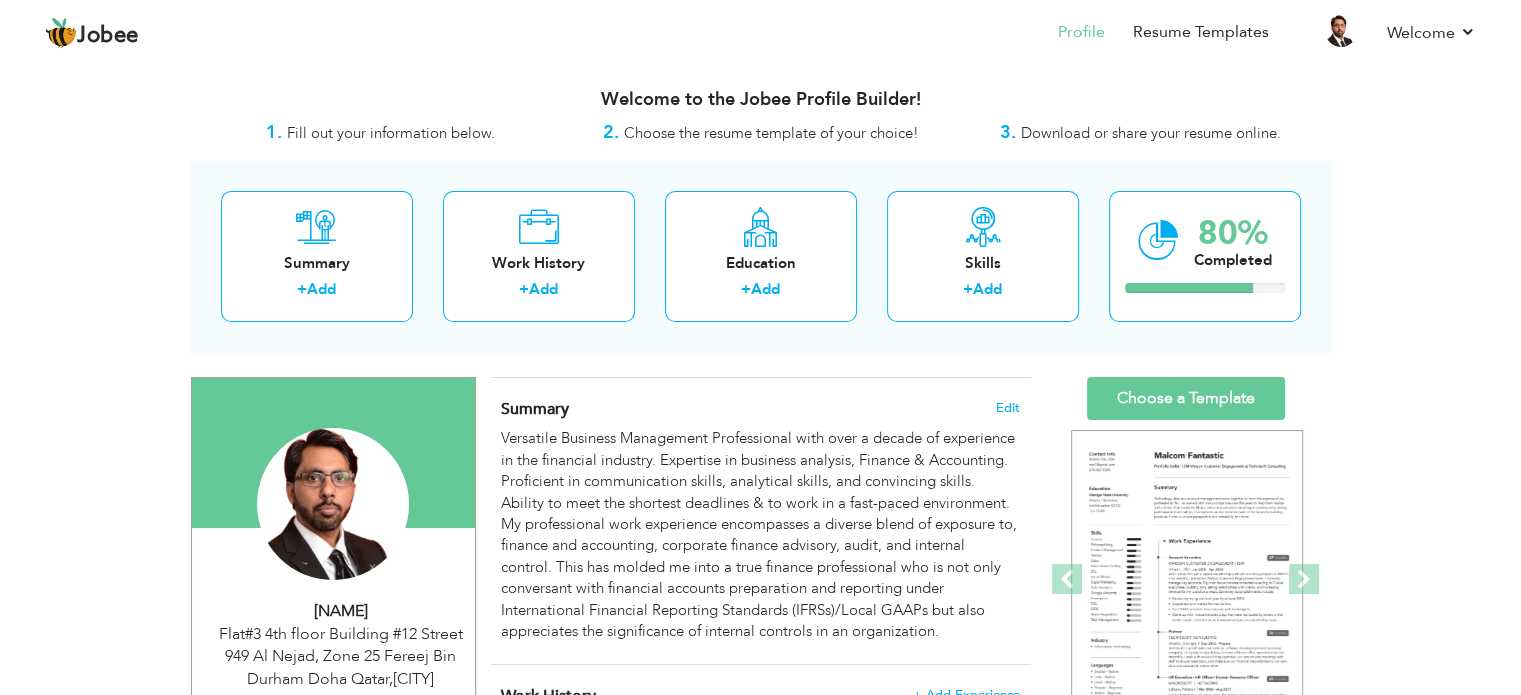 click on "View Resume
Export PDF
Profile
Summary
Public Link
Experience
Education
Awards
Work Histroy
Projects
Certifications
Skills
Preferred Job City" at bounding box center [760, 1609] 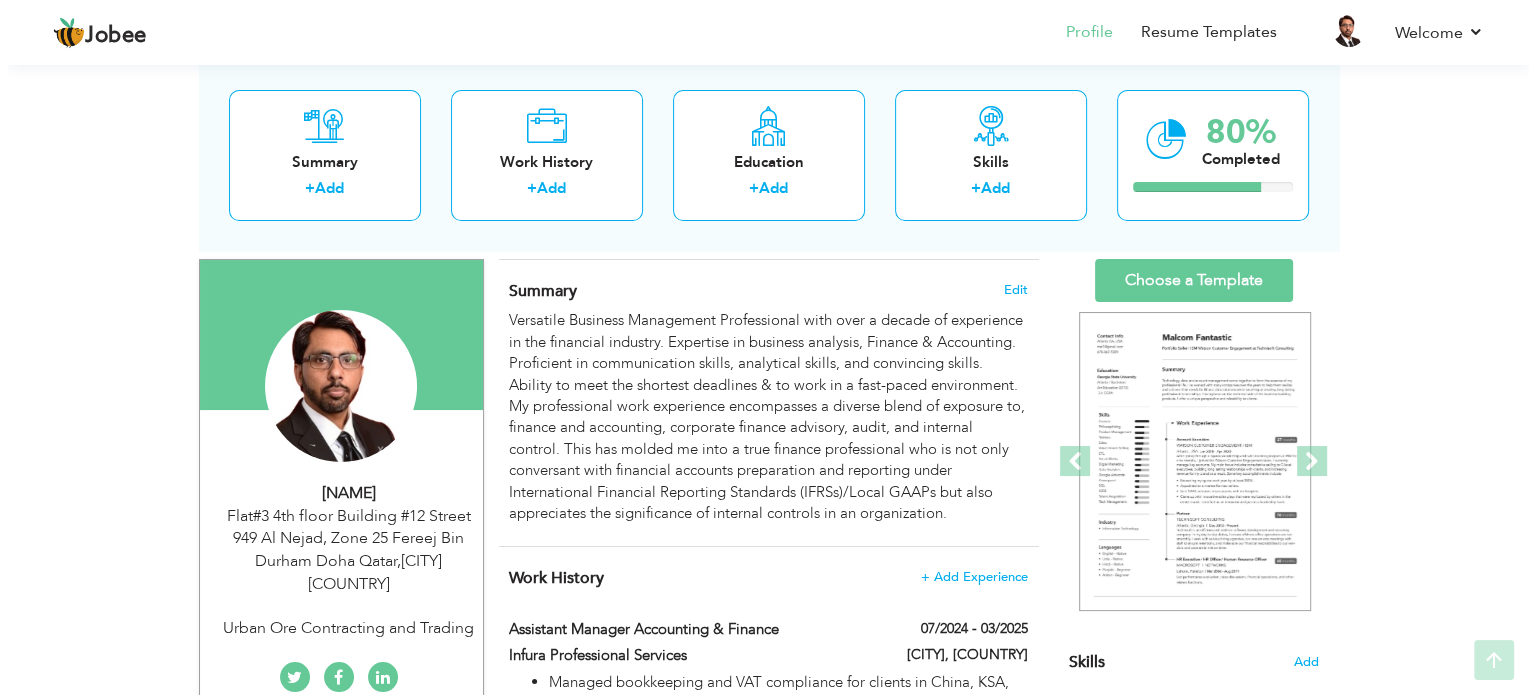 scroll, scrollTop: 320, scrollLeft: 0, axis: vertical 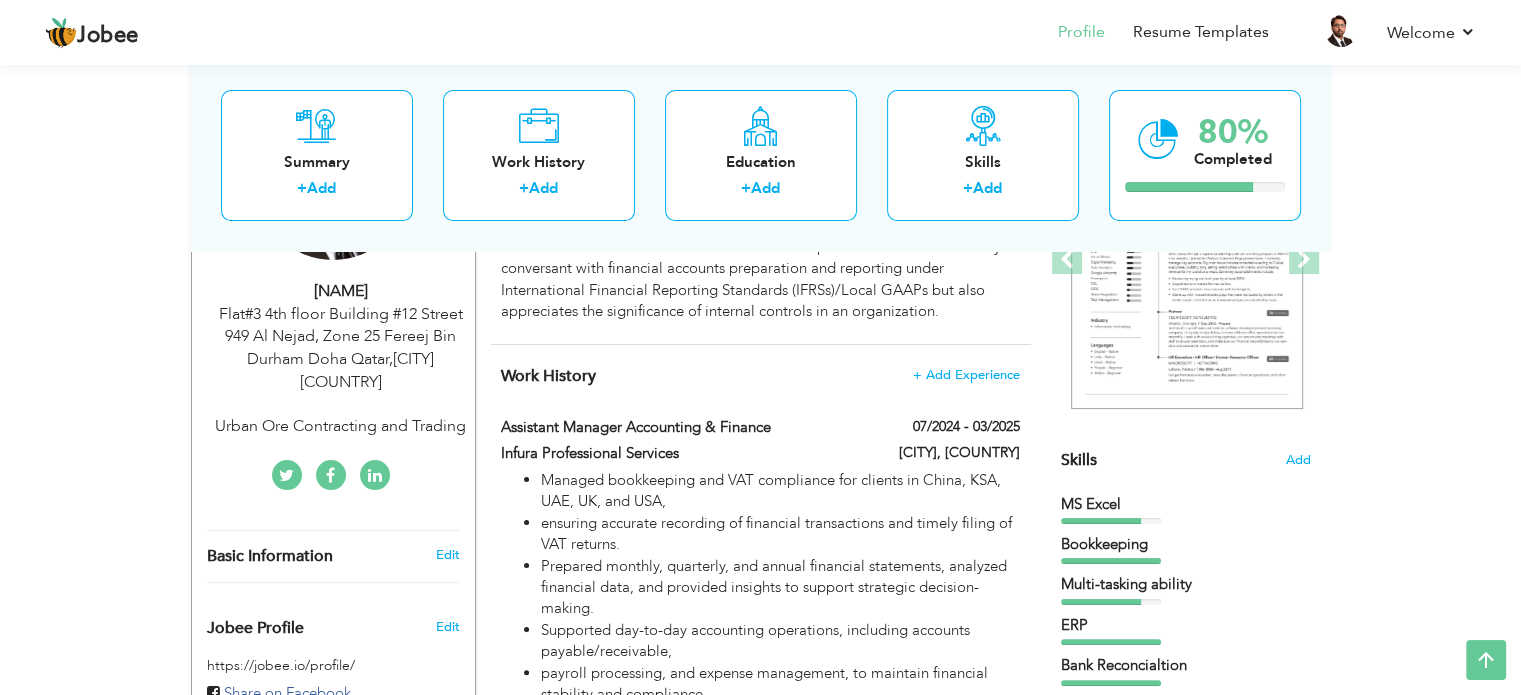 click on "Flat#3 4th floor Building #12  Street 949 Al Nejad, Zone 25 Fereej Bin Durham Doha Qatar ,  Doha Qatar" at bounding box center (341, 348) 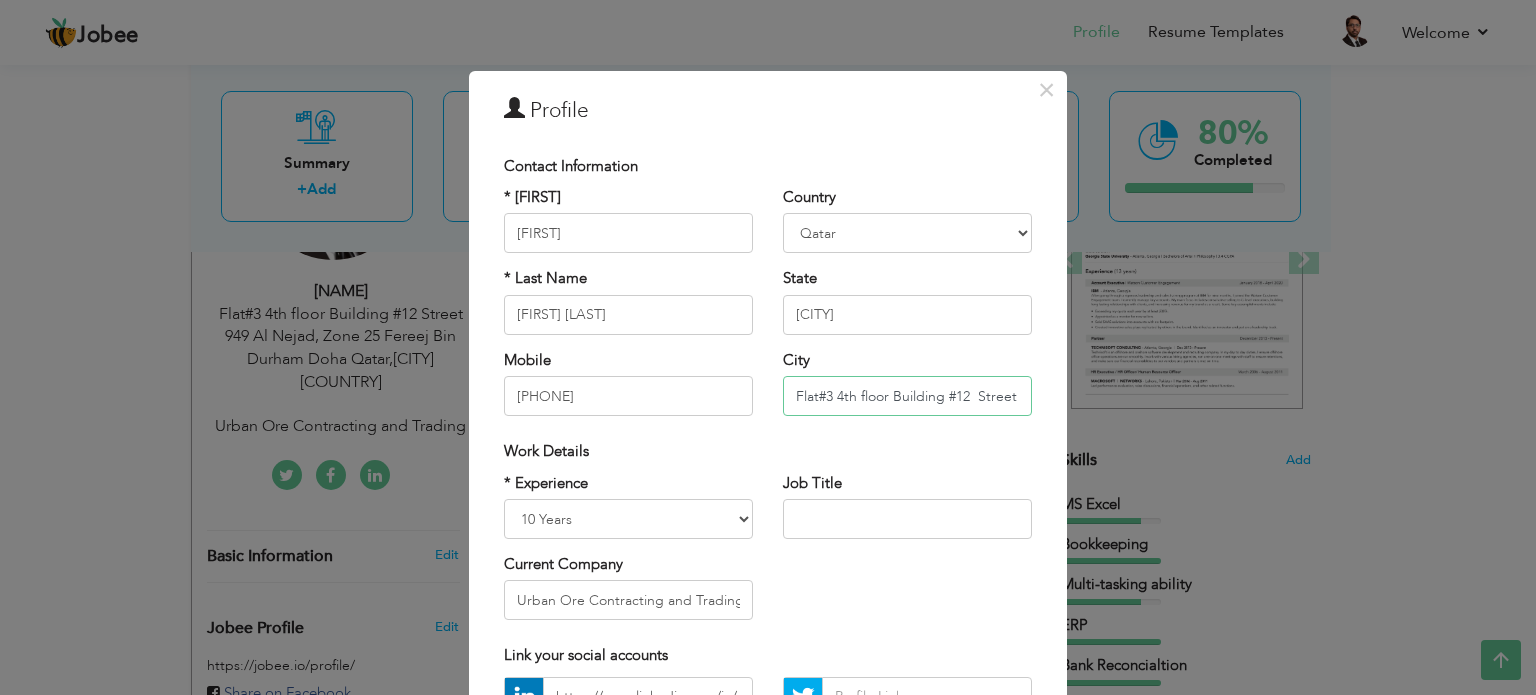 click on "Flat#[NUMBER] [NUMBER]th floor Building #[NUMBER]  Street [NUMBER] [STREET_NAME], Zone [NUMBER] [AREA_NAME], [CITY] [COUNTRY]" at bounding box center (907, 396) 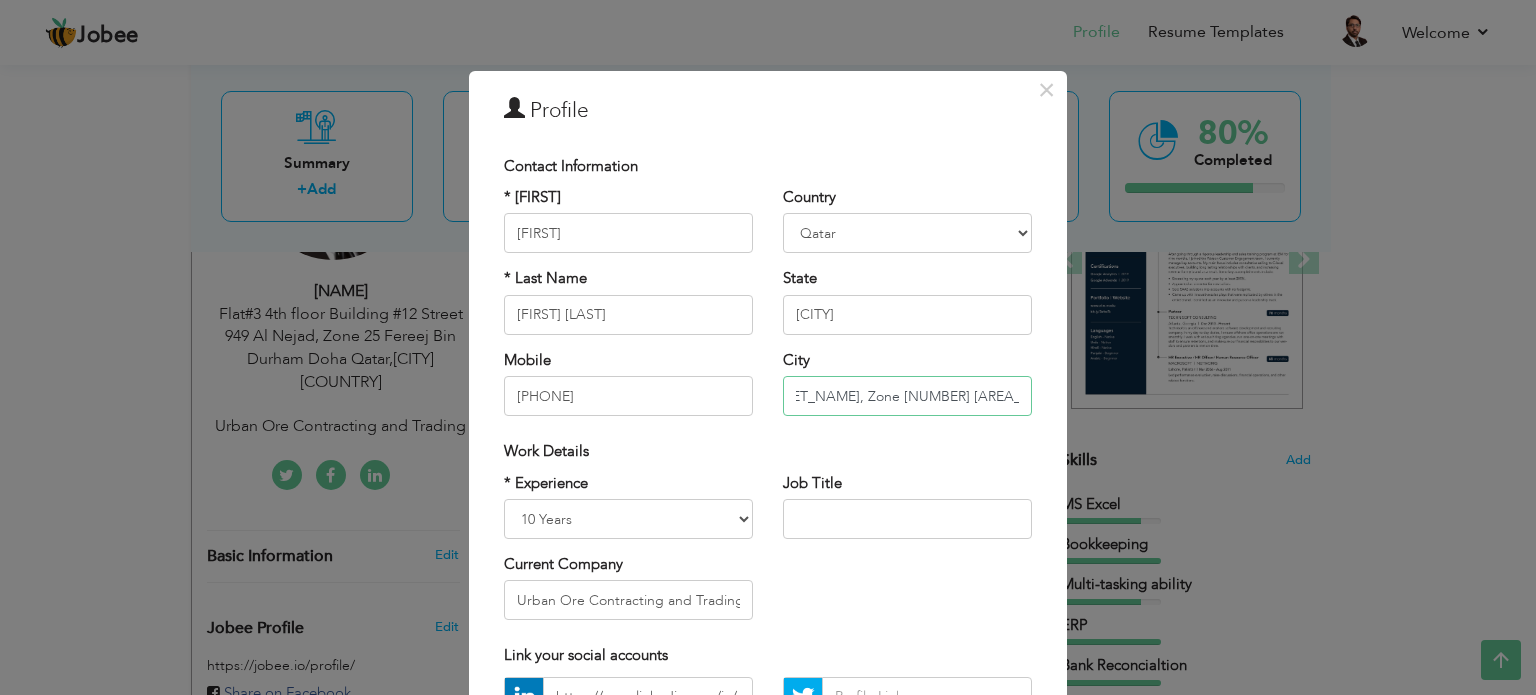 scroll, scrollTop: 0, scrollLeft: 255, axis: horizontal 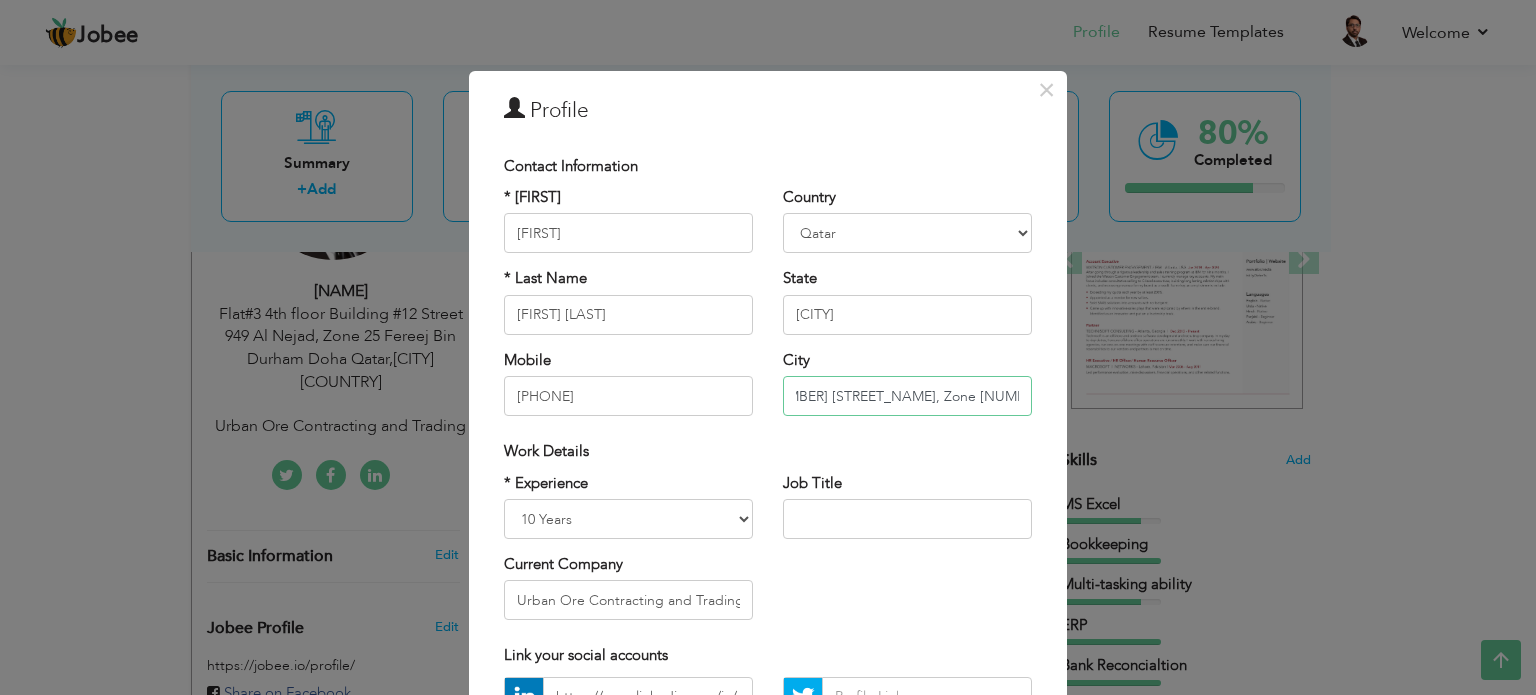 type on "Flat#3 4th floor Building #12  Street 949 Al Nejad, Zone 25 Fereej Bin Durham" 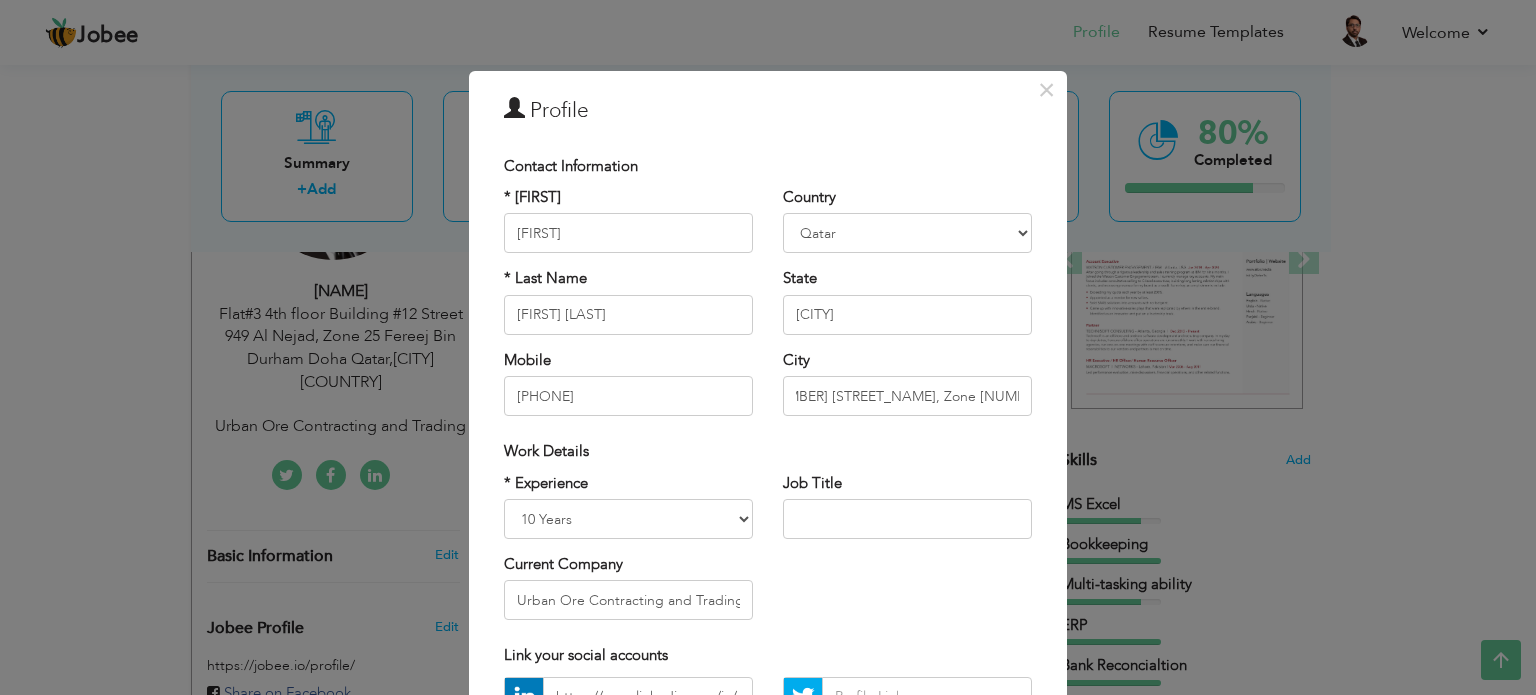 scroll, scrollTop: 0, scrollLeft: 0, axis: both 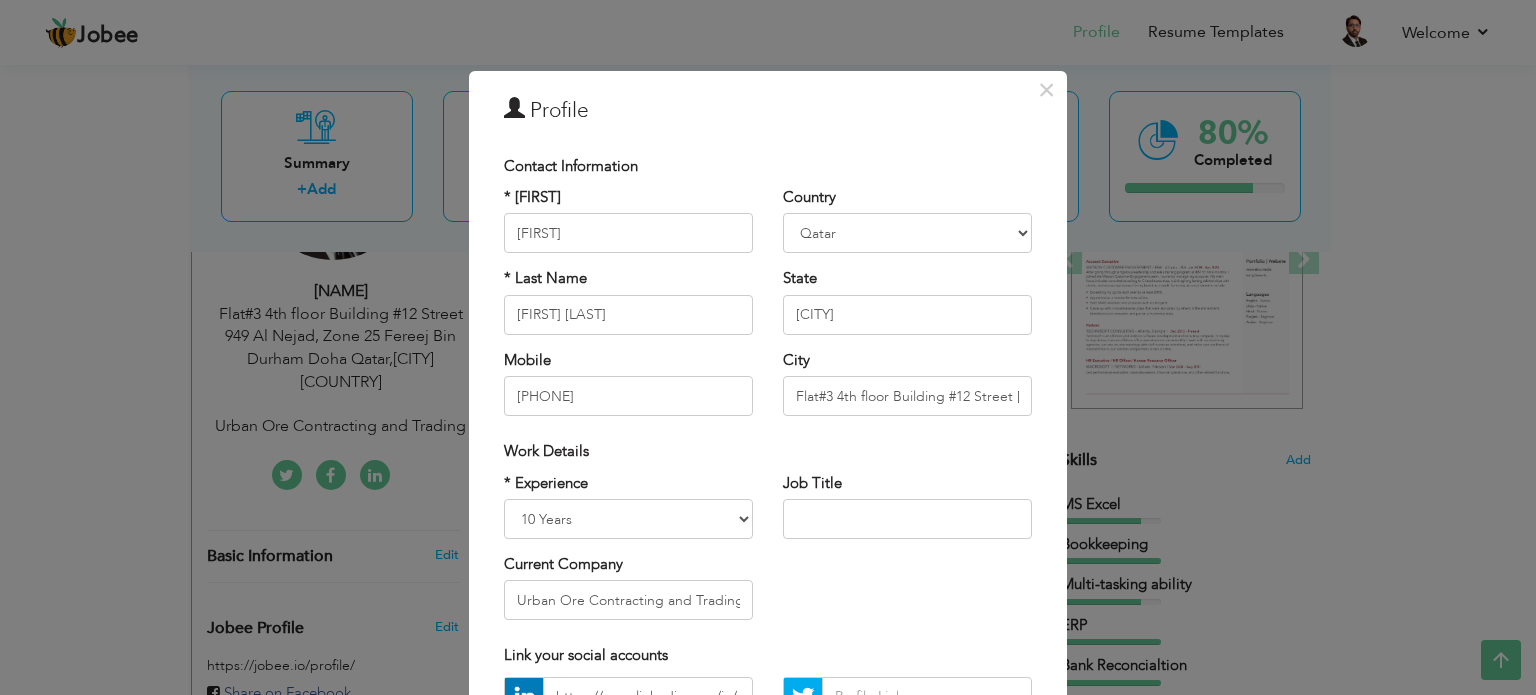 click on "* First Name
Sarfaraz
* Last Name
Ali Shah
Mobile
+97471840256" at bounding box center [628, 309] 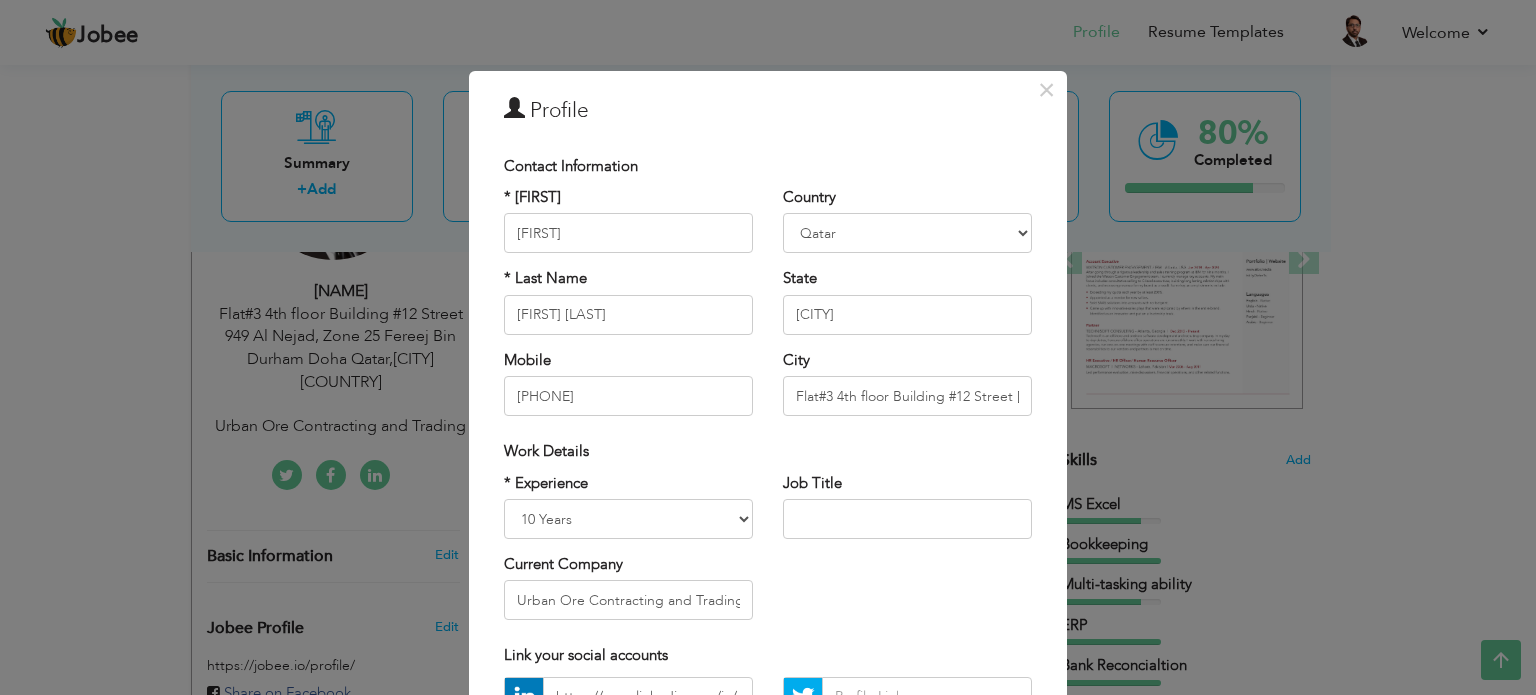 click on "* Experience
Entry Level Less than 1 Year 1 Year 2 Years 3 Years 4 Years 5 Years 6 Years 7 Years 8 Years 9 Years 10 Years 11 Years 12 Years 13 Years 14 Years 15 Years 16 Years 17 Years 18 Years 19 Years 20 Years 21 Years 22 Years 23 Years 24 Years 25 Years 26 Years 27 Years 28 Years 29 Years 30 Years 31 Years 32 Years 33 Years 34 Years 35 Years More than 35 Years
Current Company
Urban Ore Contracting and Trading" at bounding box center [768, 554] 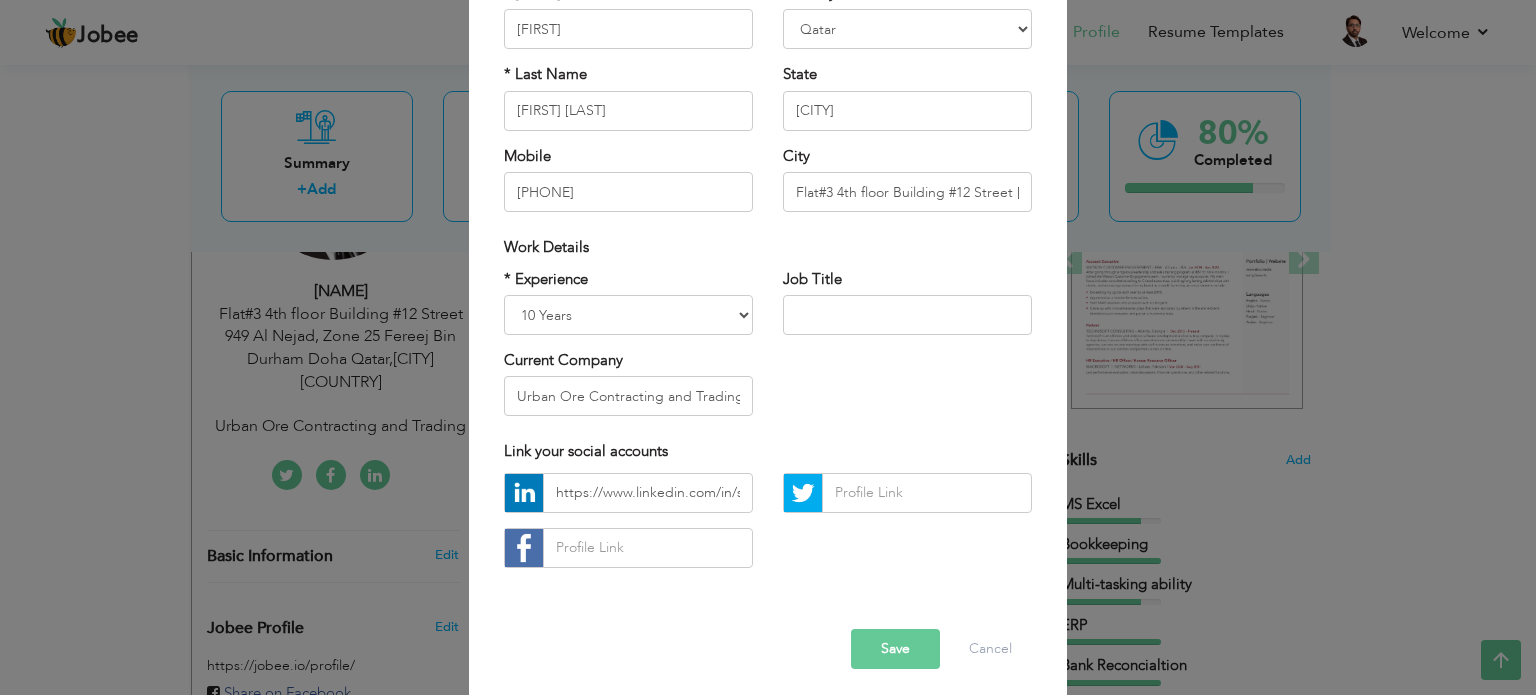 scroll, scrollTop: 212, scrollLeft: 0, axis: vertical 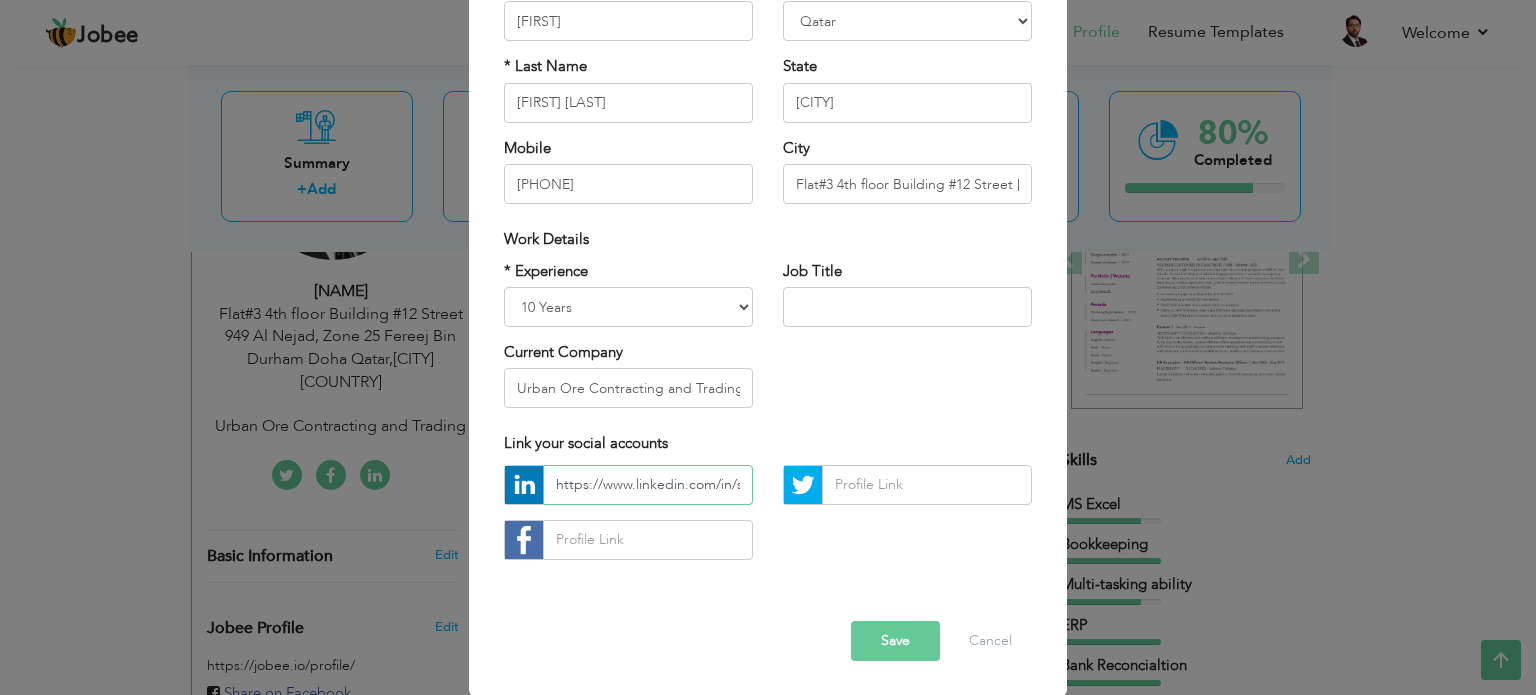 click on "https://www.linkedin.com/in/sarfaraz-ali-shah-66874aa4/?trk=opento_sprofile_topcard" at bounding box center (648, 485) 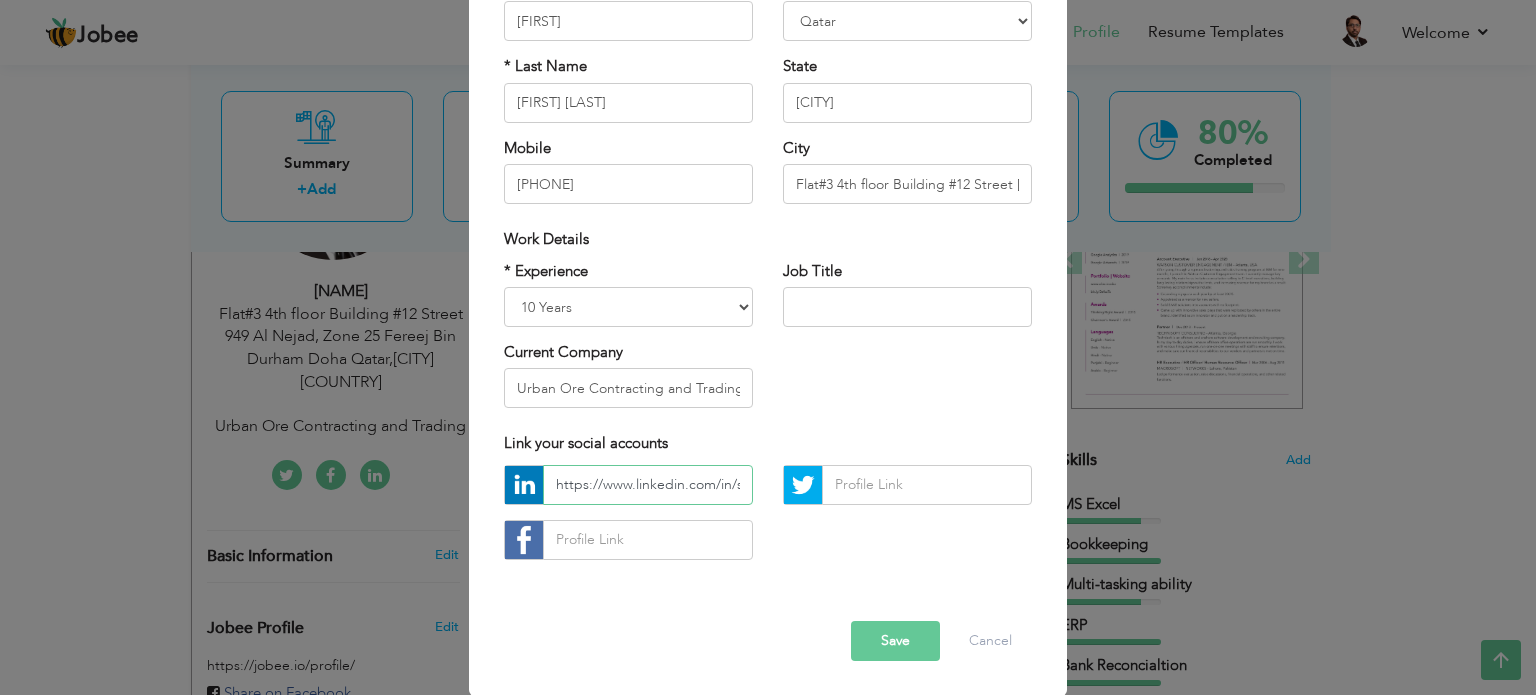 click on "https://www.linkedin.com/in/sarfaraz-ali-shah-66874aa4/?trk=opento_sprofile_topcard" at bounding box center [648, 485] 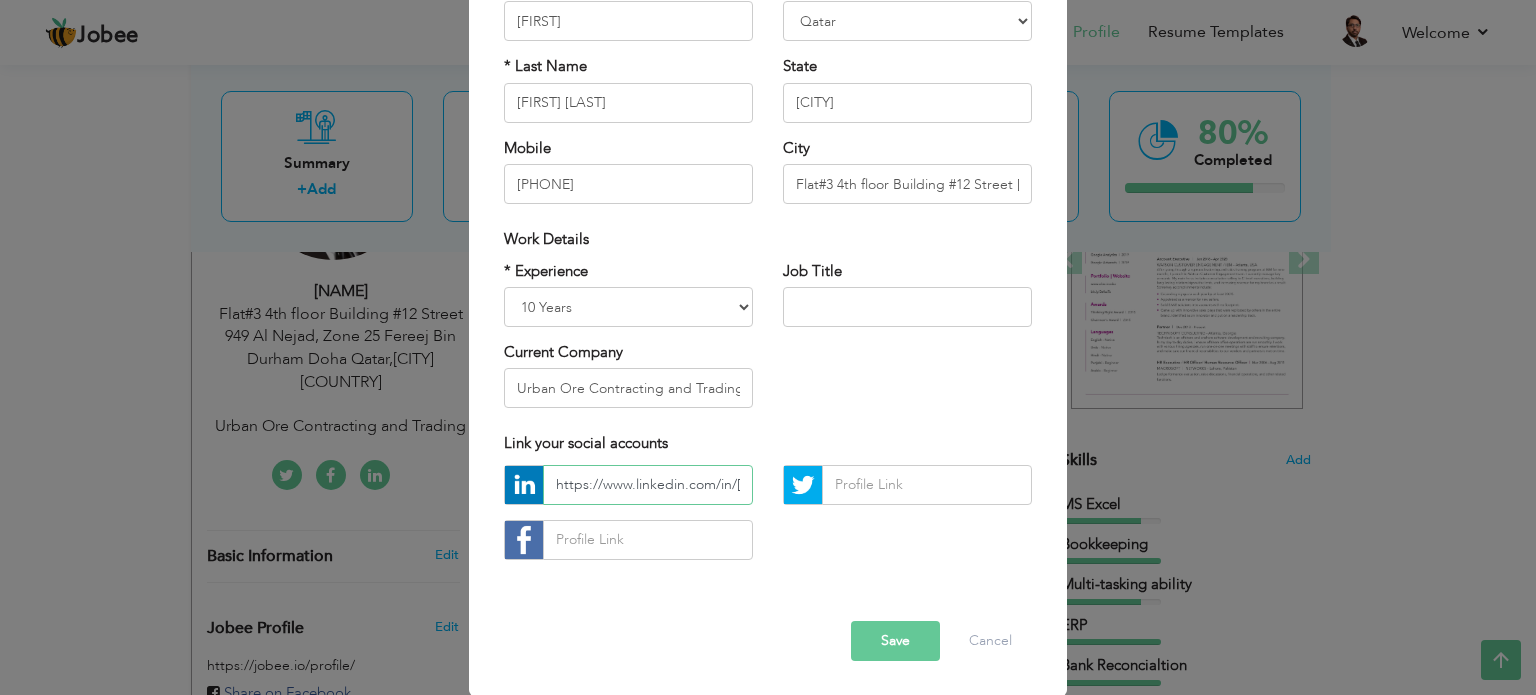 scroll, scrollTop: 0, scrollLeft: 187, axis: horizontal 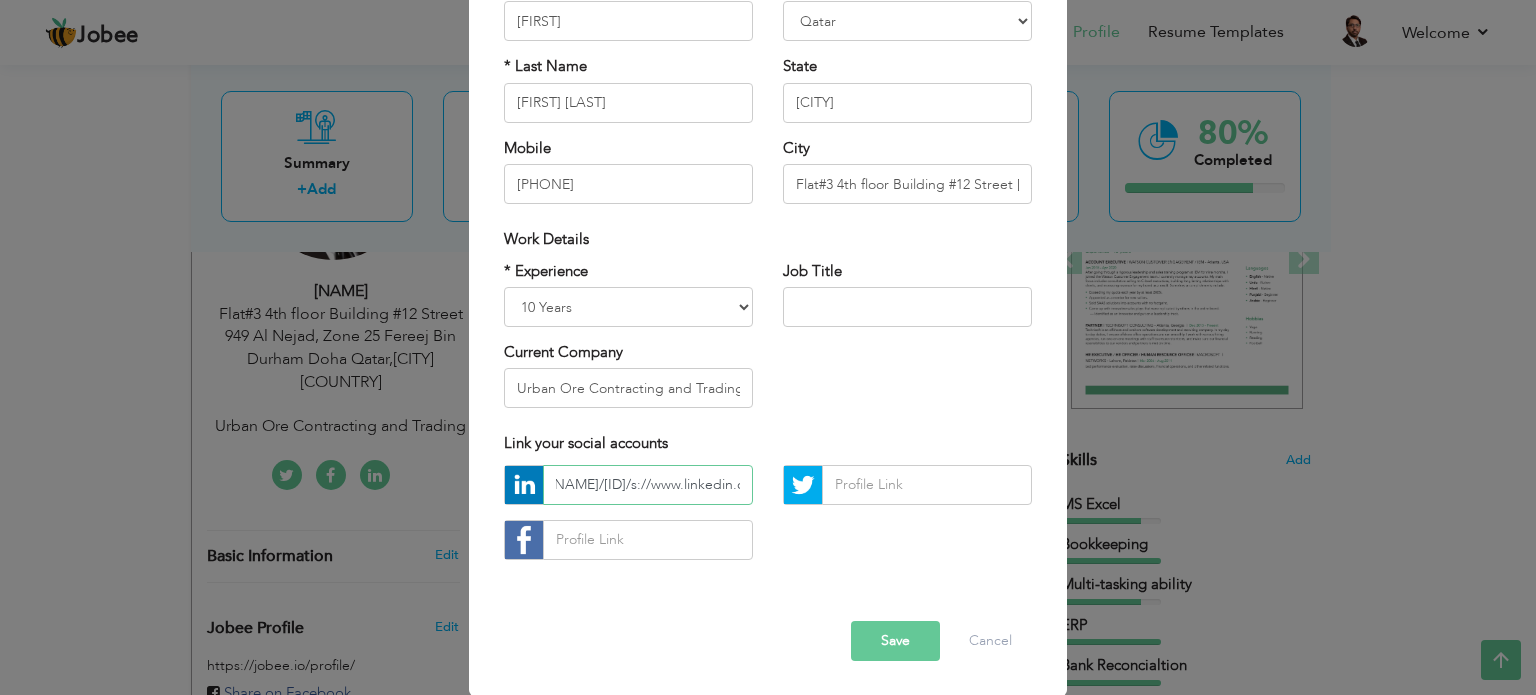 type on "httphttps://www.linkedin.com/in/sarfaraz-ali-shah-66874aa4/s://www.linkedin.com/in/sarfaraz-ali-shah-66874aa4/?trk=opento_sprofile_topcard" 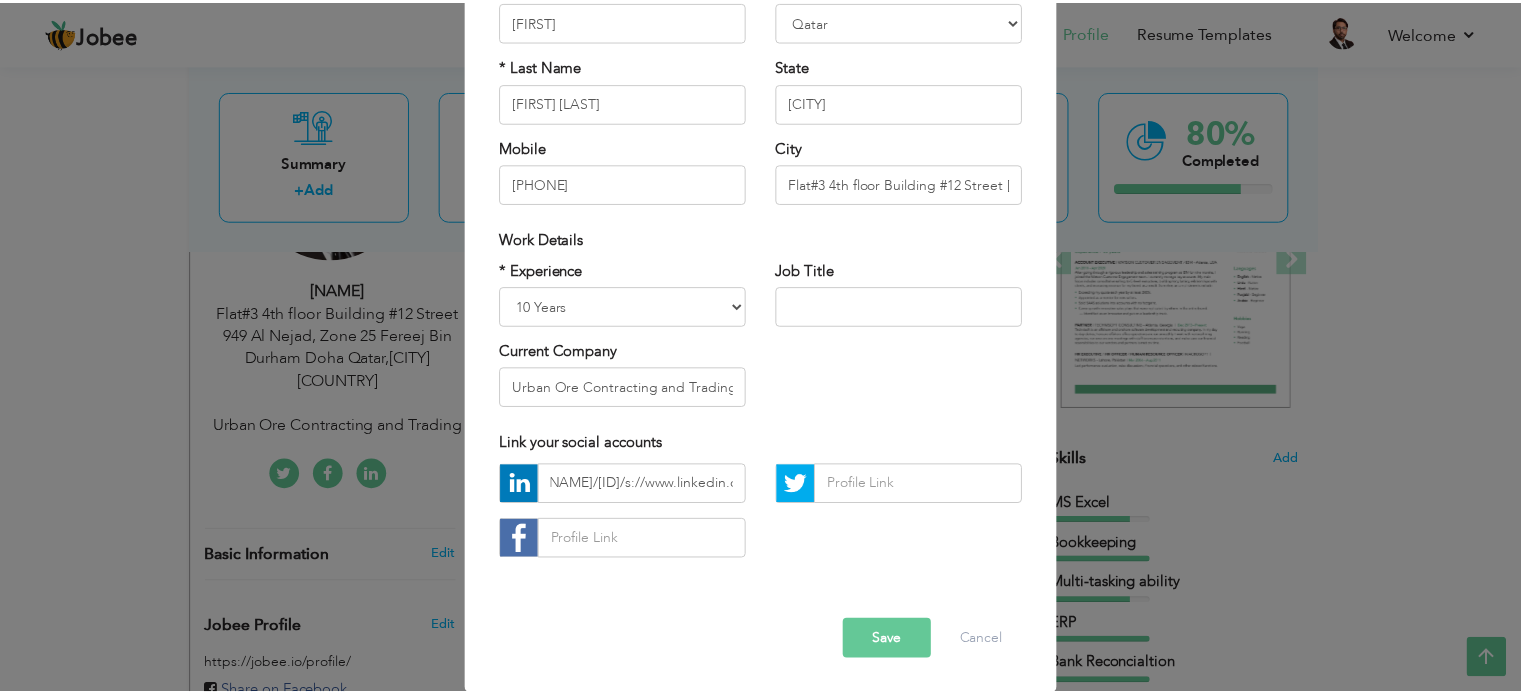 scroll, scrollTop: 0, scrollLeft: 0, axis: both 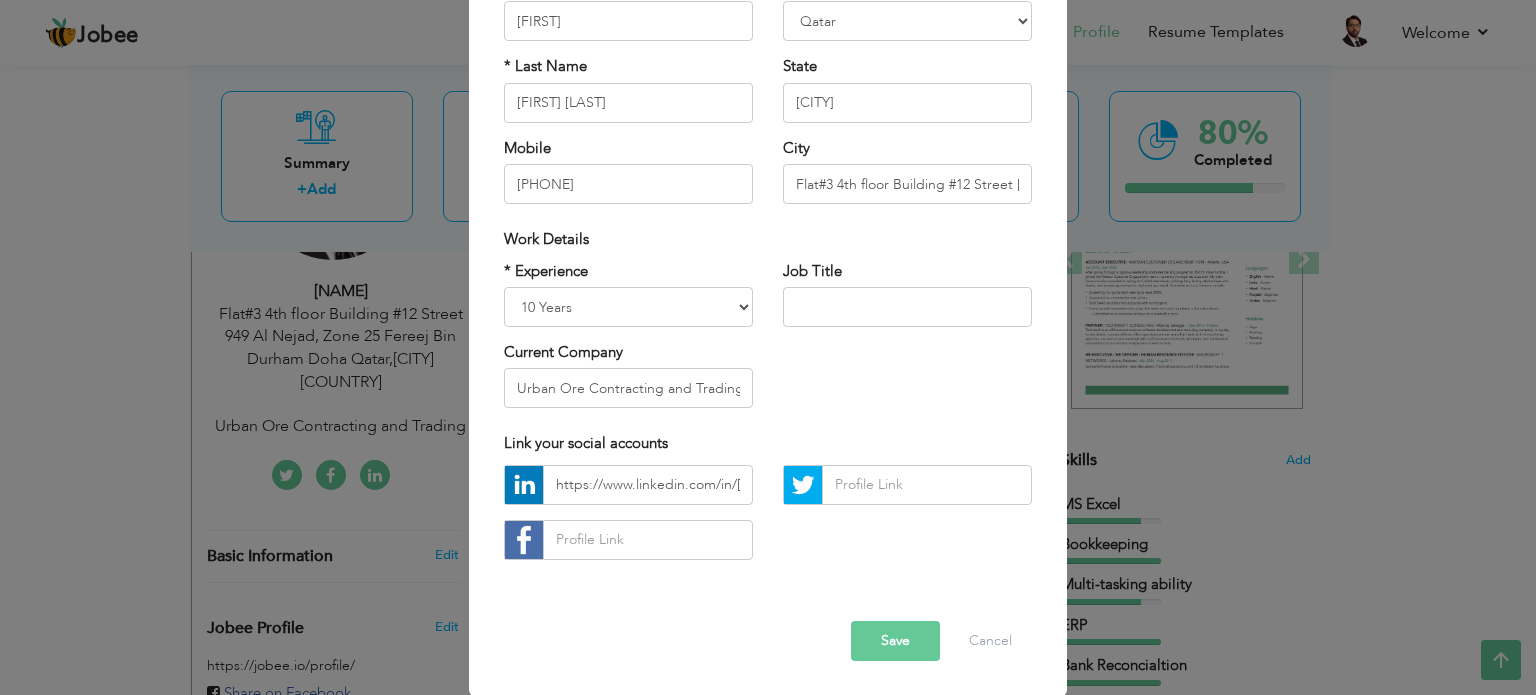 click on "Save" at bounding box center (895, 641) 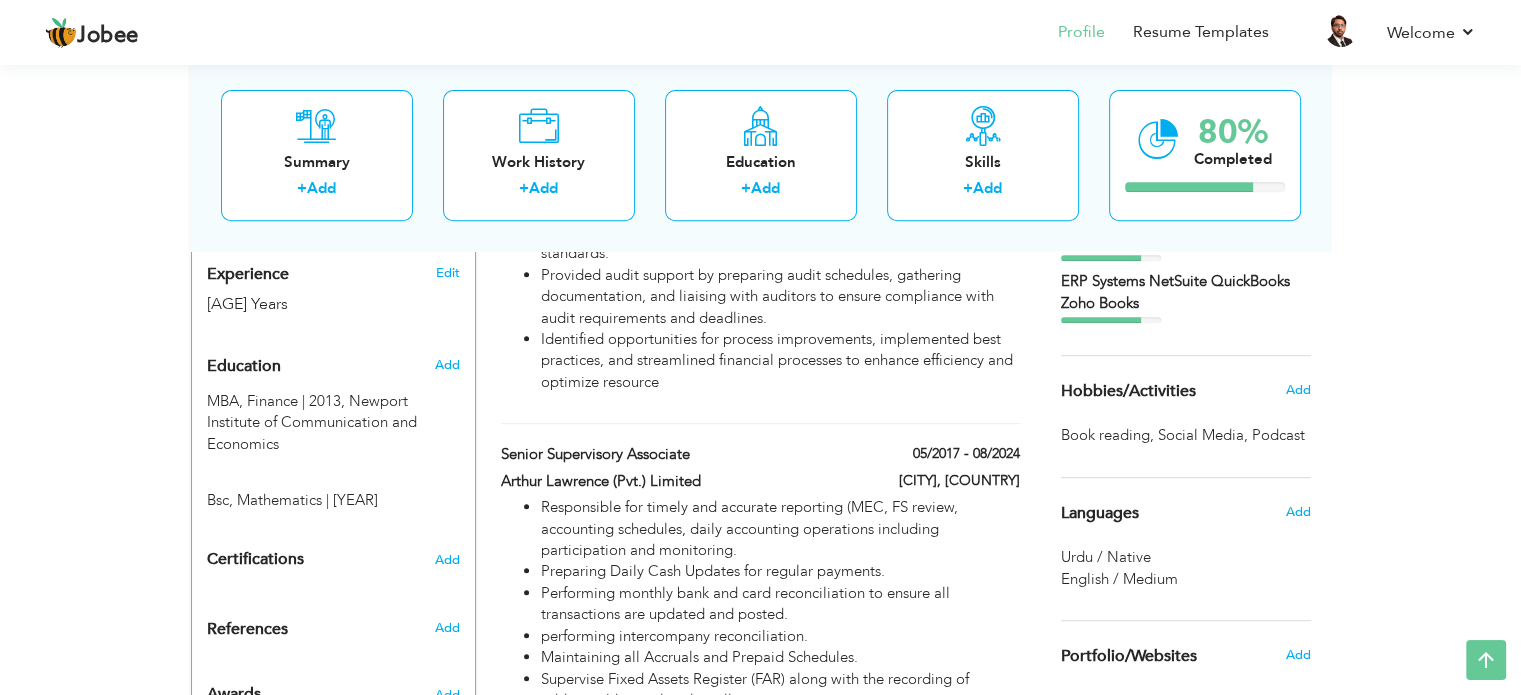 scroll, scrollTop: 800, scrollLeft: 0, axis: vertical 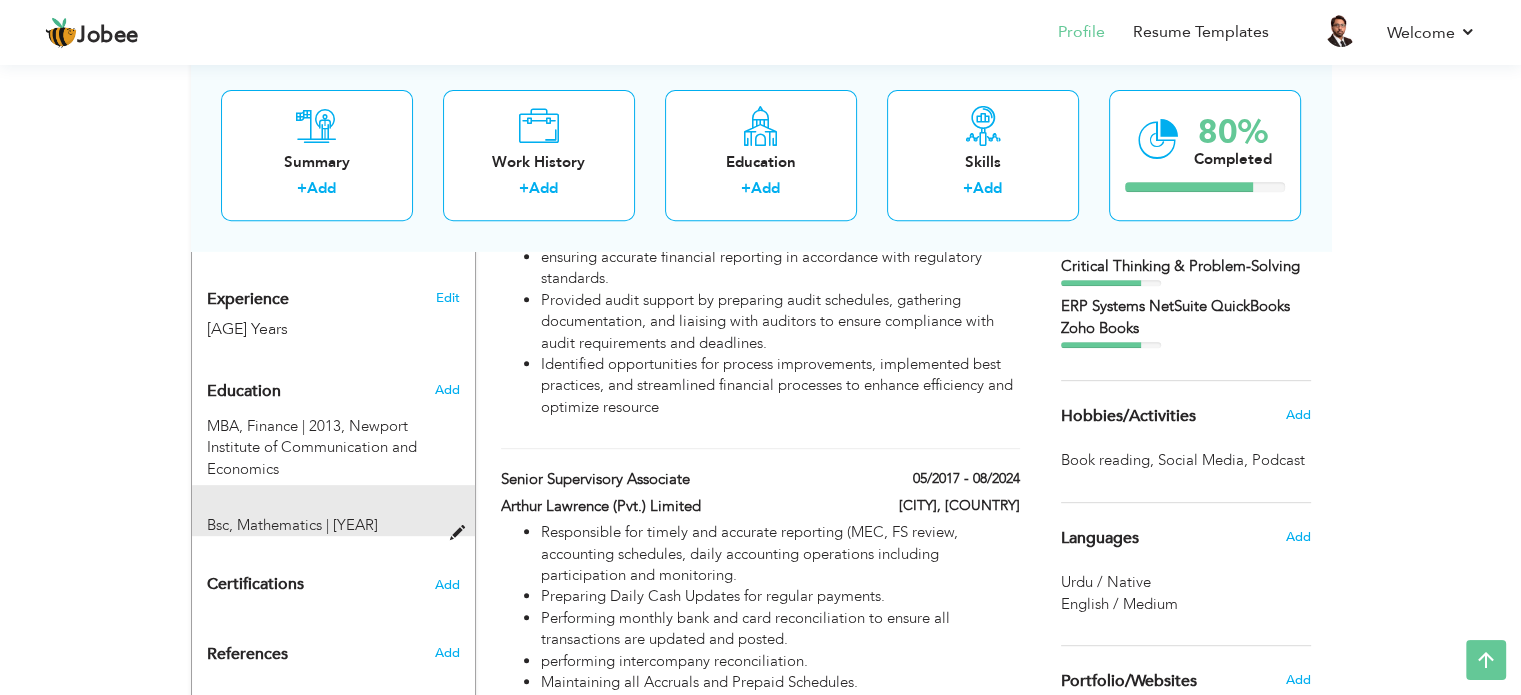 click on "Bsc,  Mathematics  |  2007" at bounding box center (292, 525) 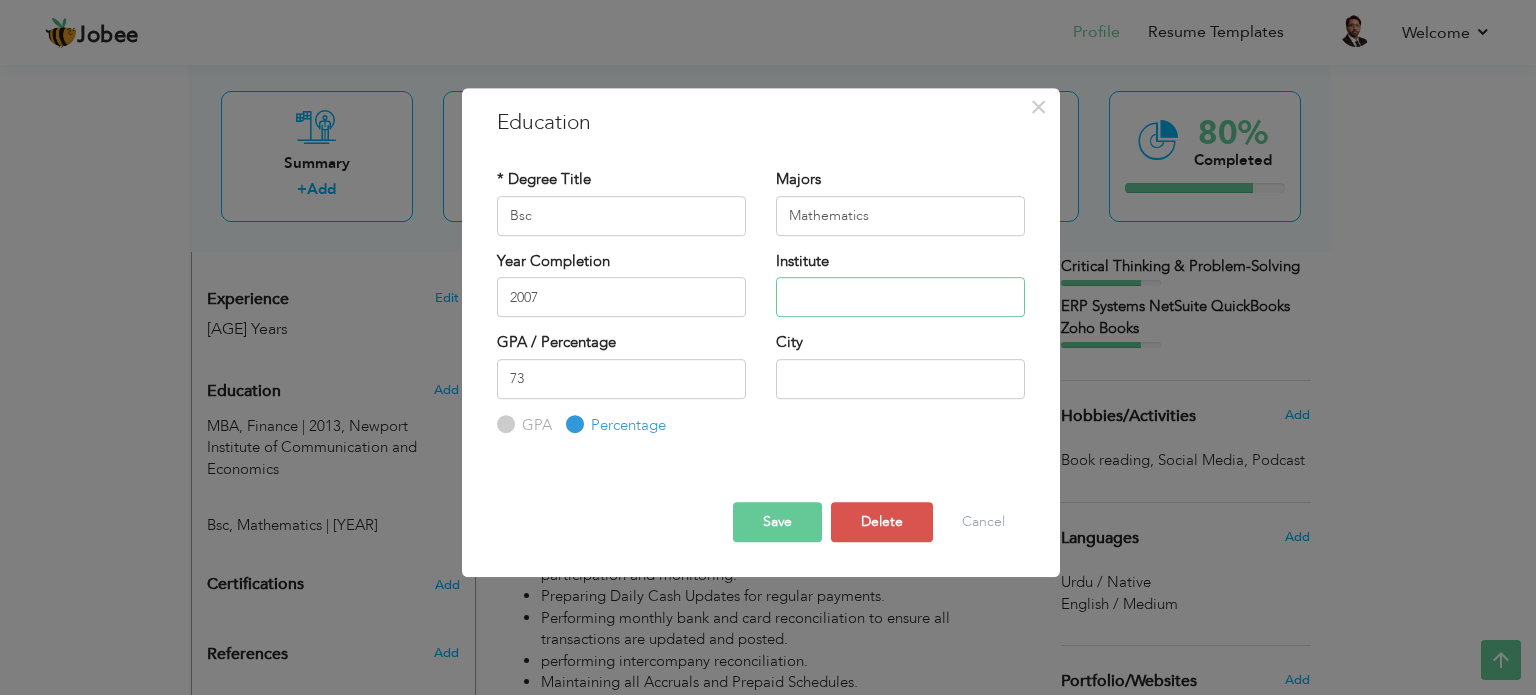 click at bounding box center [900, 297] 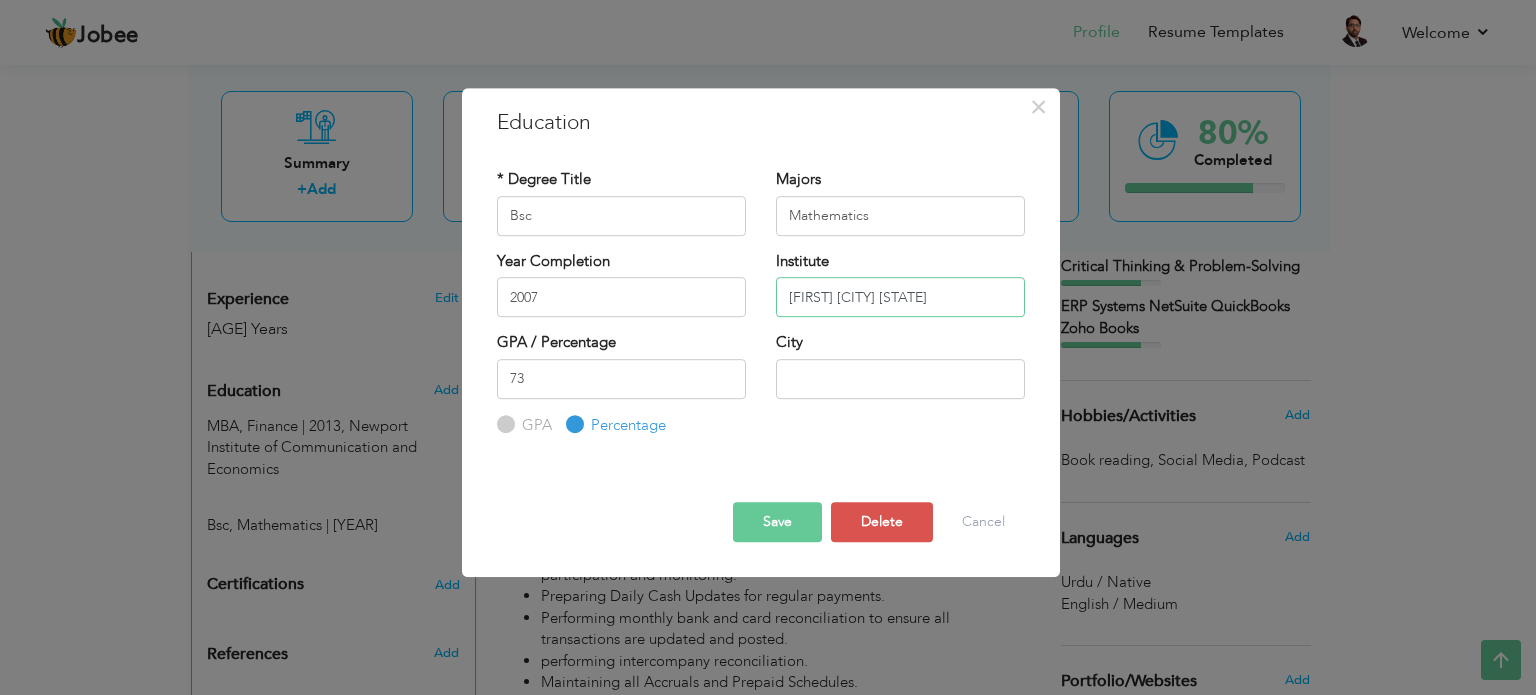 click on "SALU Khairpur Sind" at bounding box center [900, 297] 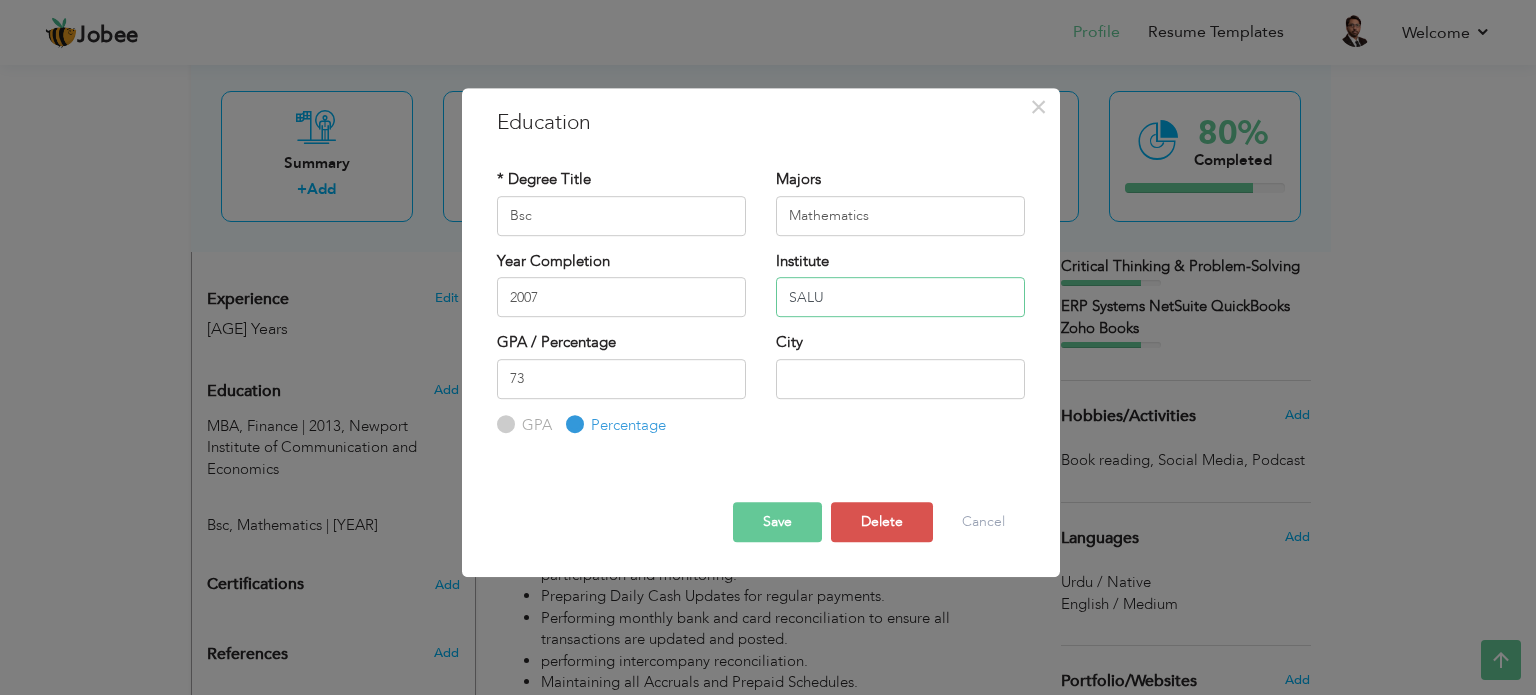 type on "SALU" 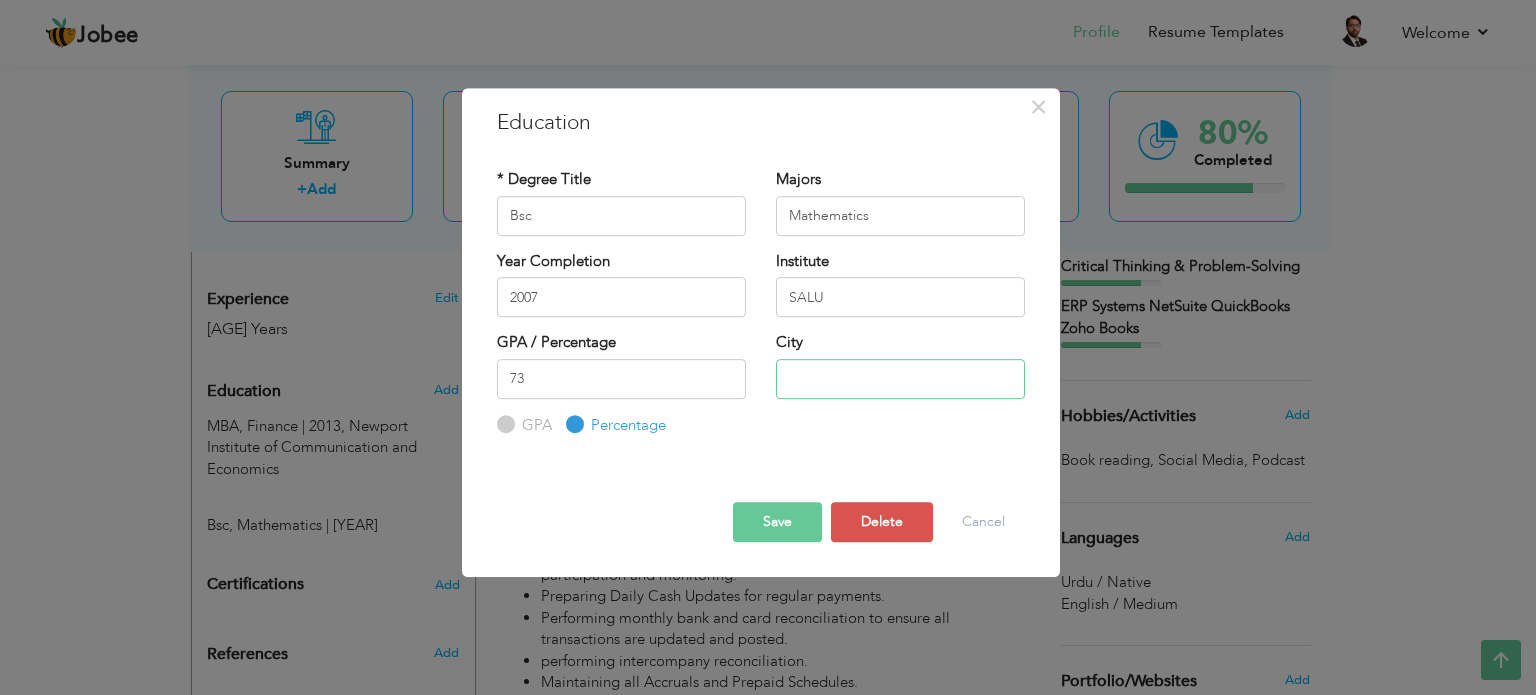 click at bounding box center [900, 379] 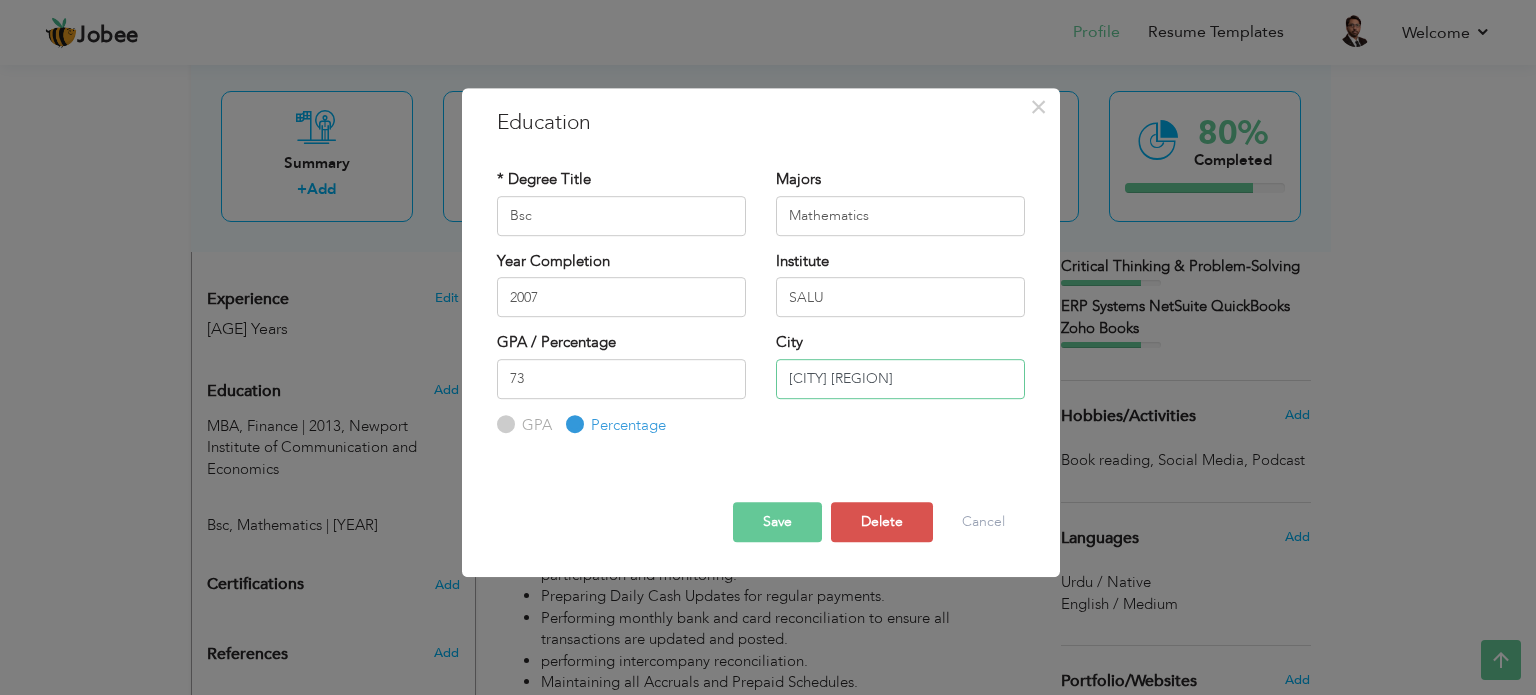 type on "Khairpur Sind" 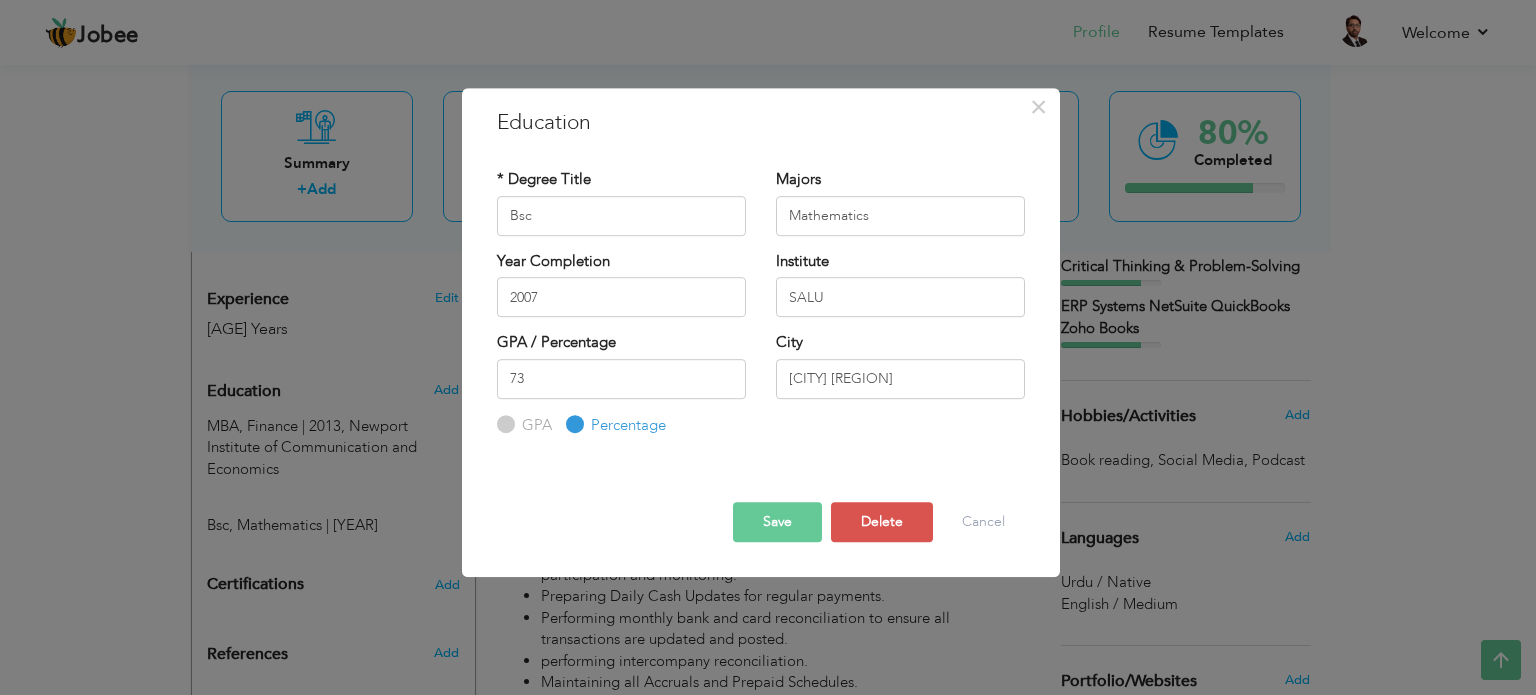 click on "Save" at bounding box center (777, 522) 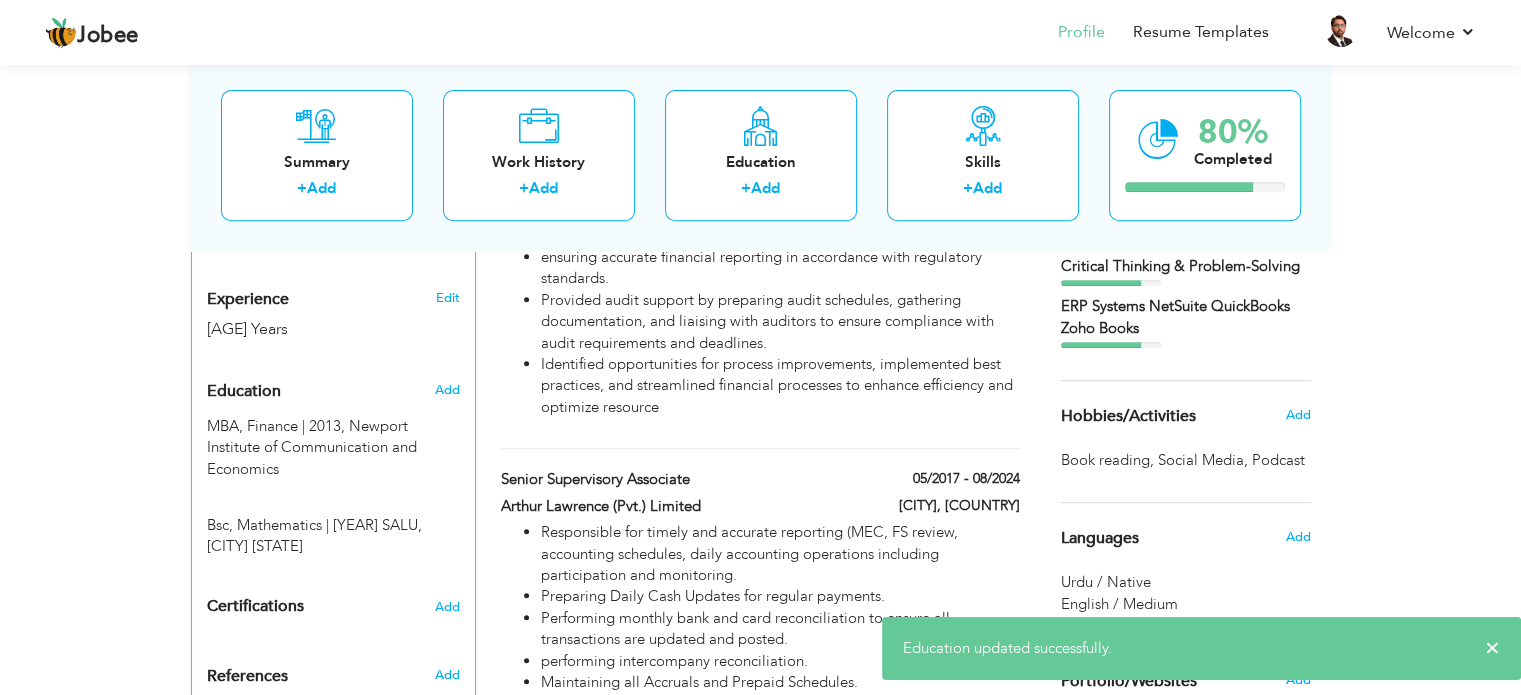 click on "View Resume
Export PDF
Profile
Summary
Public Link
Experience
Education
Awards
Work Histroy
Projects
Certifications
Skills
Preferred Job City" at bounding box center (760, 809) 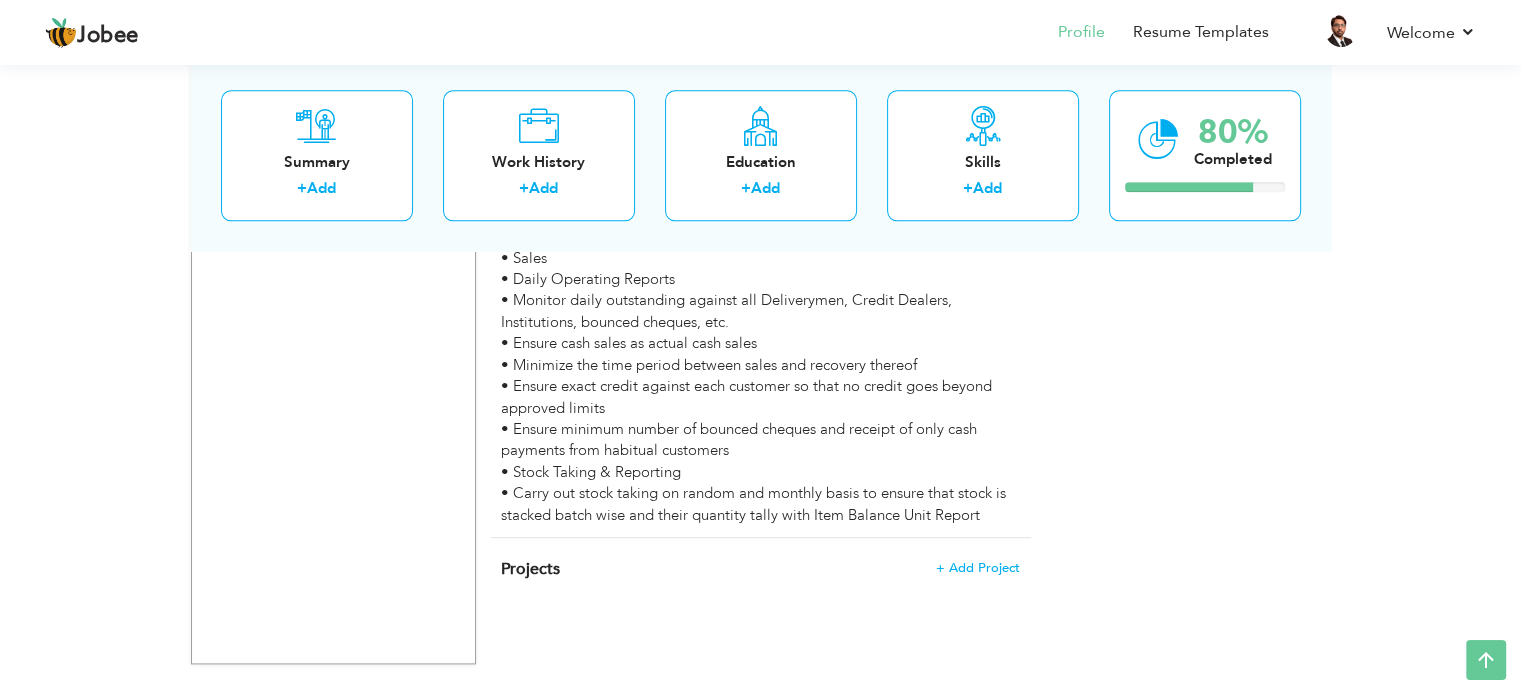 scroll, scrollTop: 2461, scrollLeft: 0, axis: vertical 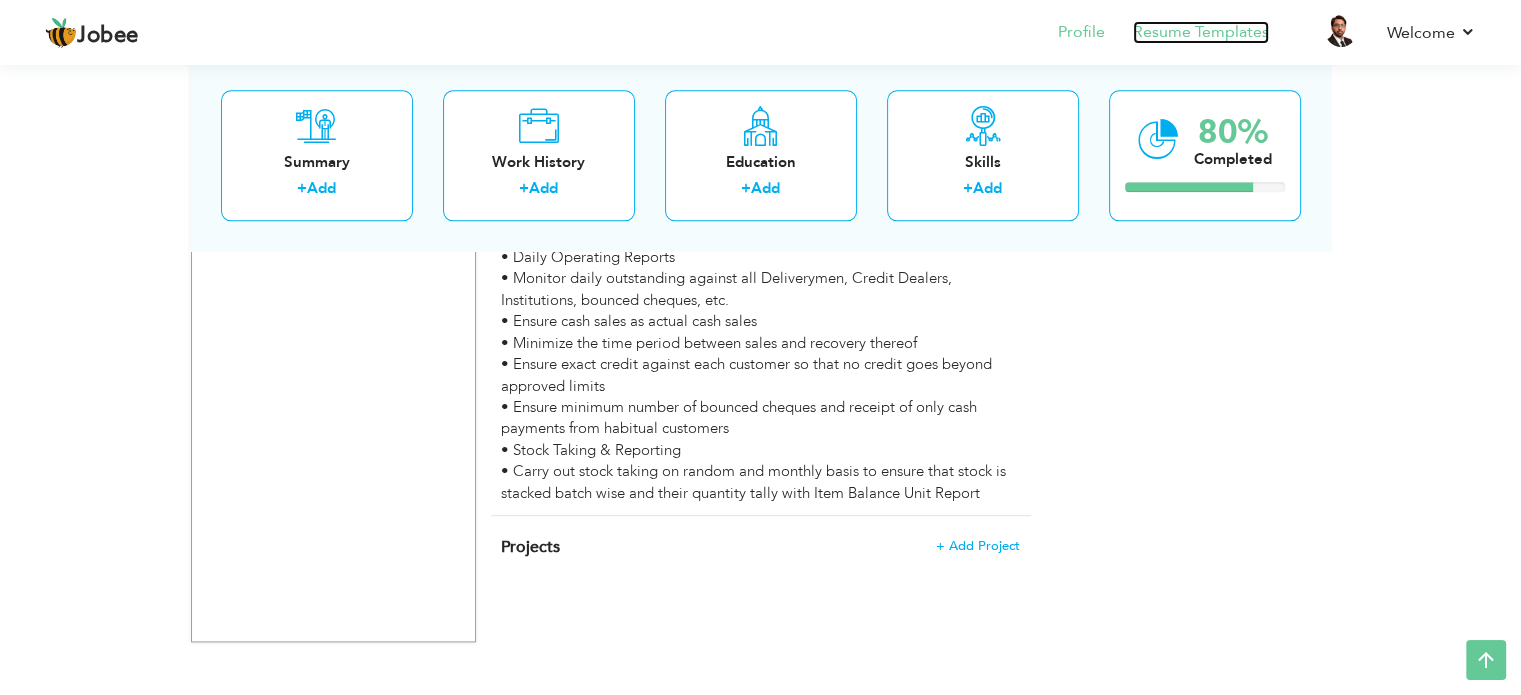 click on "Resume Templates" at bounding box center (1201, 32) 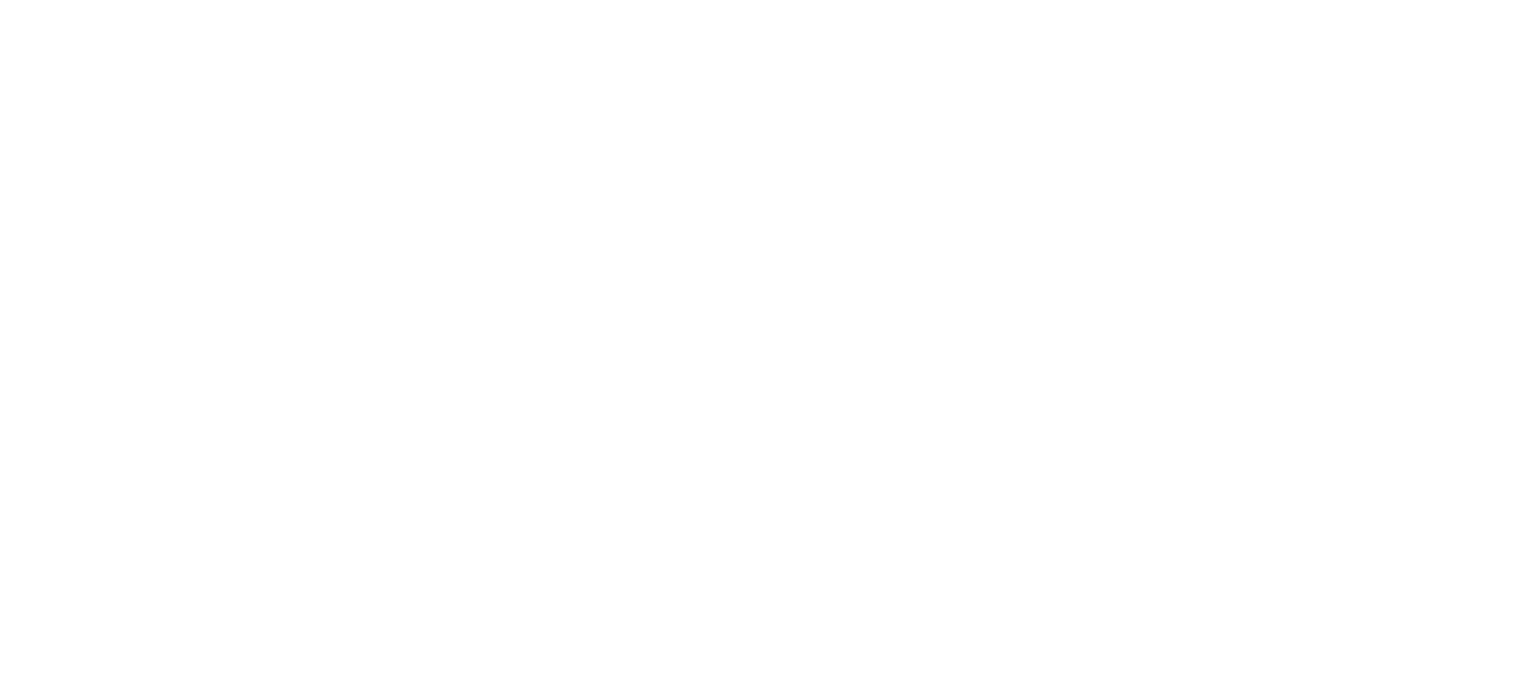 scroll, scrollTop: 0, scrollLeft: 0, axis: both 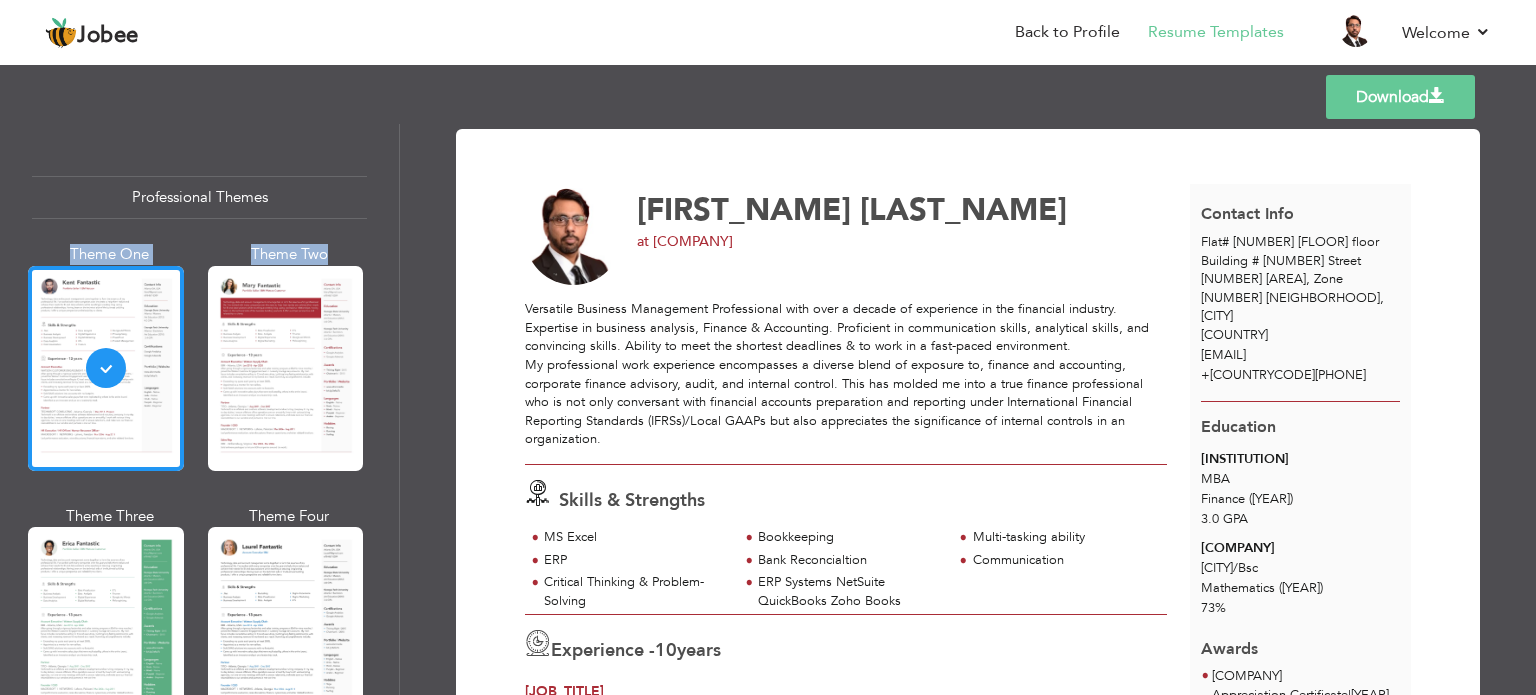 drag, startPoint x: 399, startPoint y: 173, endPoint x: 399, endPoint y: 236, distance: 63 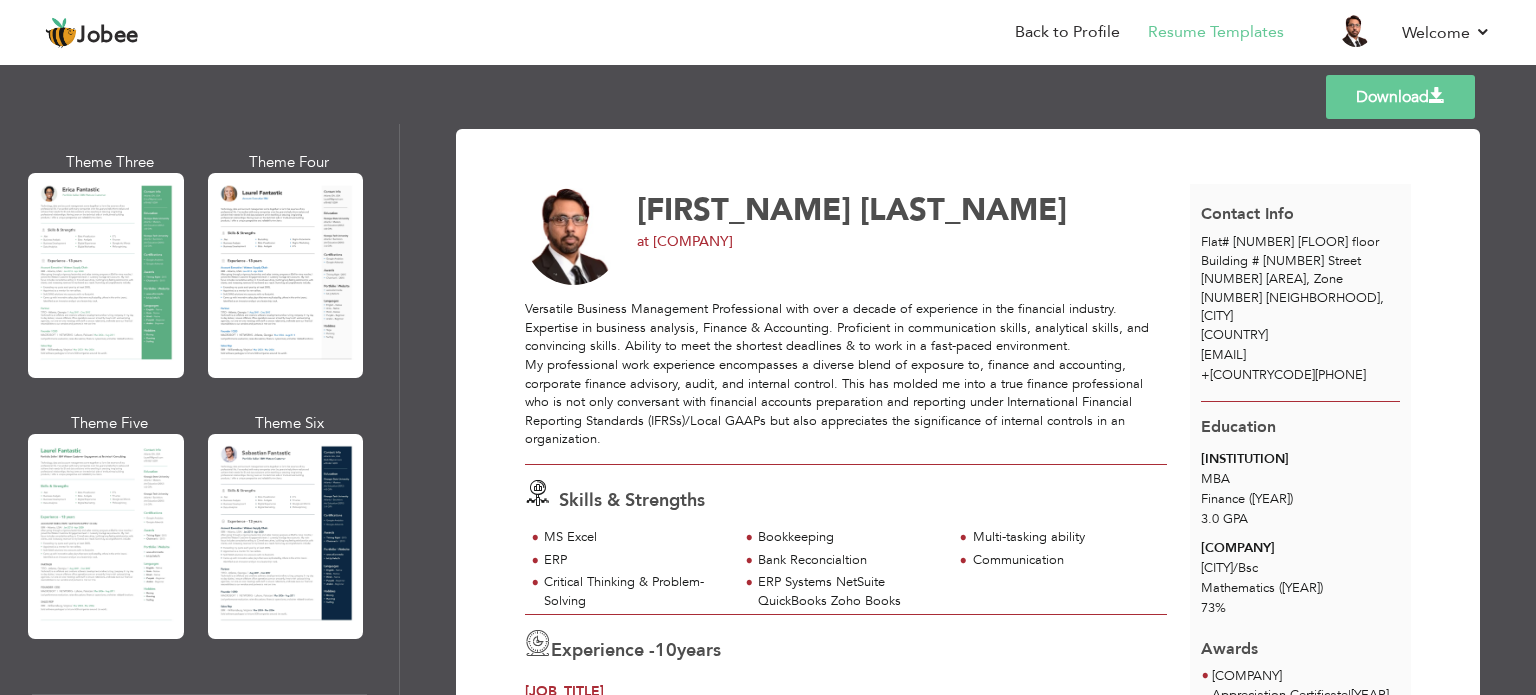 scroll, scrollTop: 336, scrollLeft: 0, axis: vertical 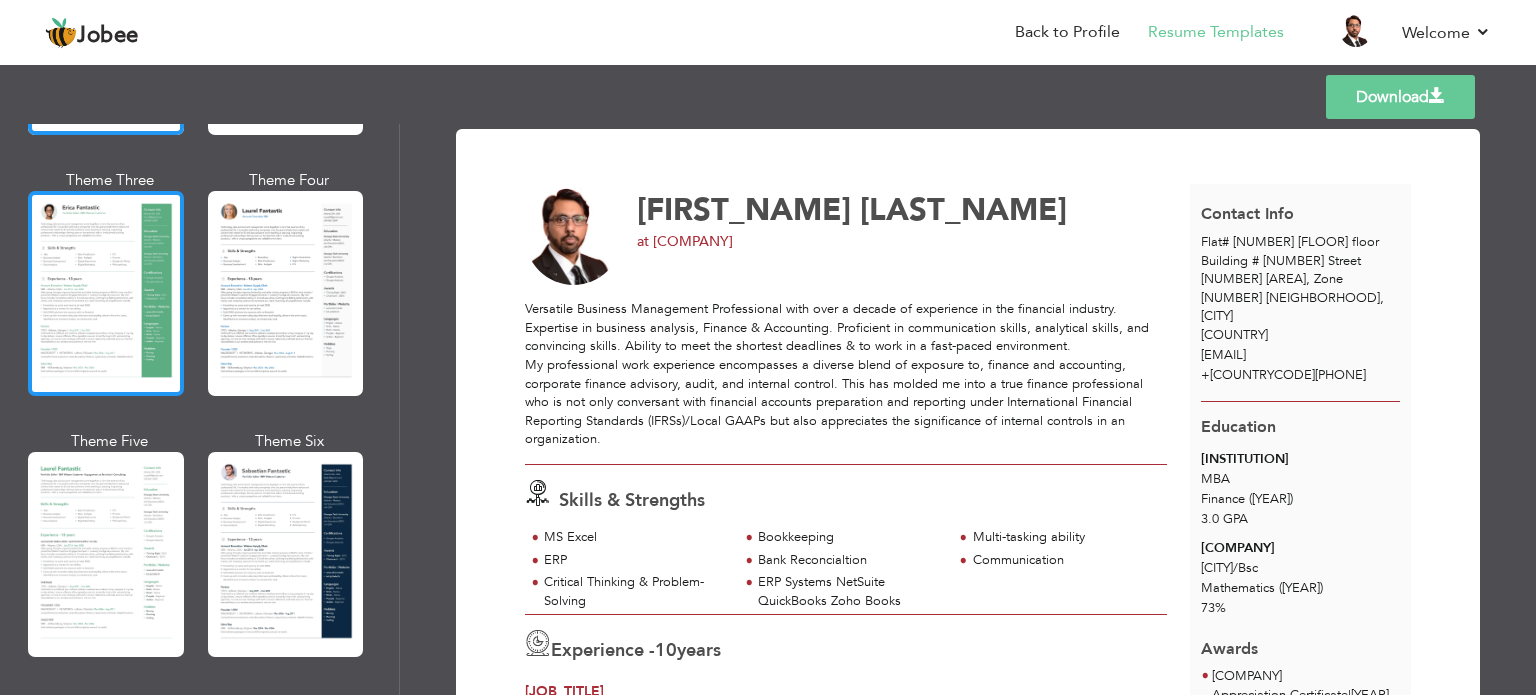 click at bounding box center (106, 293) 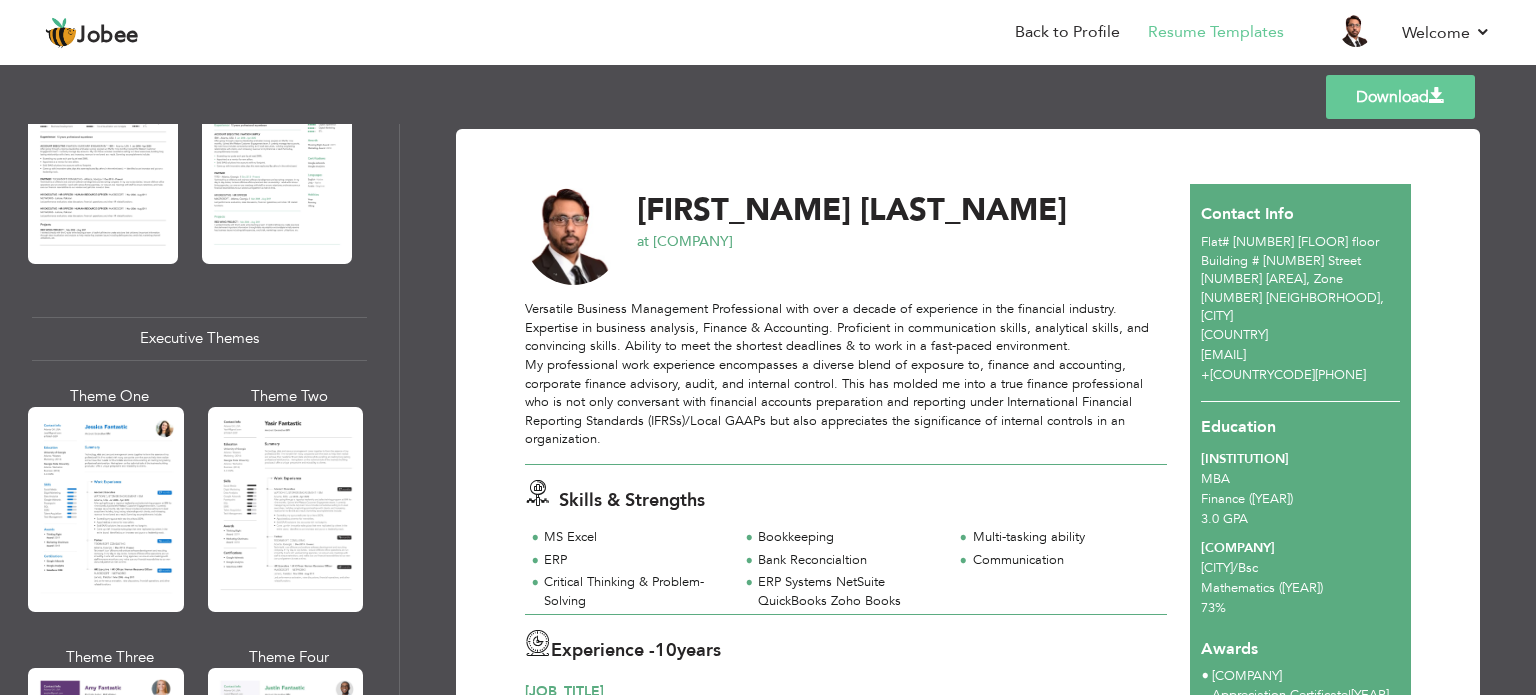 scroll, scrollTop: 1343, scrollLeft: 0, axis: vertical 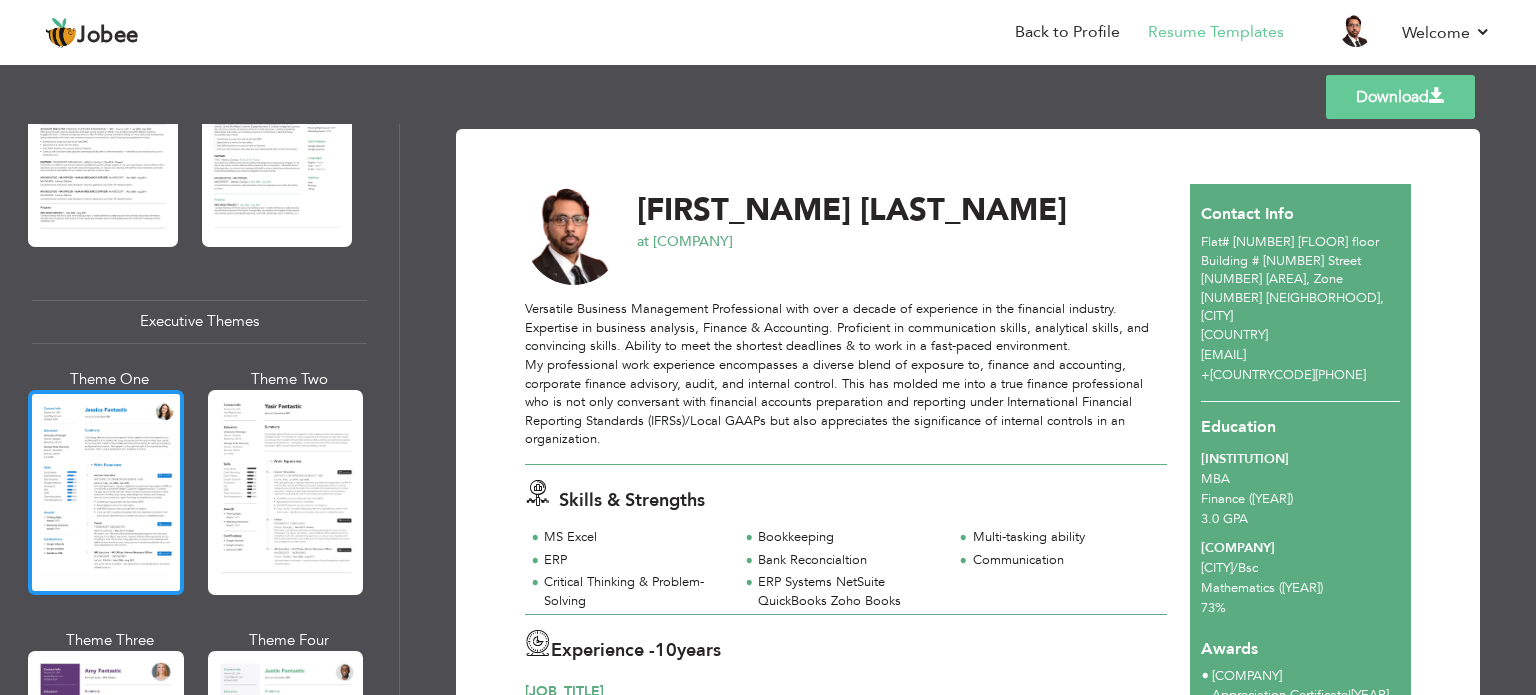 click at bounding box center [106, 492] 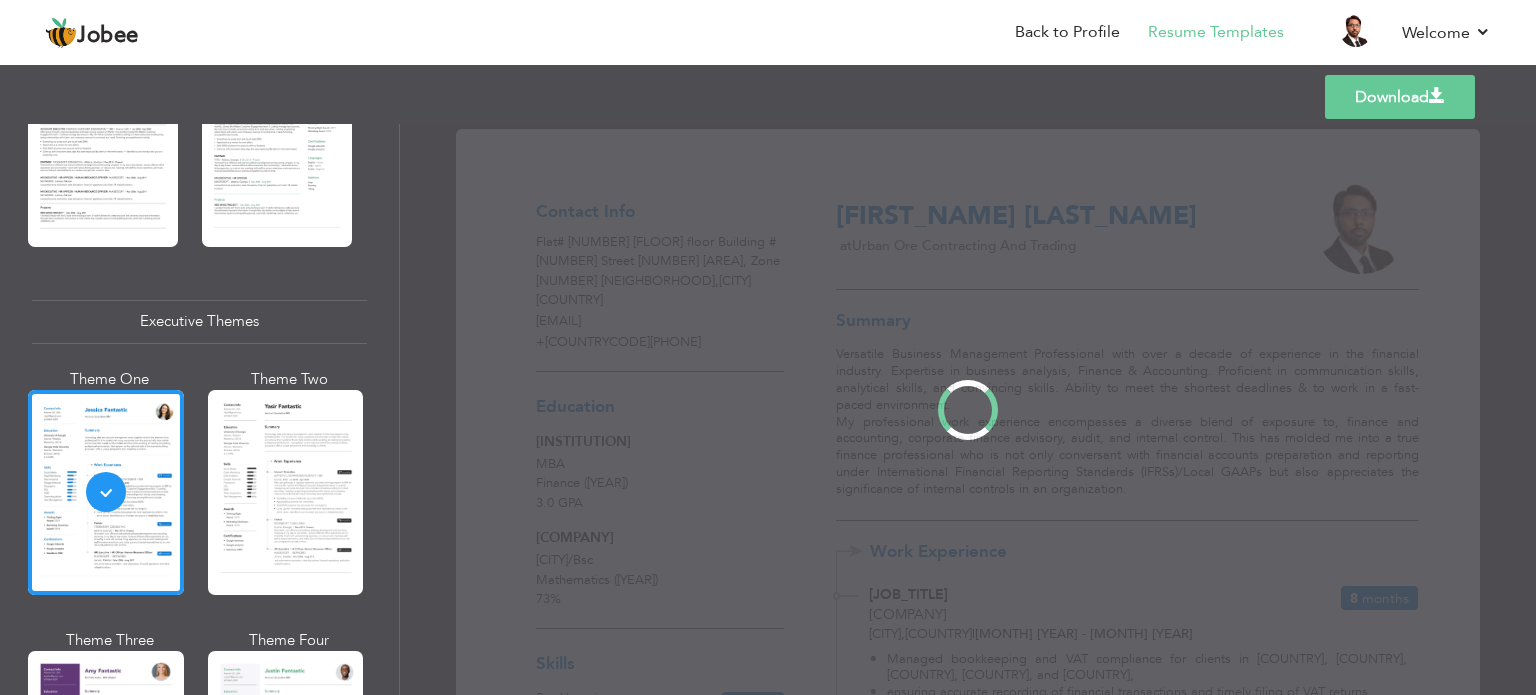 scroll, scrollTop: 1342, scrollLeft: 0, axis: vertical 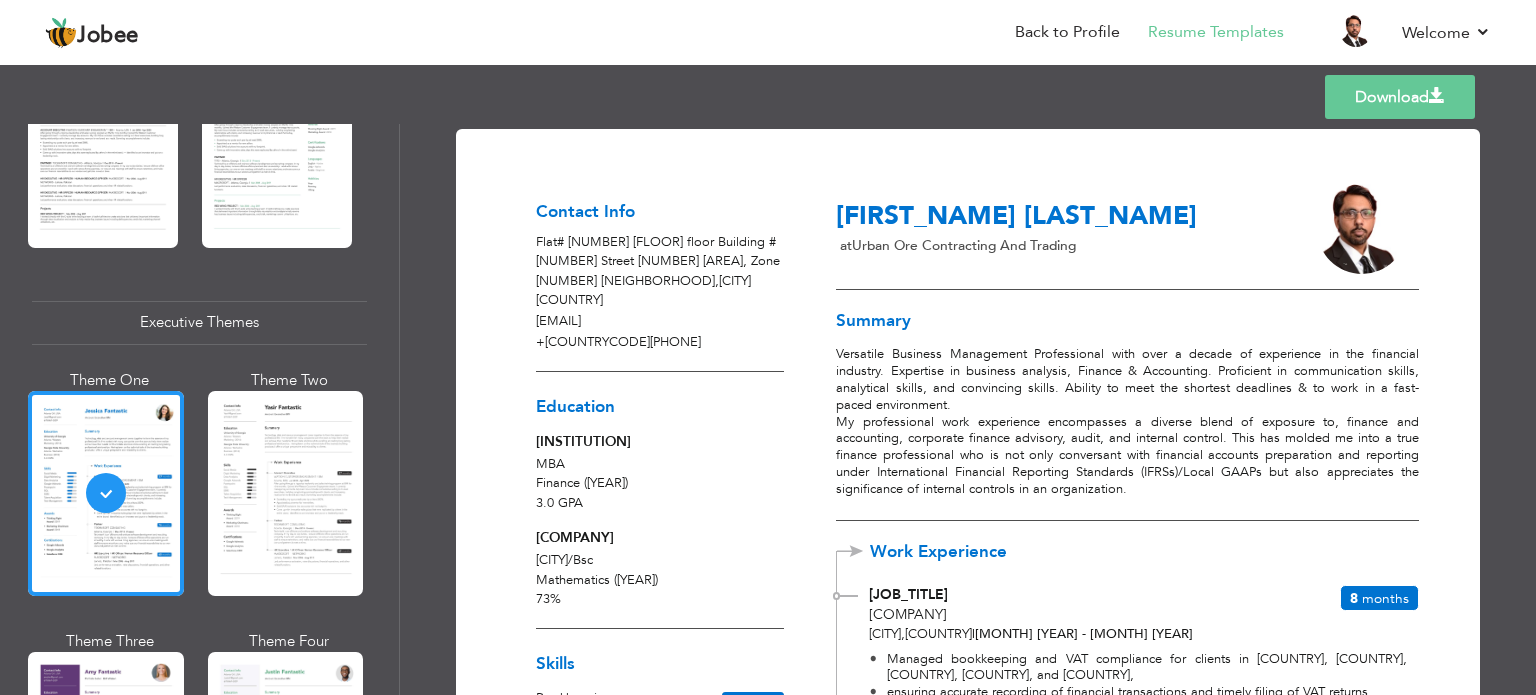 click on "Download" at bounding box center [1400, 97] 